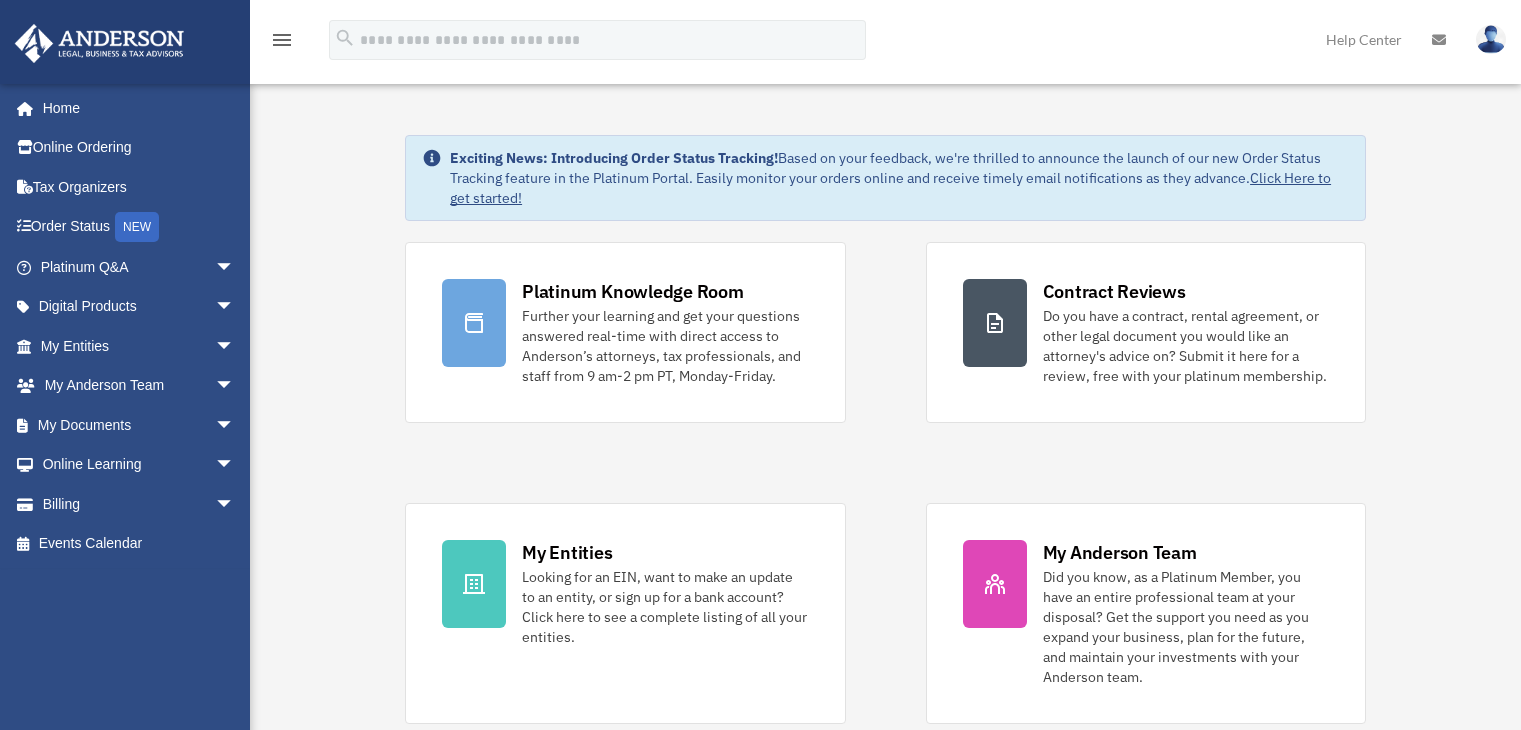 scroll, scrollTop: 0, scrollLeft: 0, axis: both 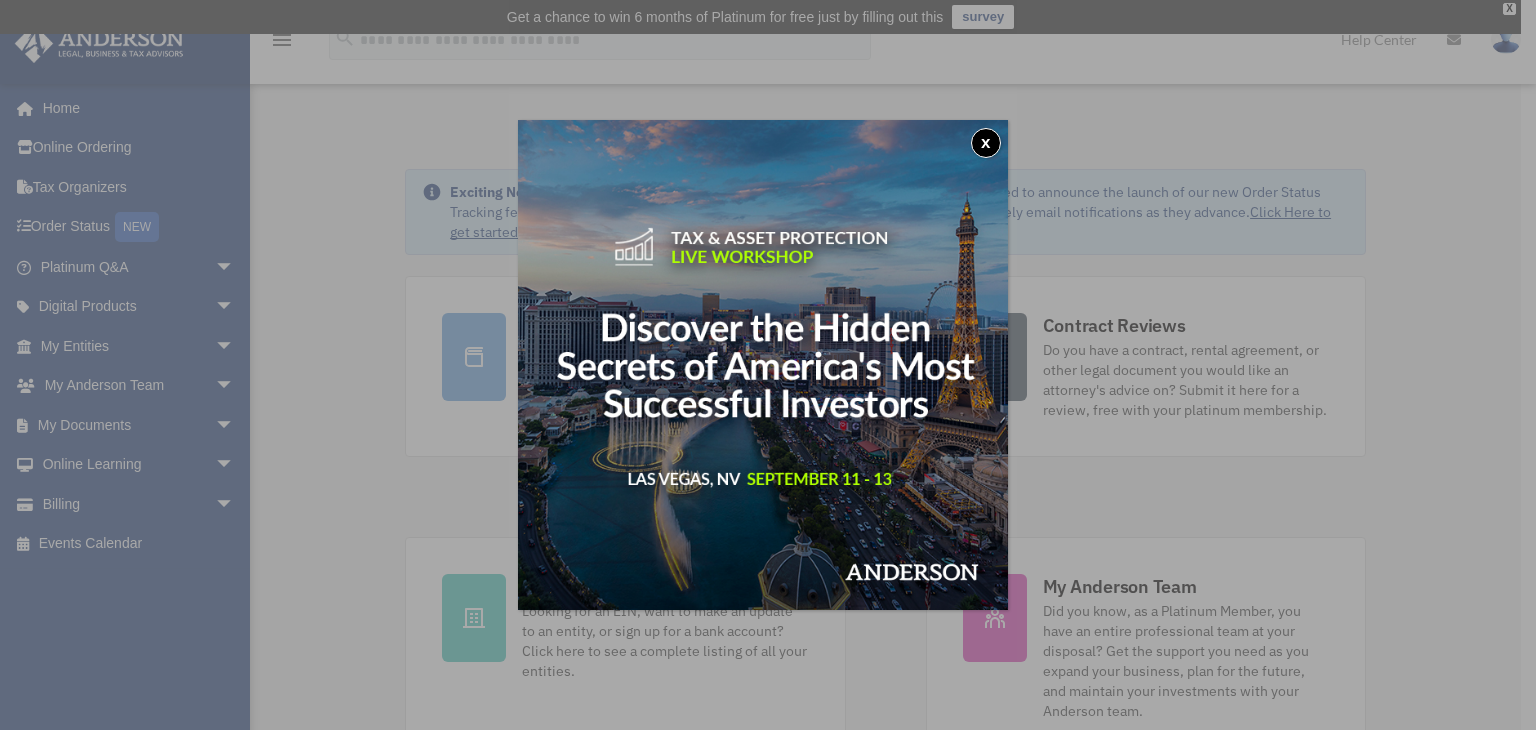 click on "x" at bounding box center [986, 143] 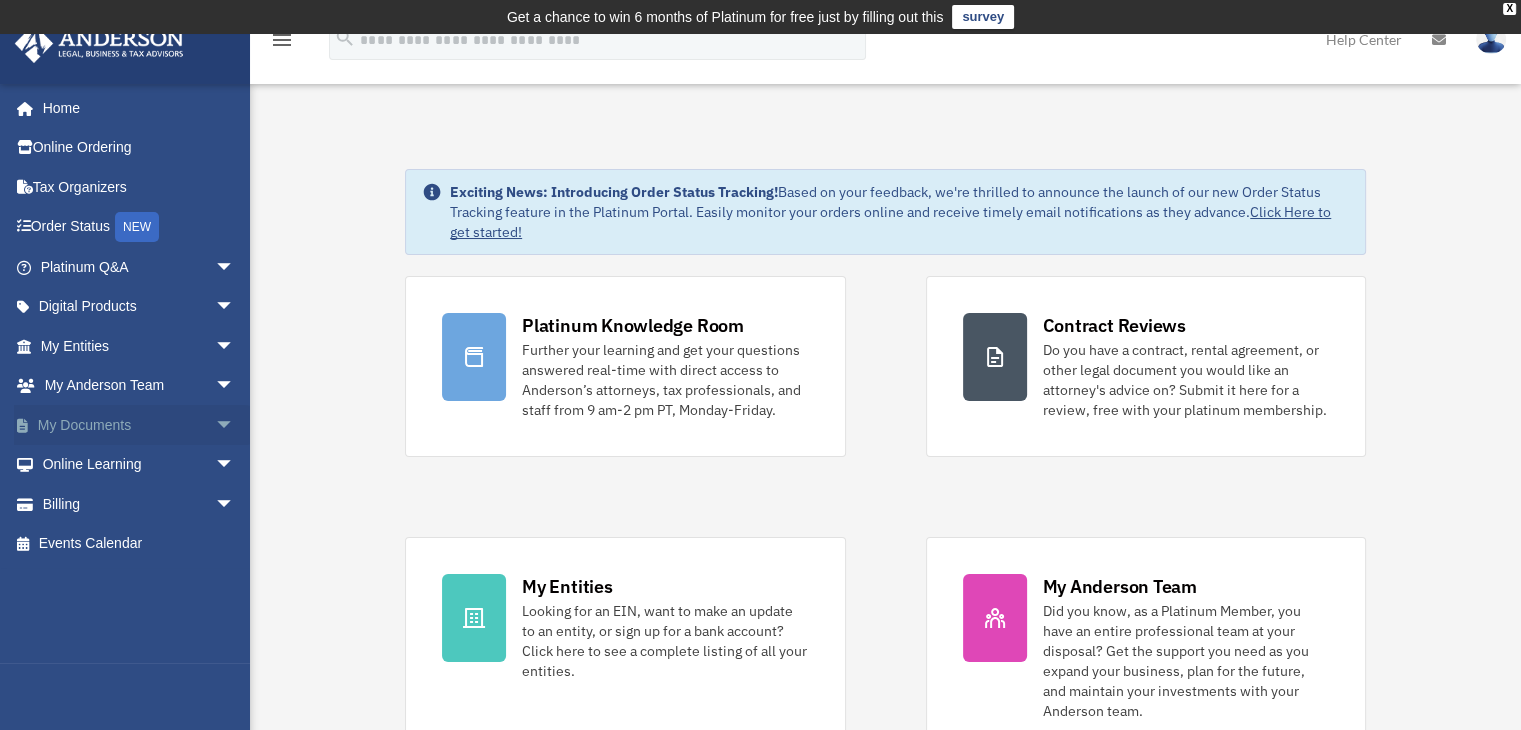 click on "My Documents arrow_drop_down" at bounding box center [139, 425] 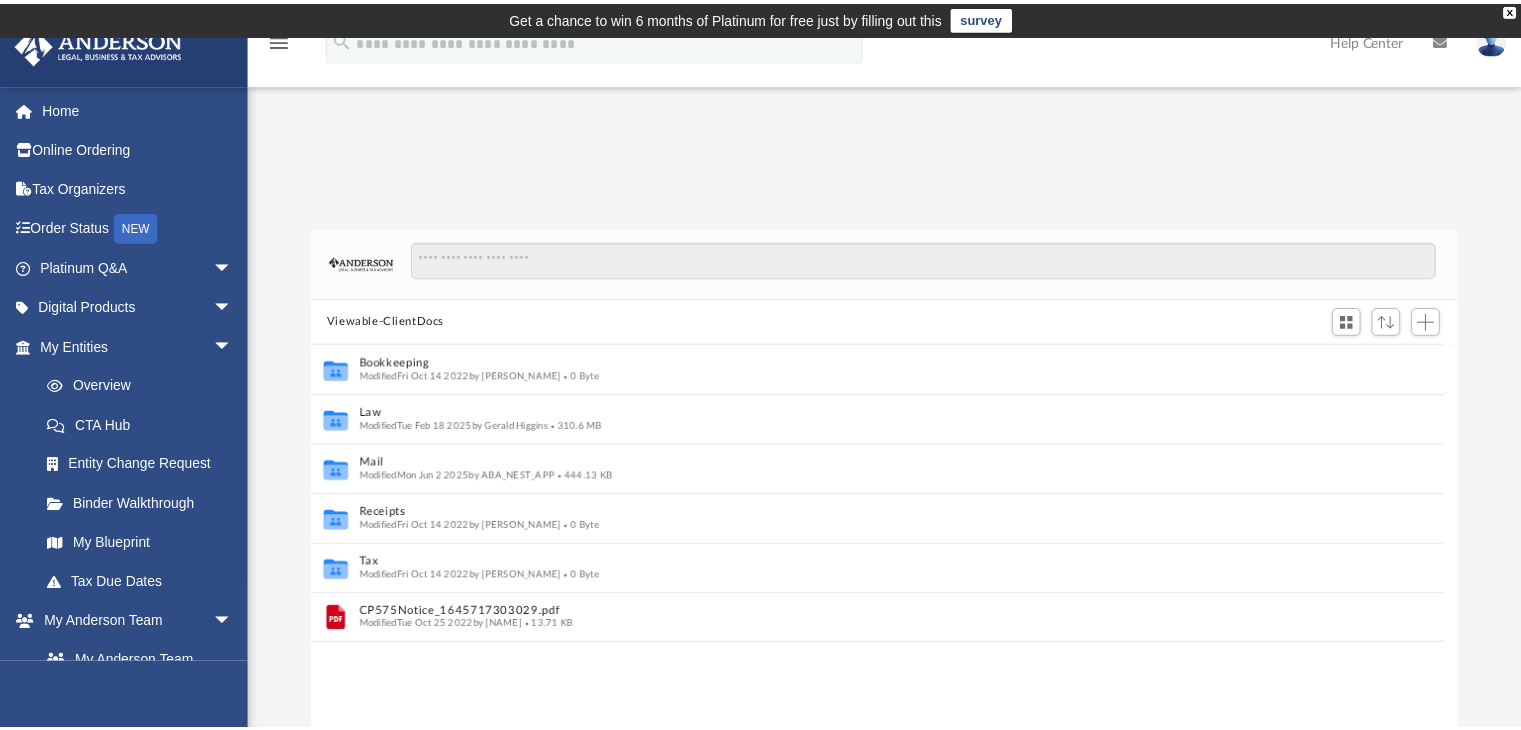 scroll, scrollTop: 0, scrollLeft: 0, axis: both 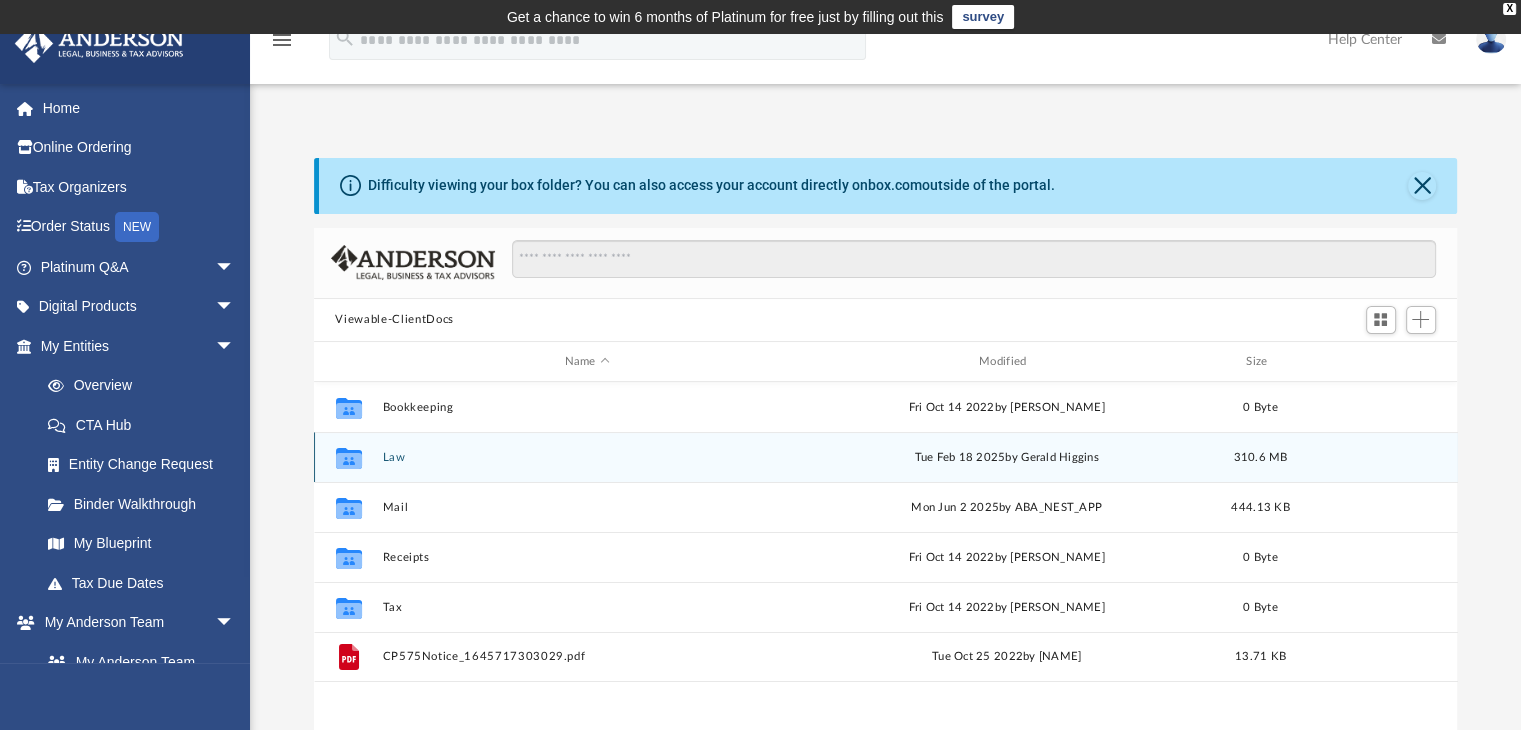click on "Collaborated Folder" at bounding box center (348, 458) 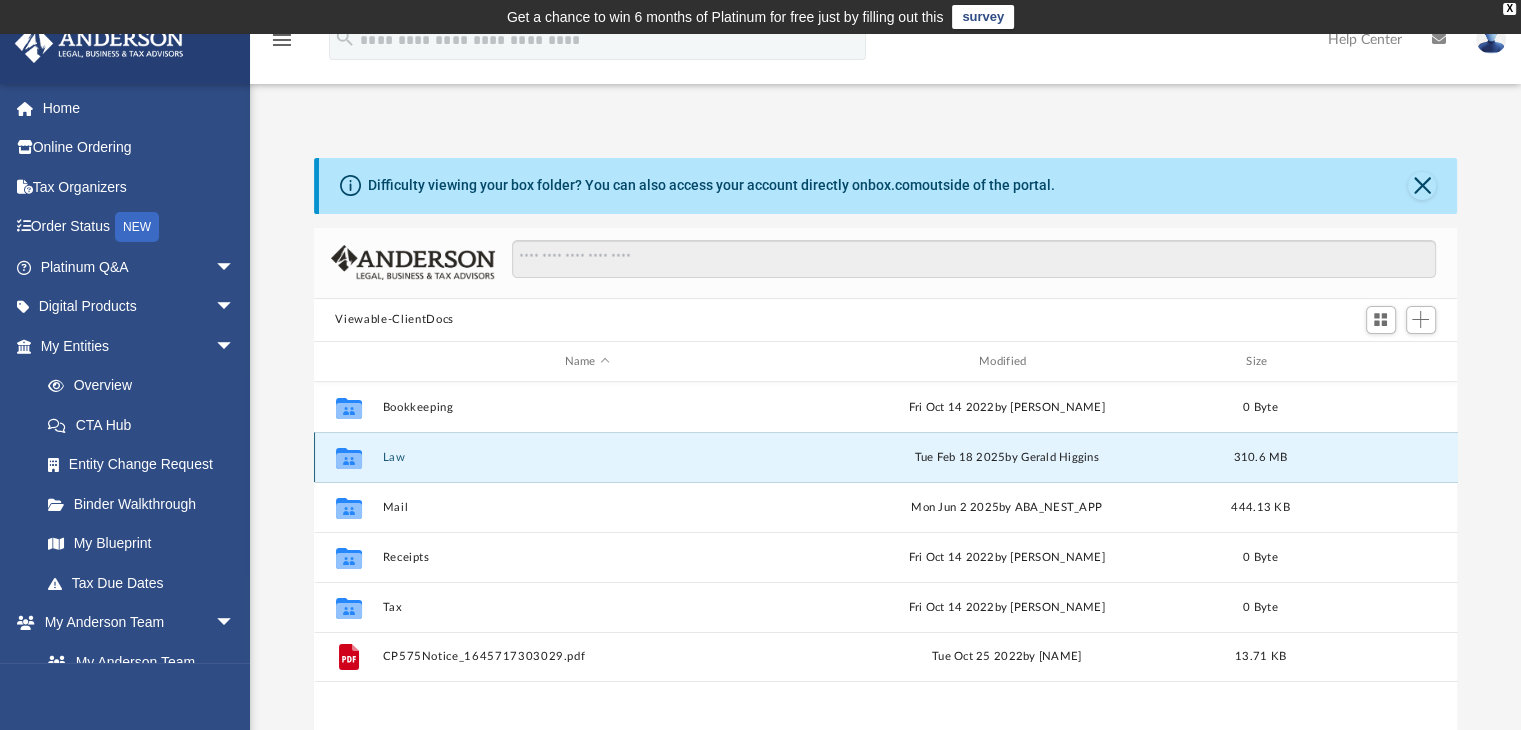 click 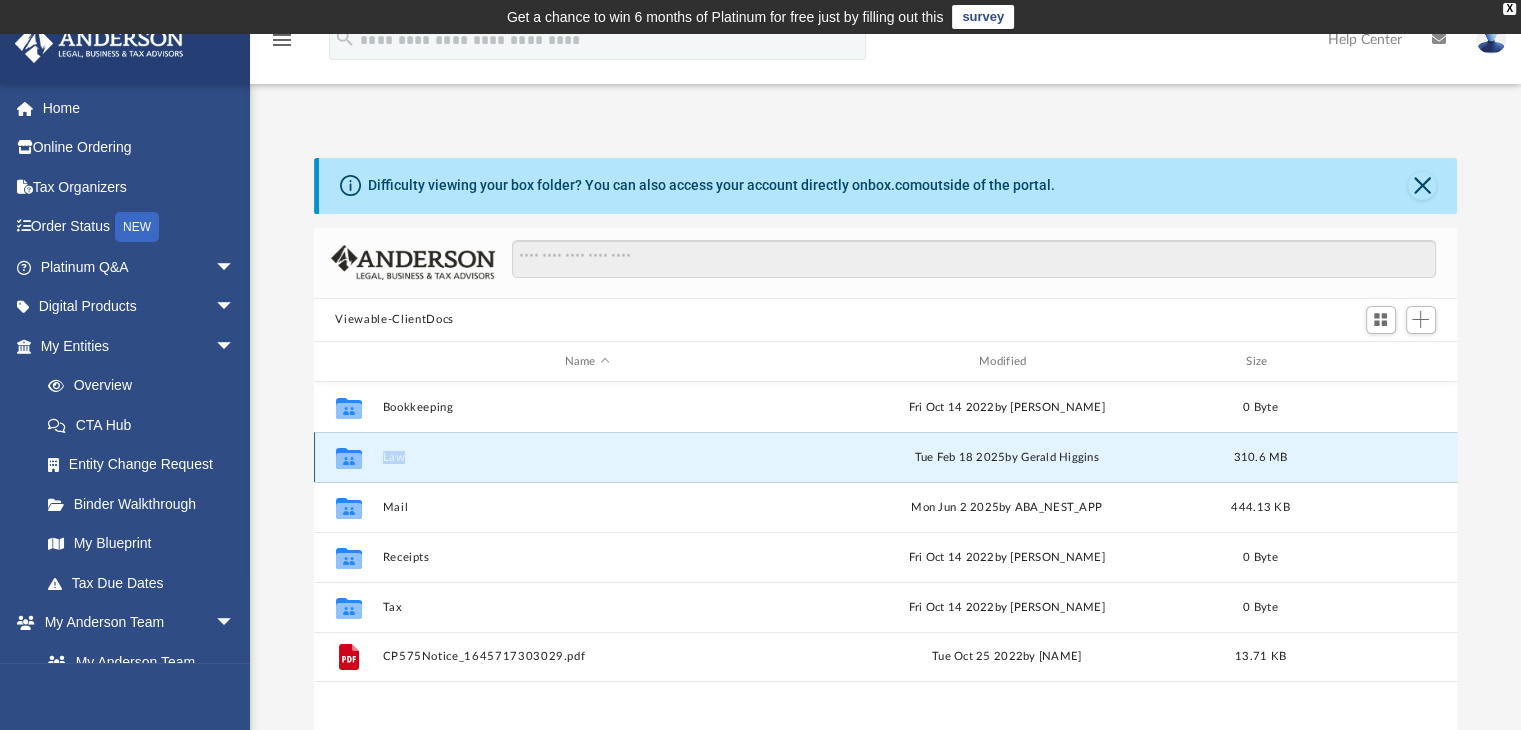 click 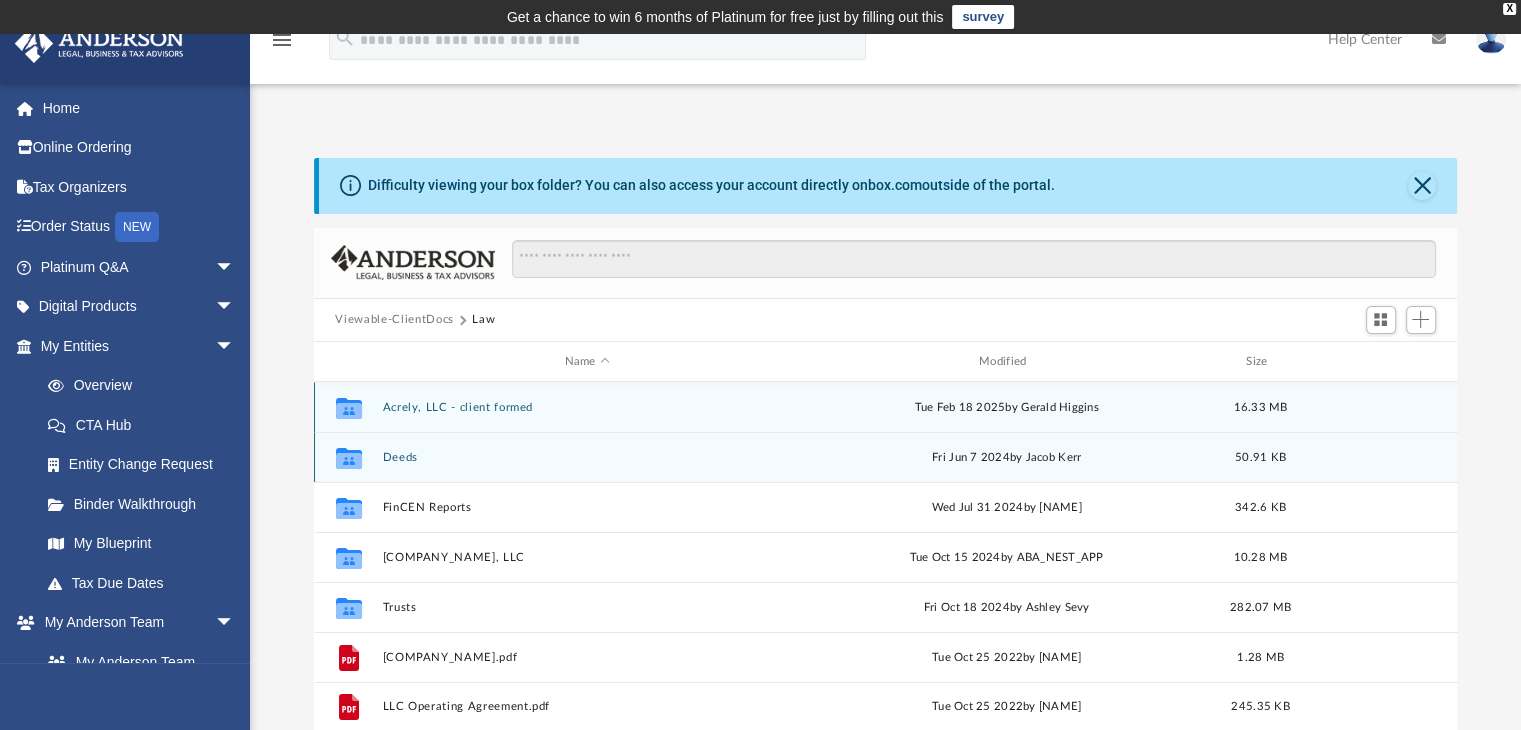 click on "Deeds" at bounding box center [587, 457] 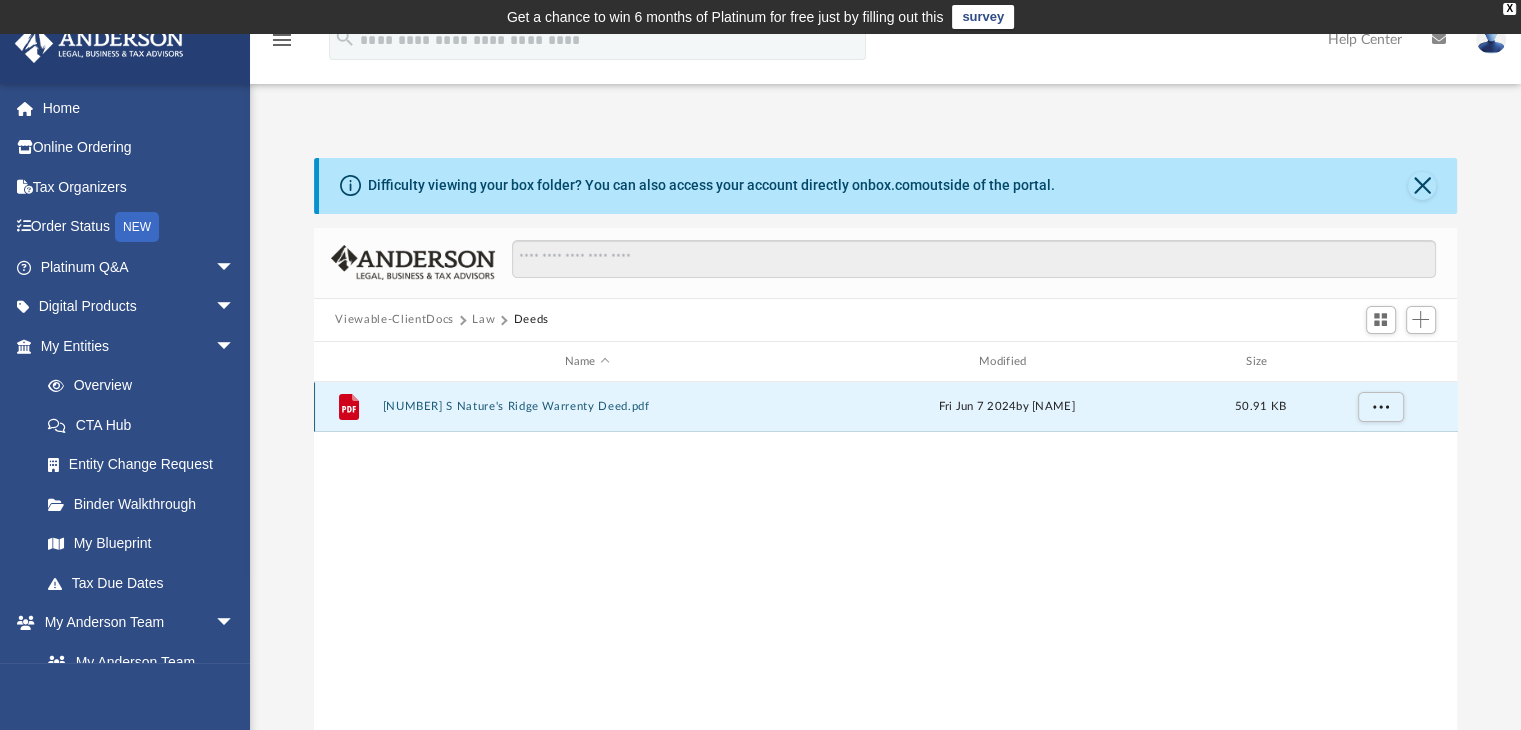 click on "2585 S Nature's Ridge Warrenty Deed.pdf" at bounding box center (587, 407) 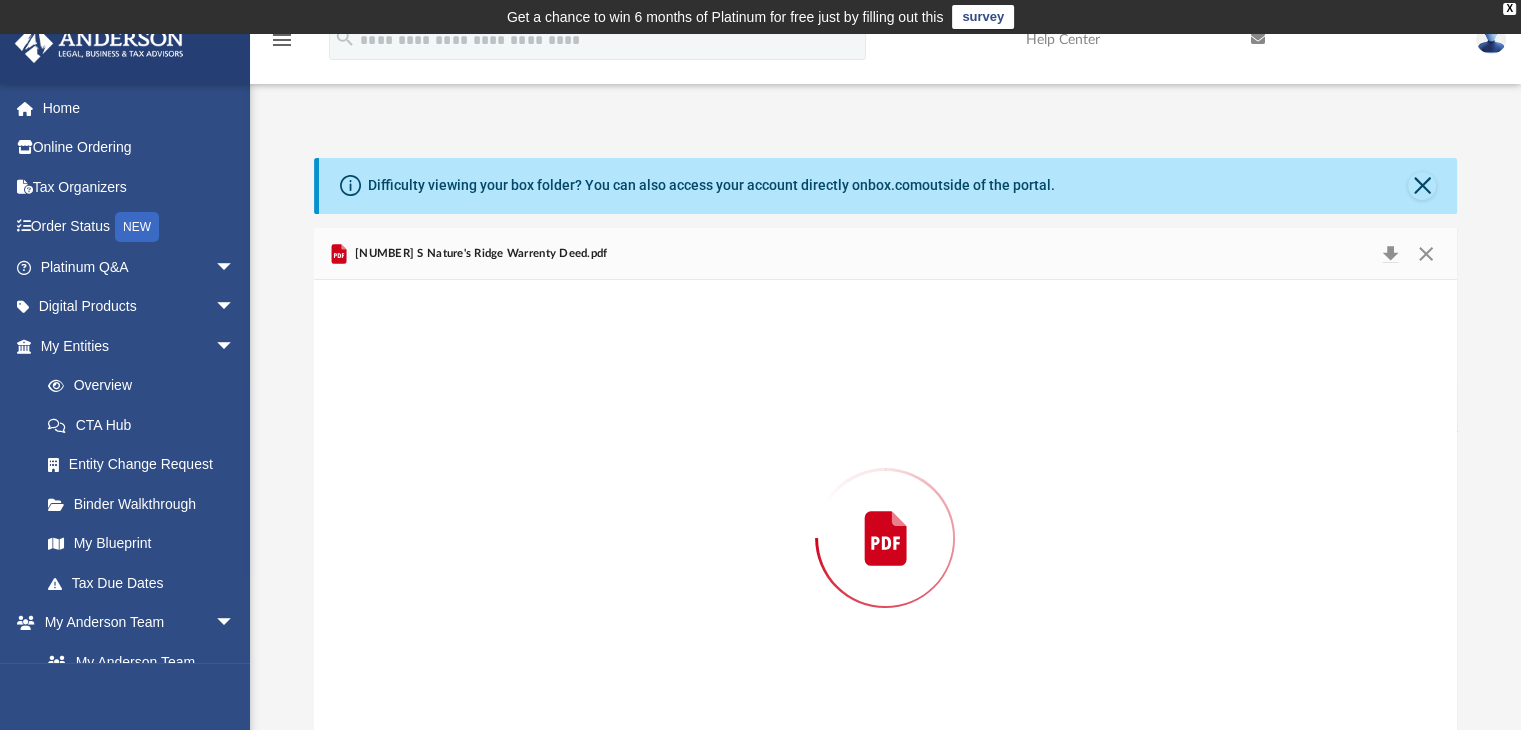 scroll, scrollTop: 67, scrollLeft: 0, axis: vertical 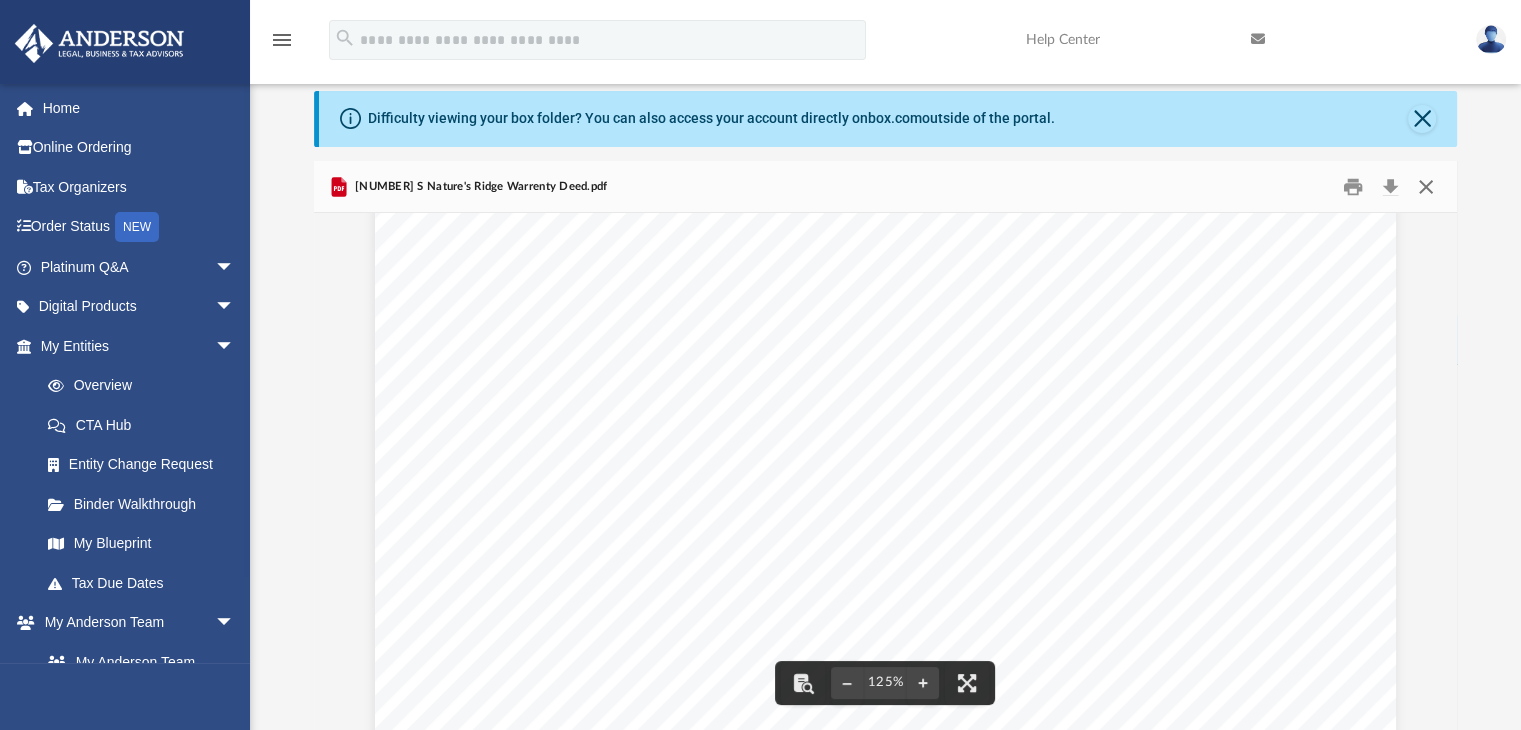 click at bounding box center (1426, 186) 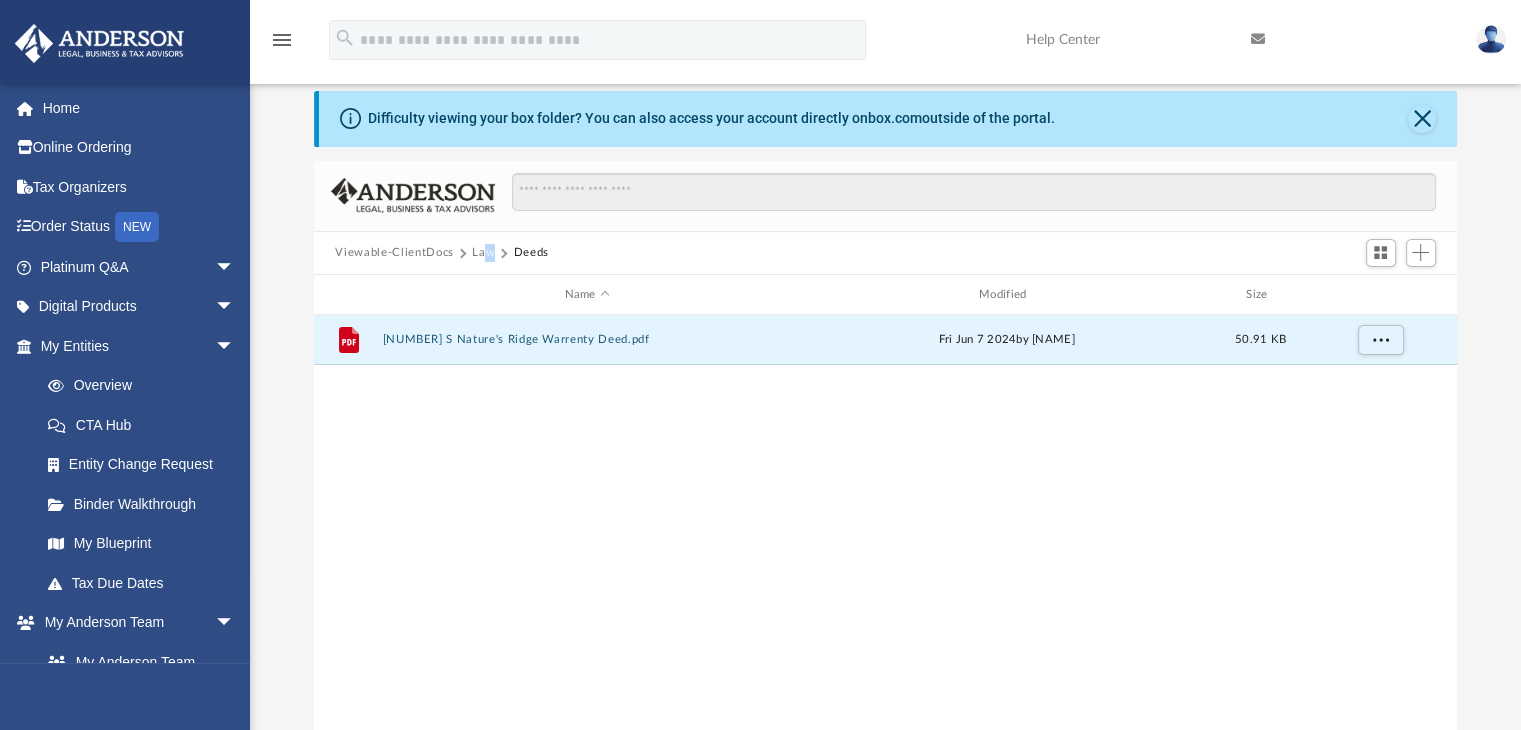 drag, startPoint x: 496, startPoint y: 251, endPoint x: 483, endPoint y: 251, distance: 13 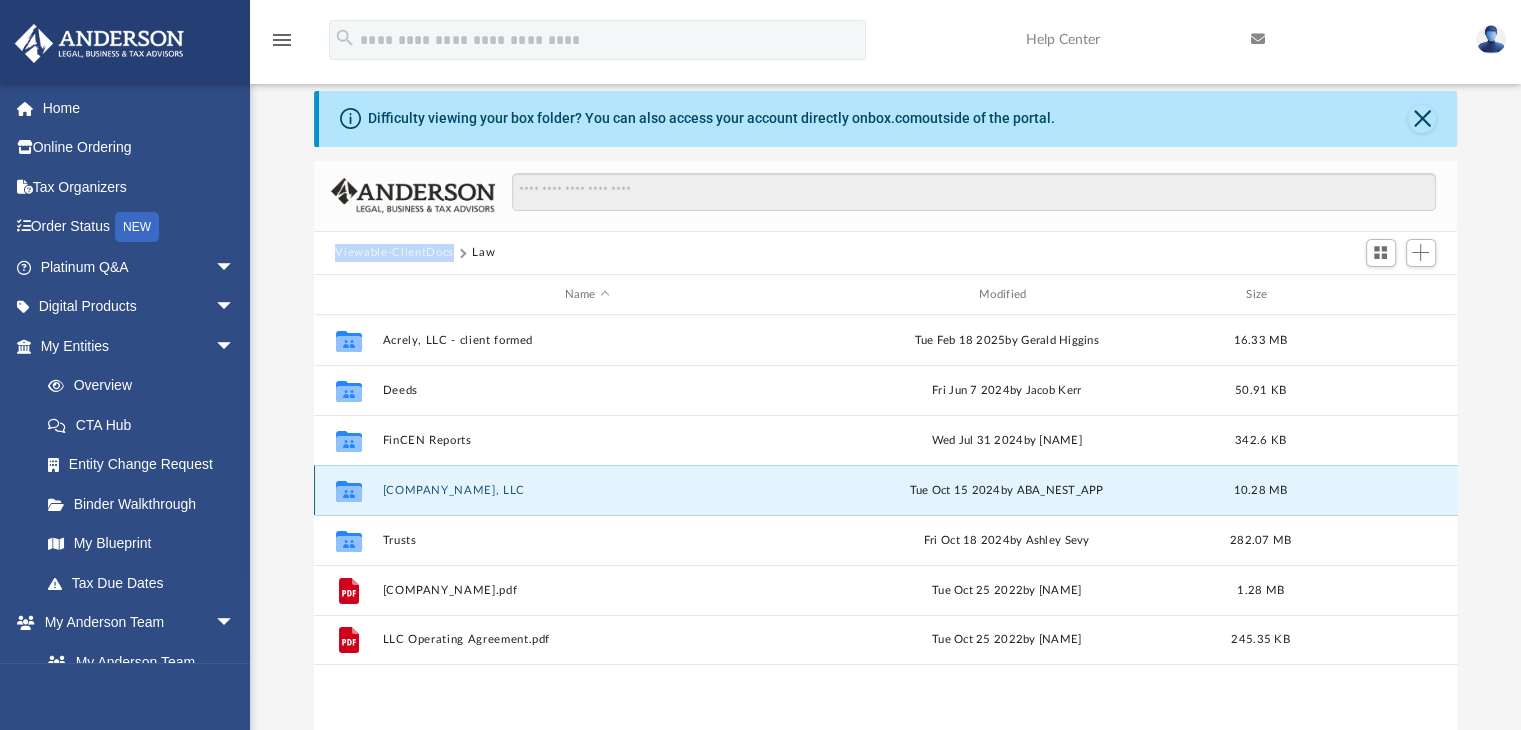 click on "Outlandia, LLC" at bounding box center (587, 490) 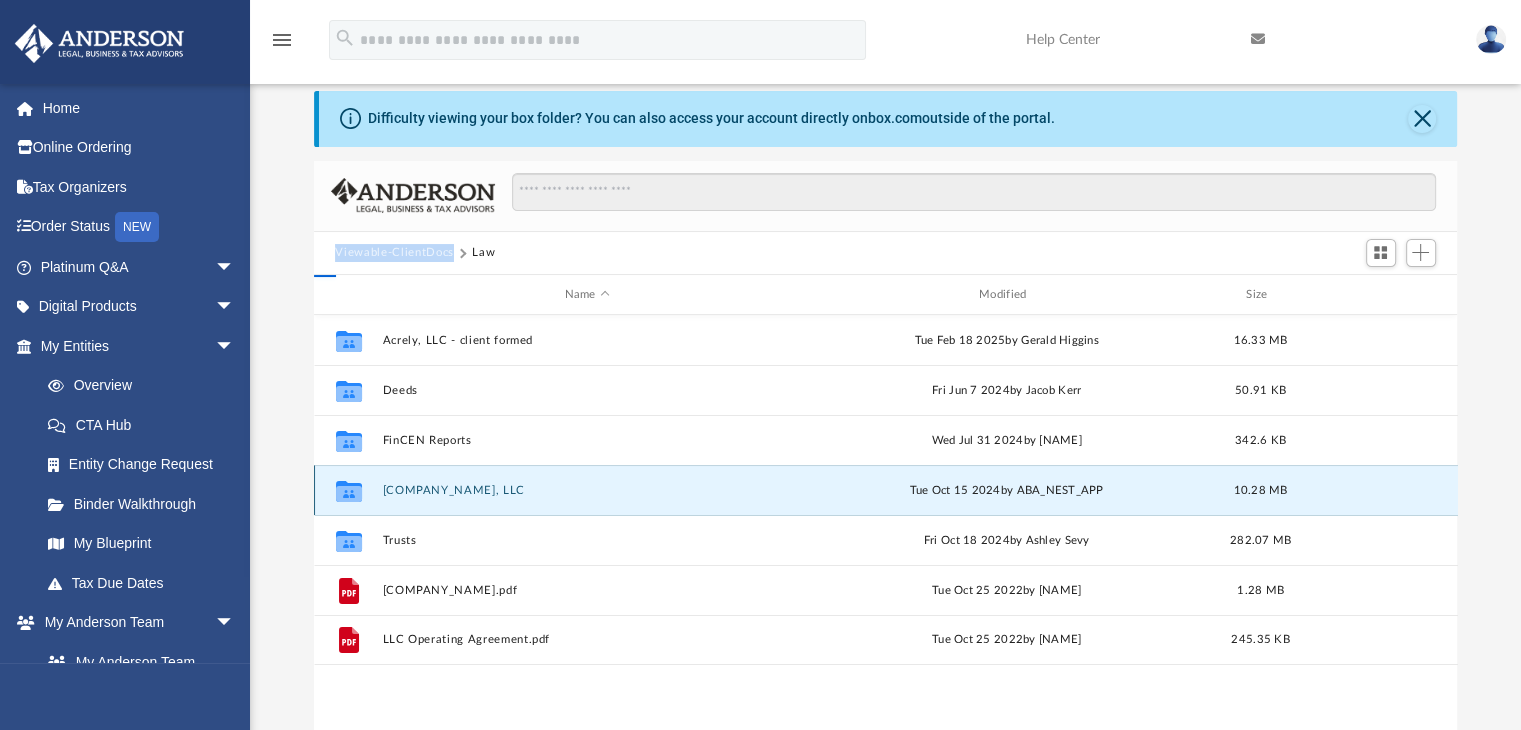 click on "Outlandia, LLC" at bounding box center (587, 490) 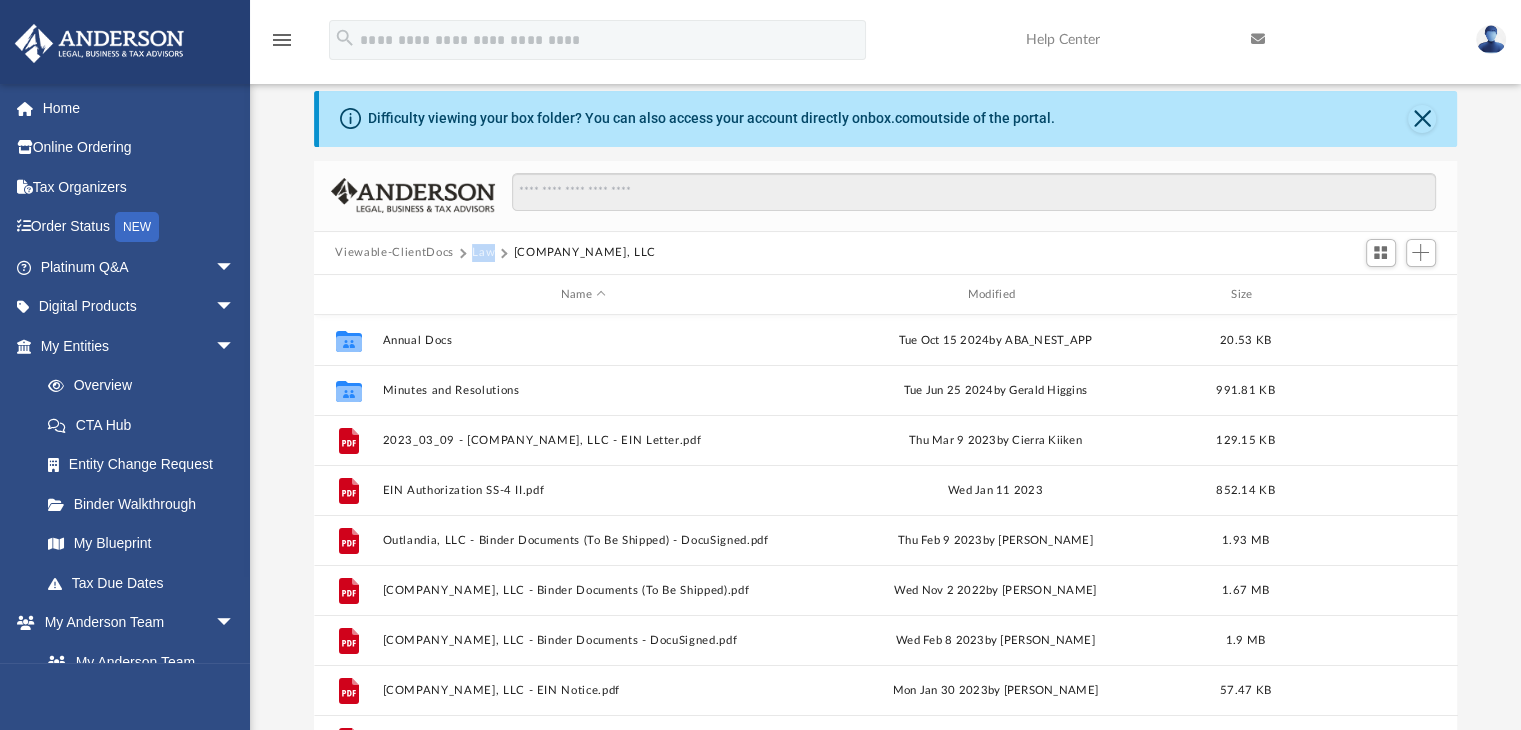 click on "Law" at bounding box center (483, 253) 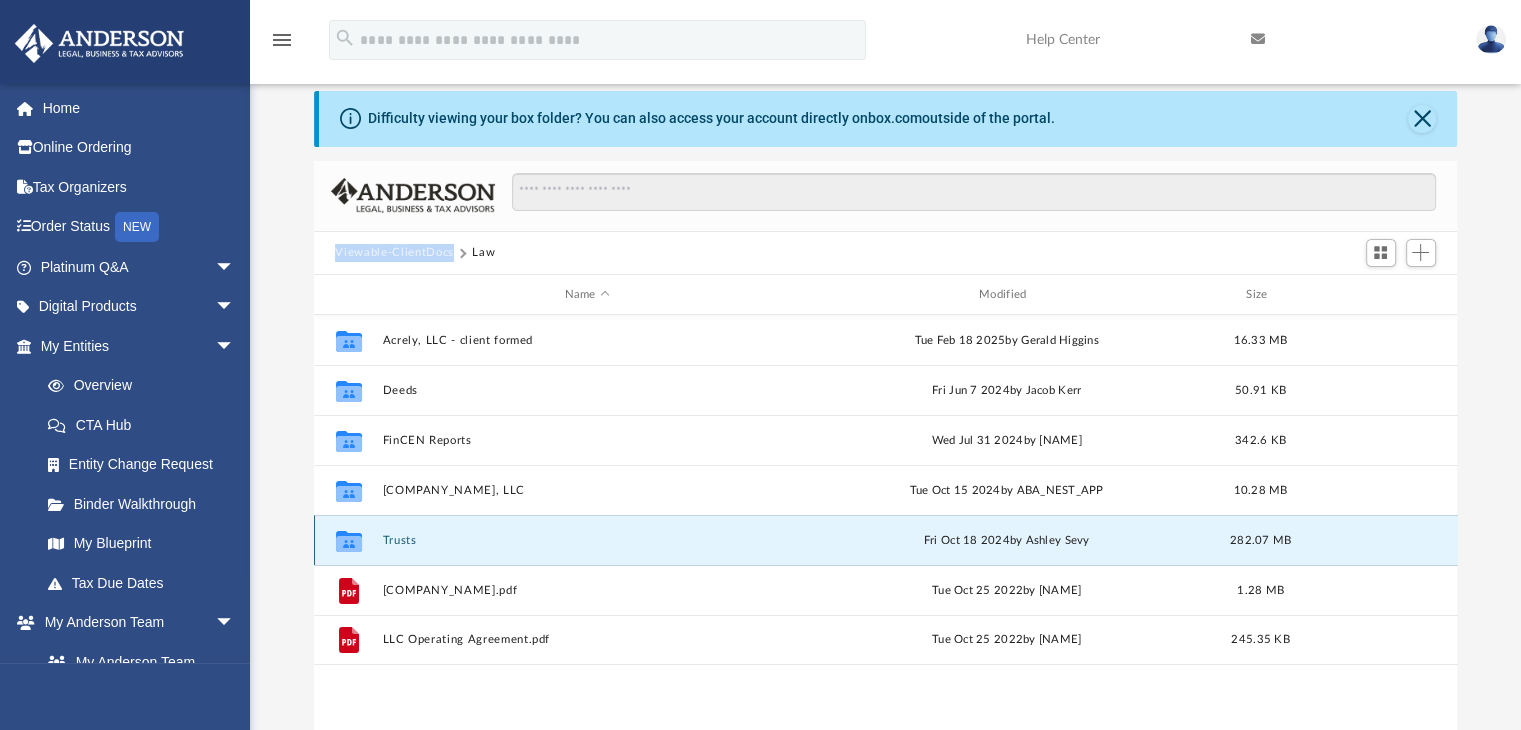 click on "Trusts" at bounding box center (587, 540) 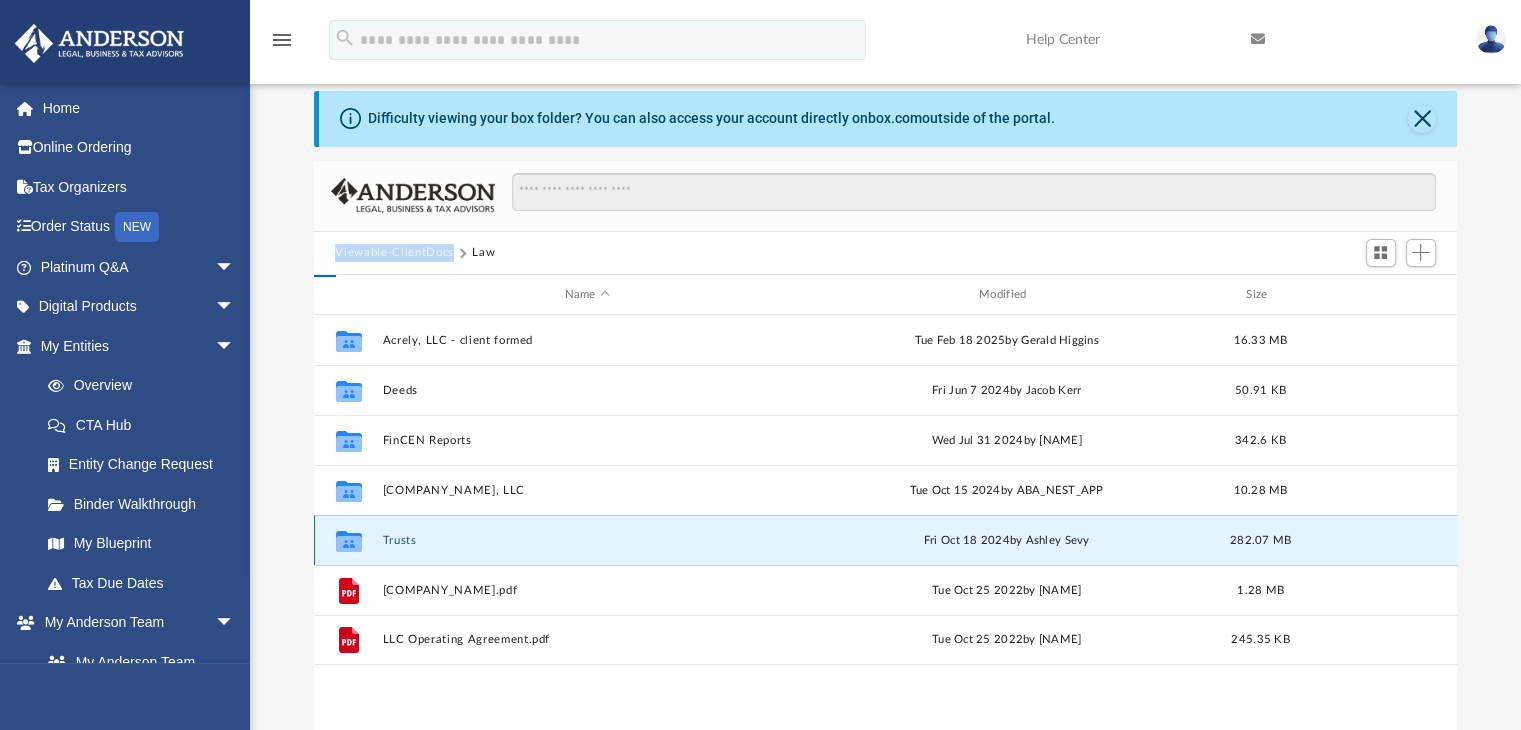click on "Trusts" at bounding box center (587, 540) 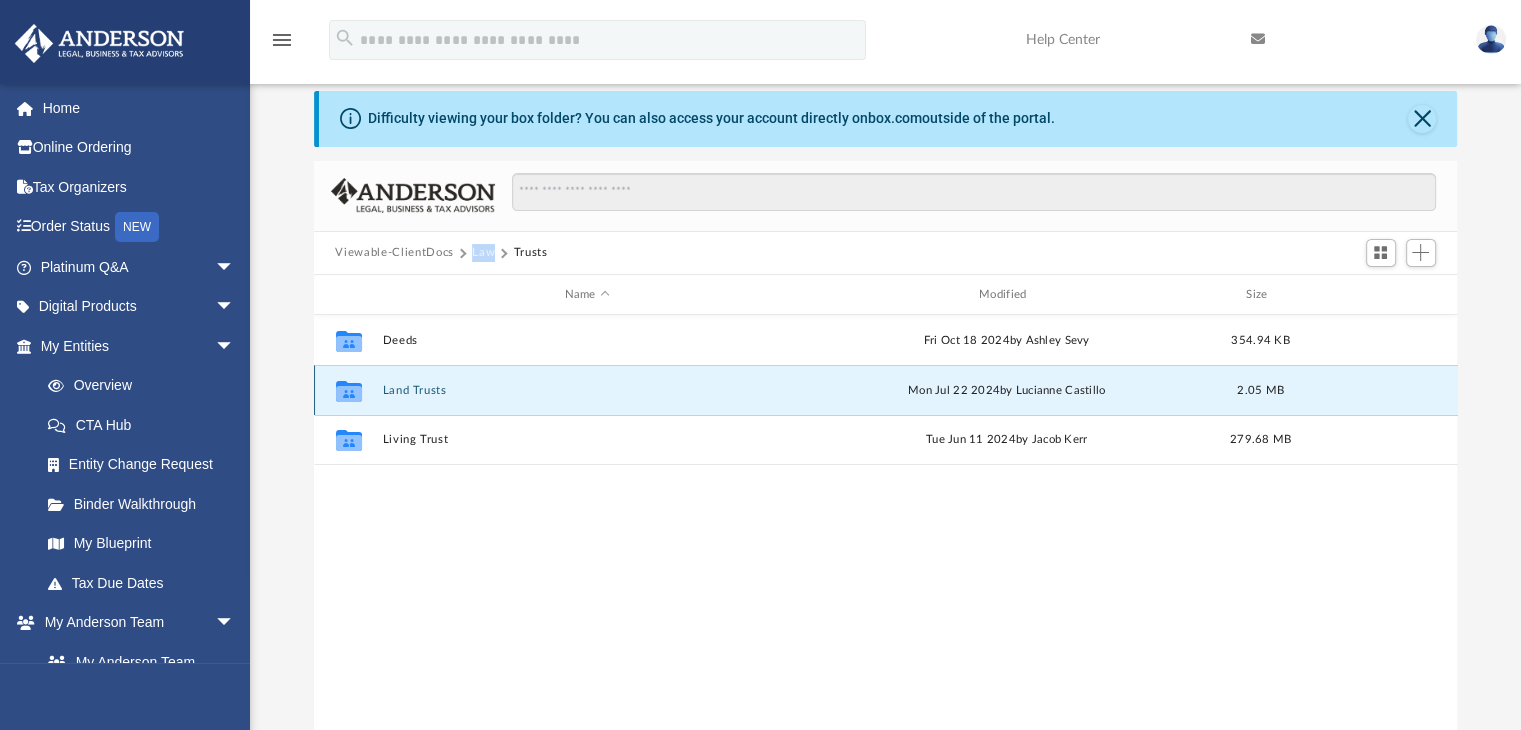 click on "Land Trusts" at bounding box center [587, 390] 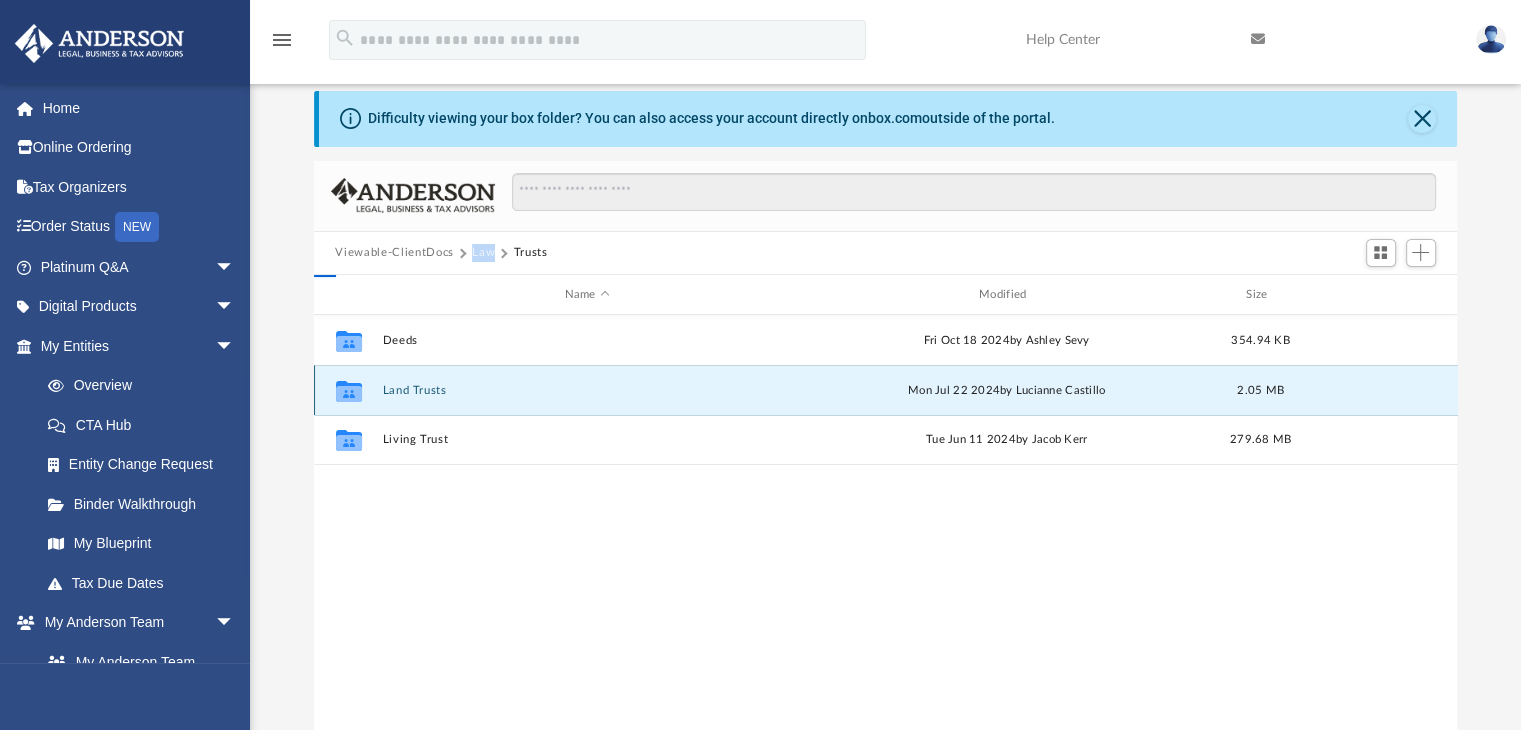 click on "Land Trusts" at bounding box center (587, 390) 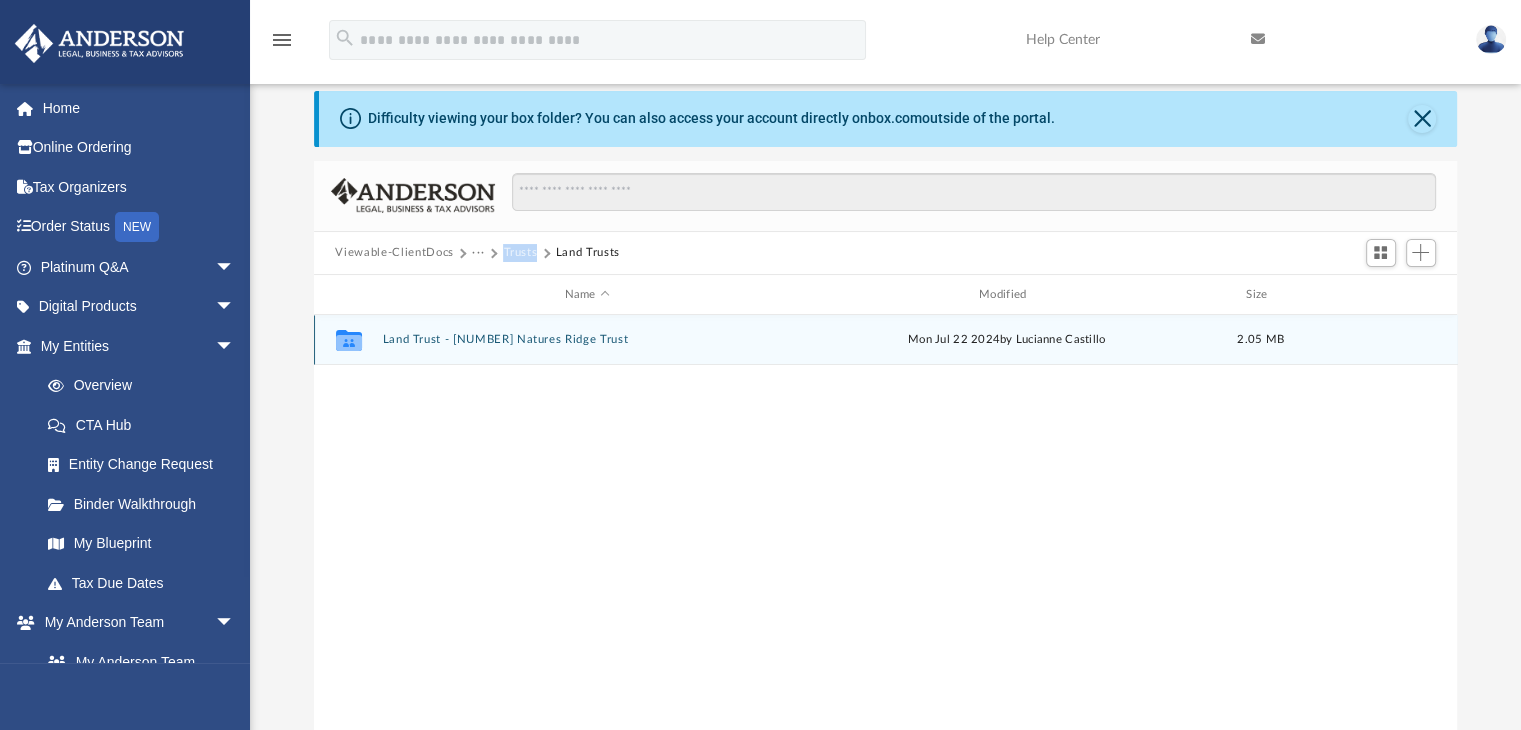 click on "Land Trust - 2585 Natures Ridge Trust" at bounding box center [587, 340] 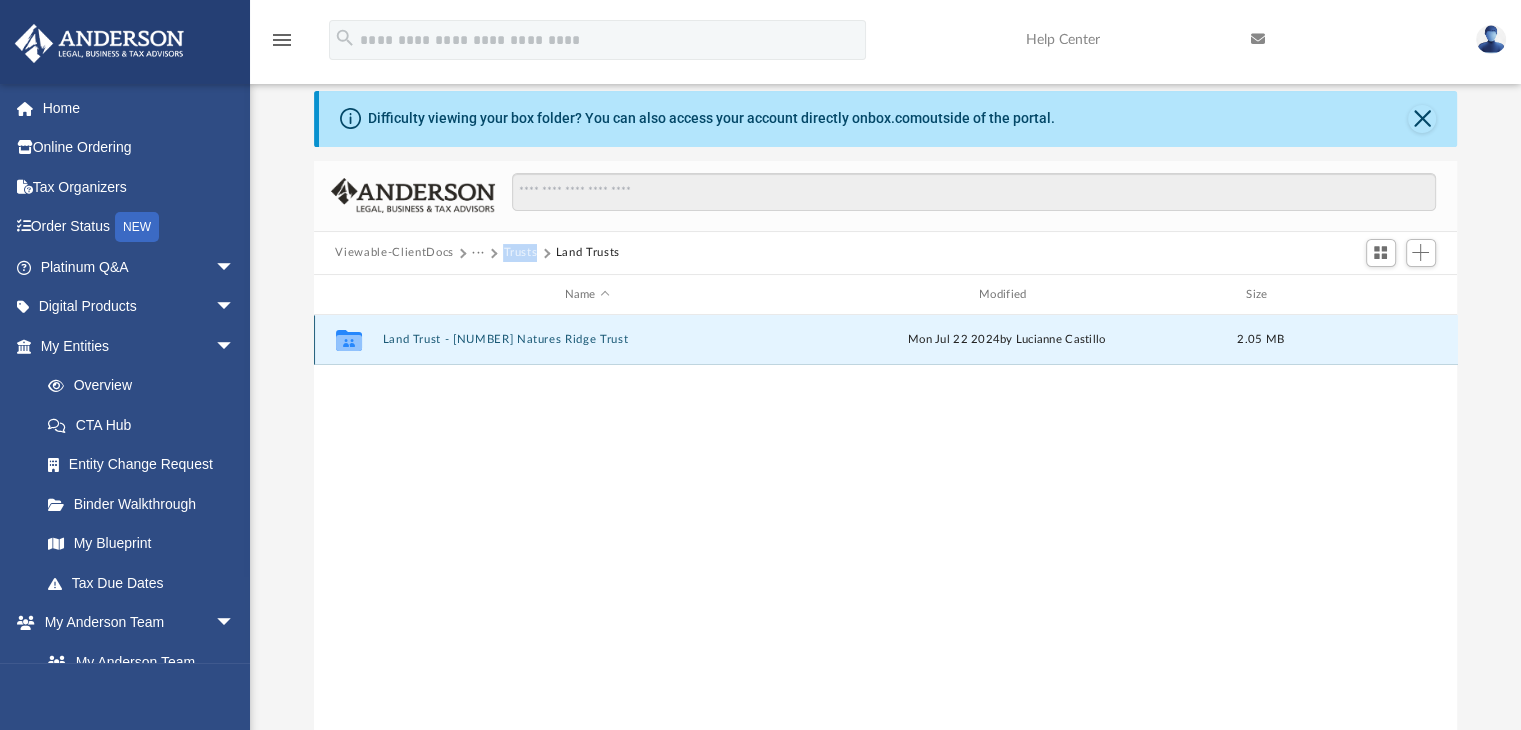 click on "Land Trust - 2585 Natures Ridge Trust" at bounding box center [587, 340] 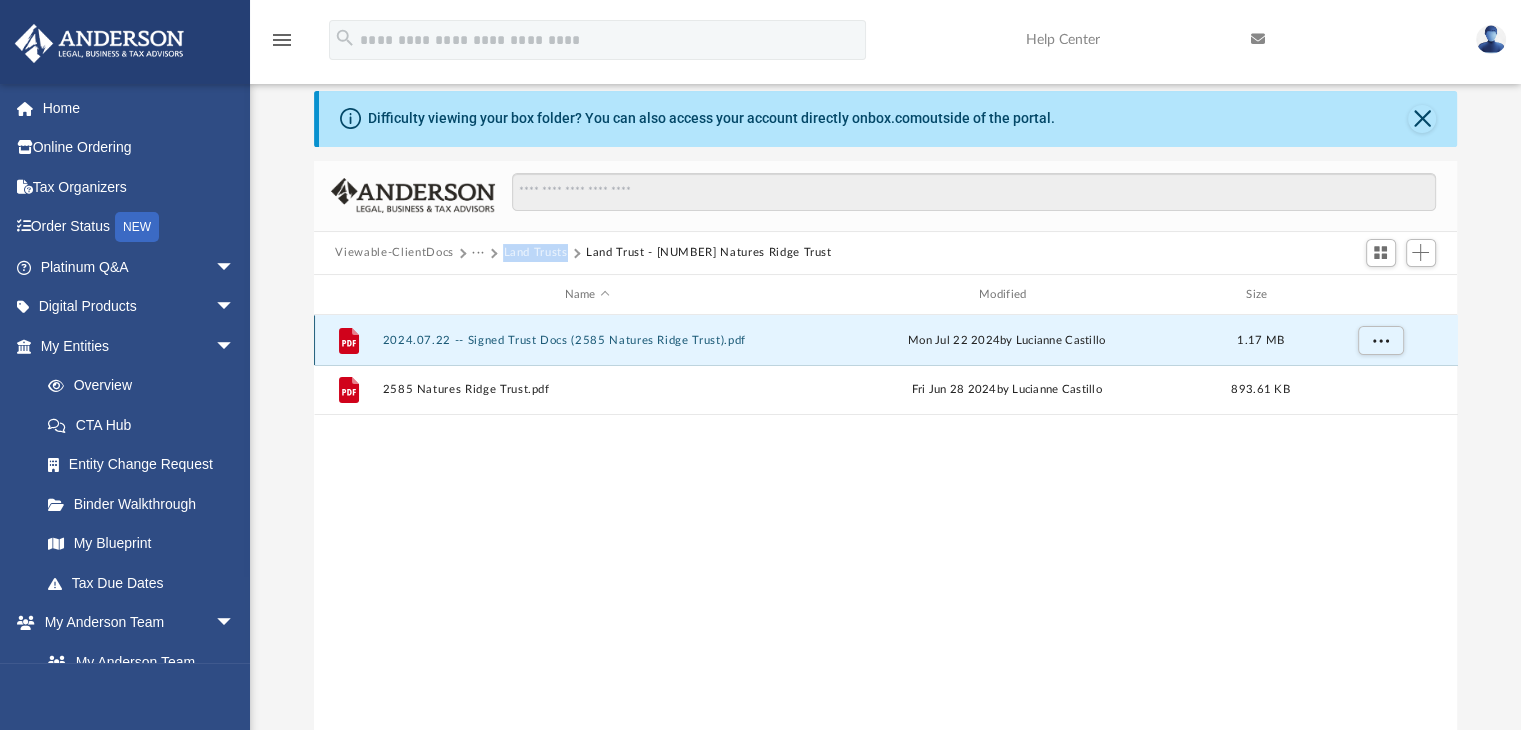 click on "2024.07.22 -- Signed Trust Docs (2585 Natures Ridge Trust).pdf" at bounding box center (587, 340) 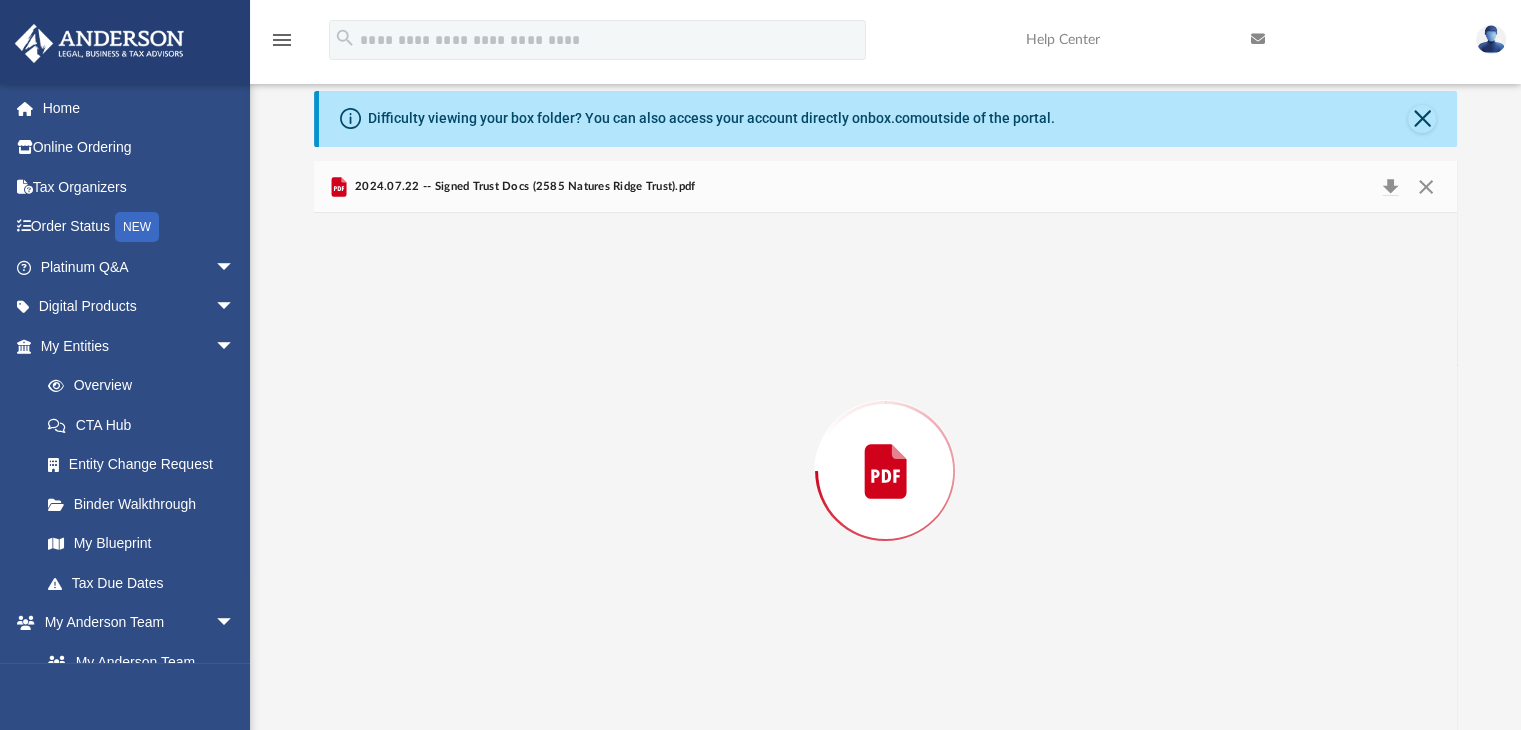 click at bounding box center (886, 471) 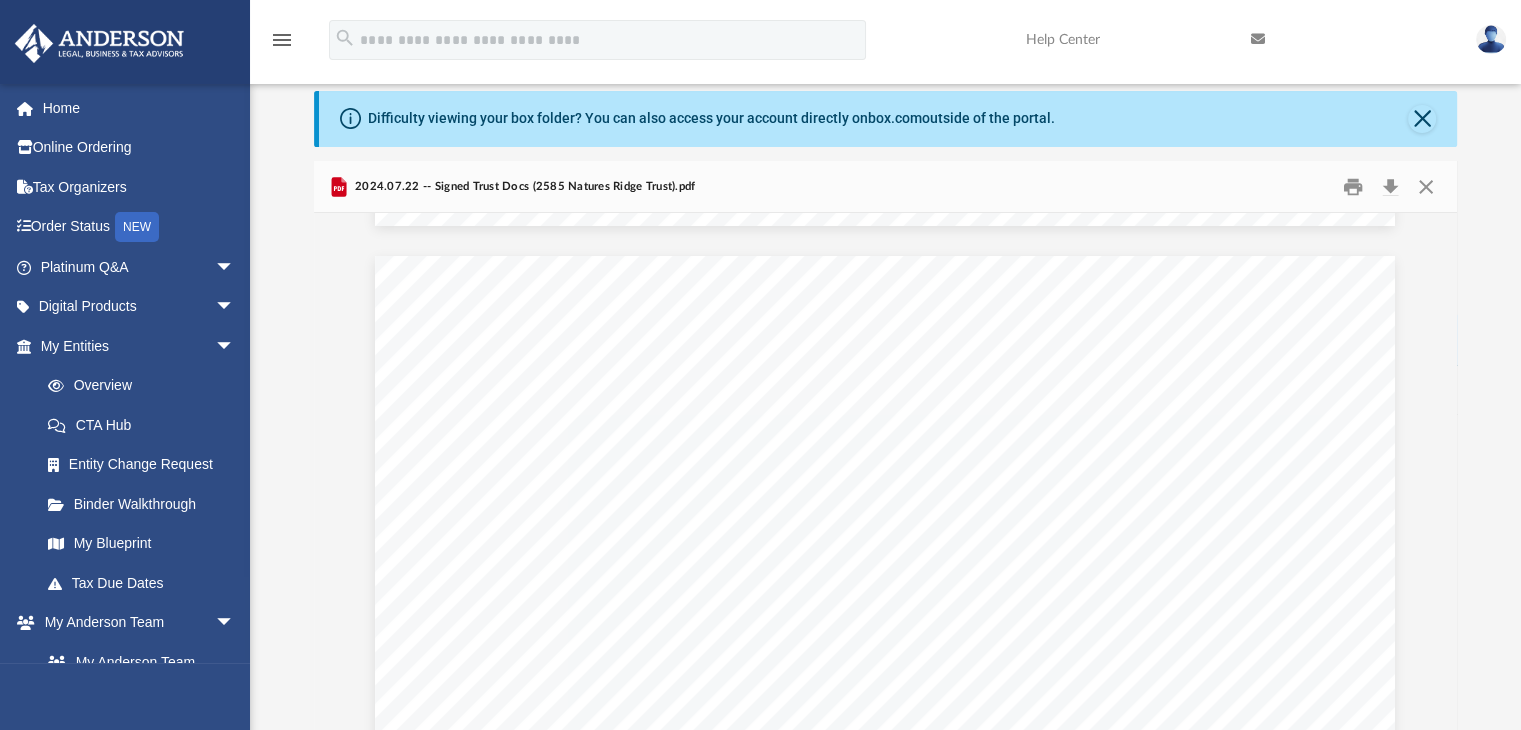 scroll, scrollTop: 27524, scrollLeft: 0, axis: vertical 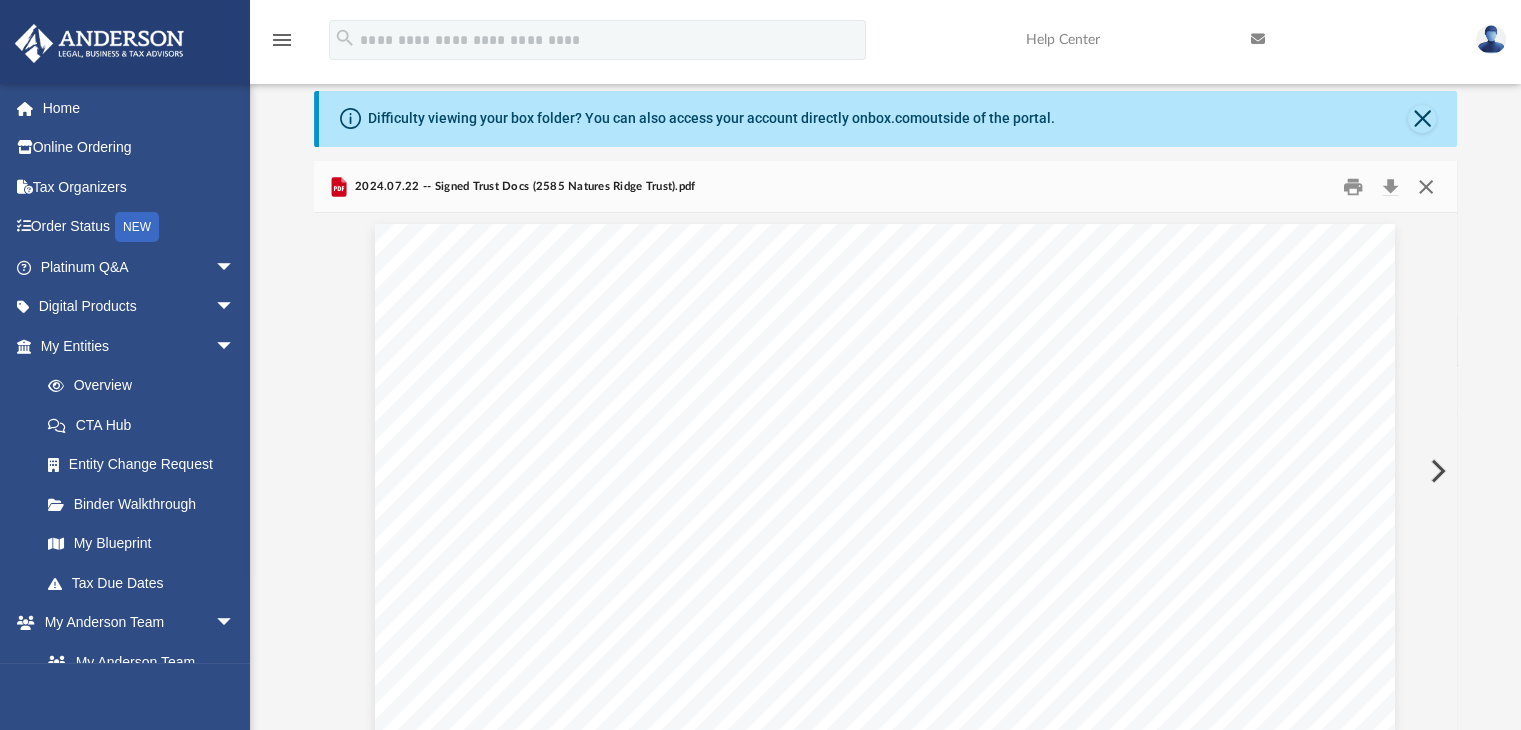 click at bounding box center [1426, 186] 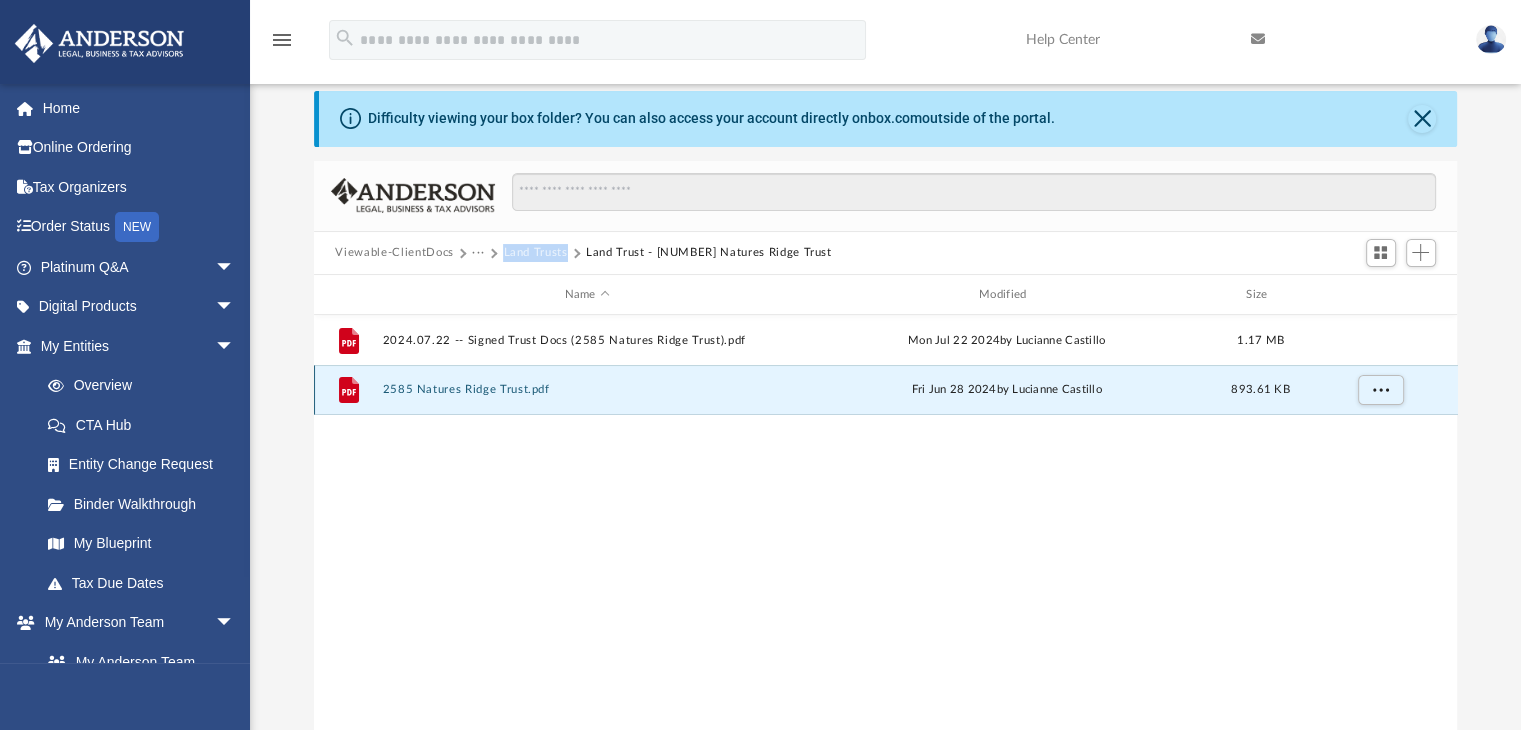click on "2585 Natures Ridge Trust.pdf" at bounding box center [587, 390] 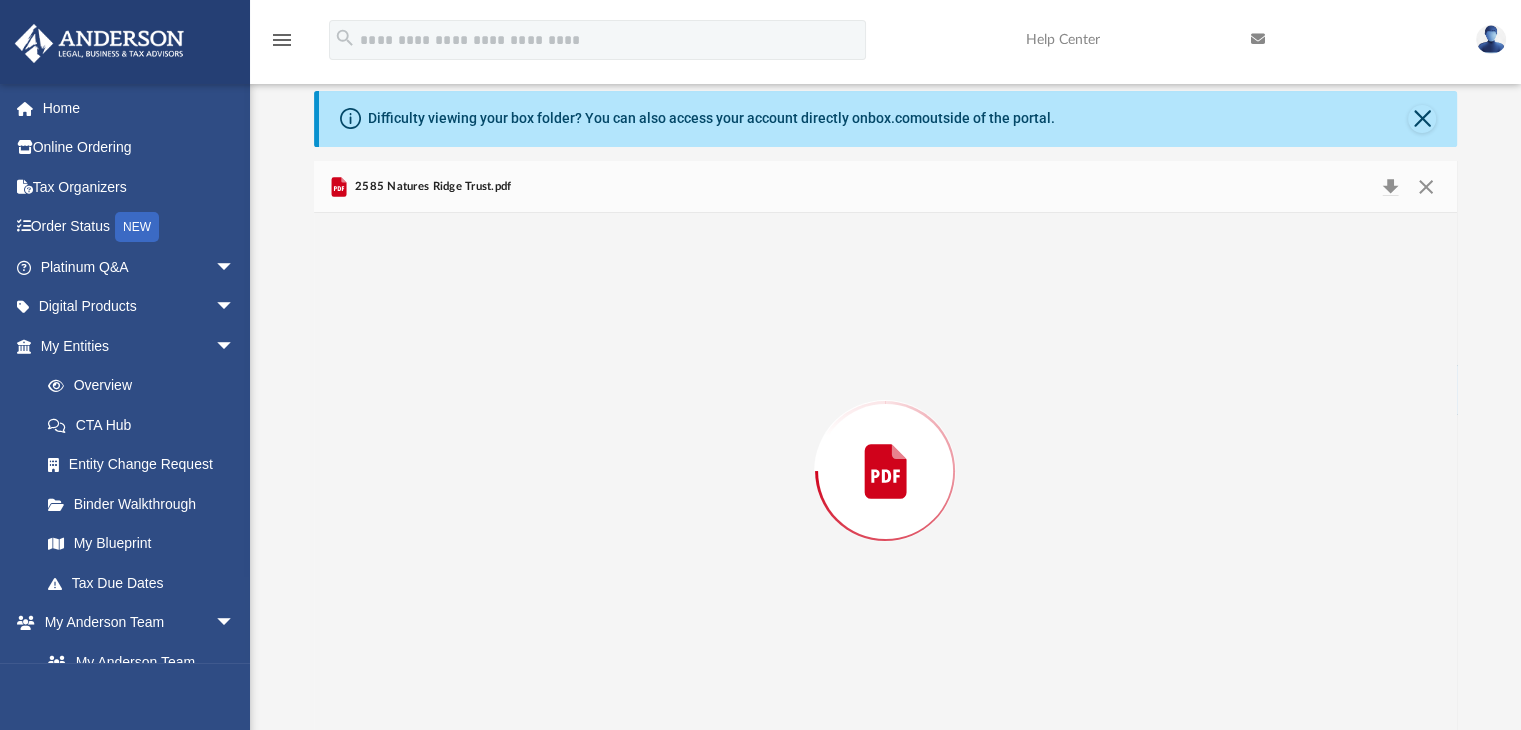 click at bounding box center (886, 471) 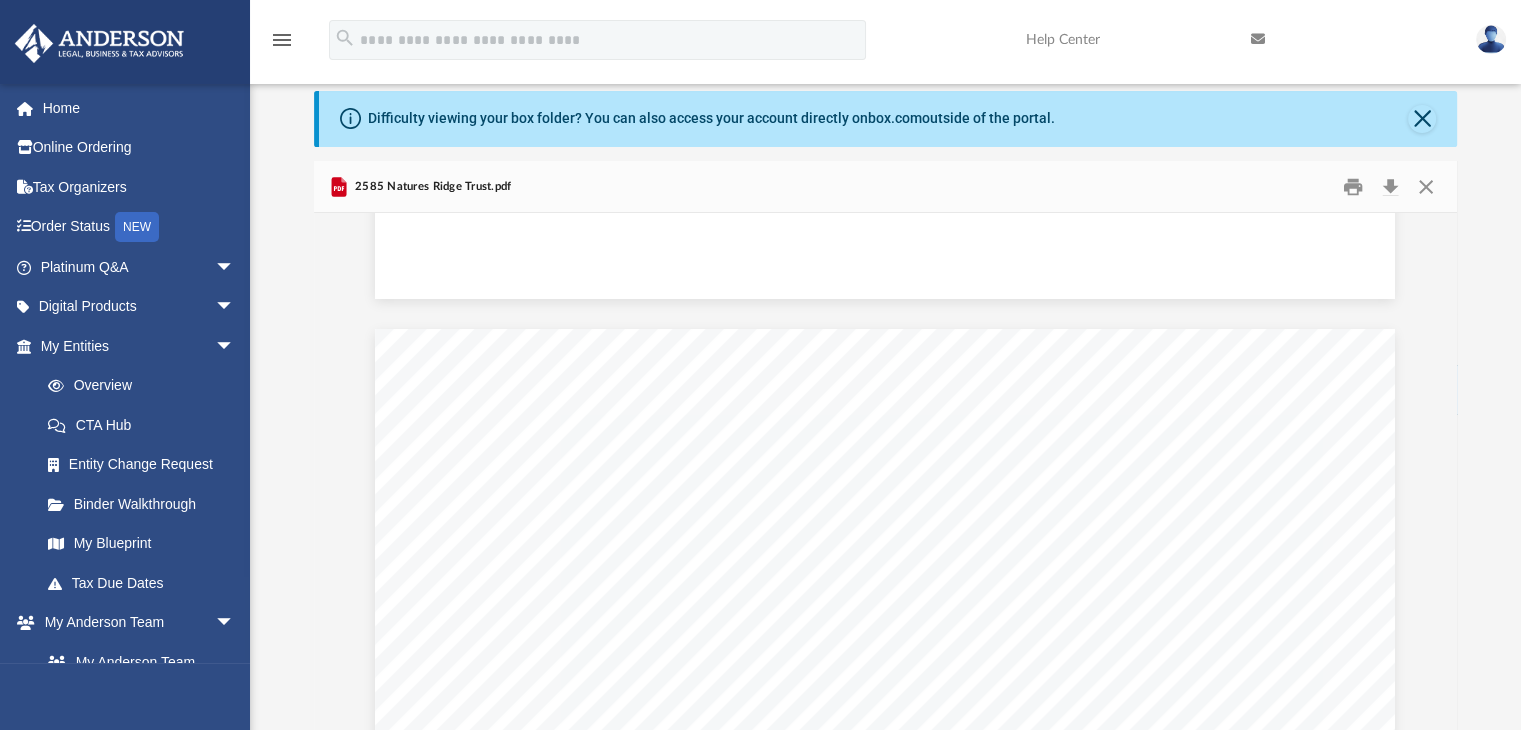 scroll, scrollTop: 0, scrollLeft: 0, axis: both 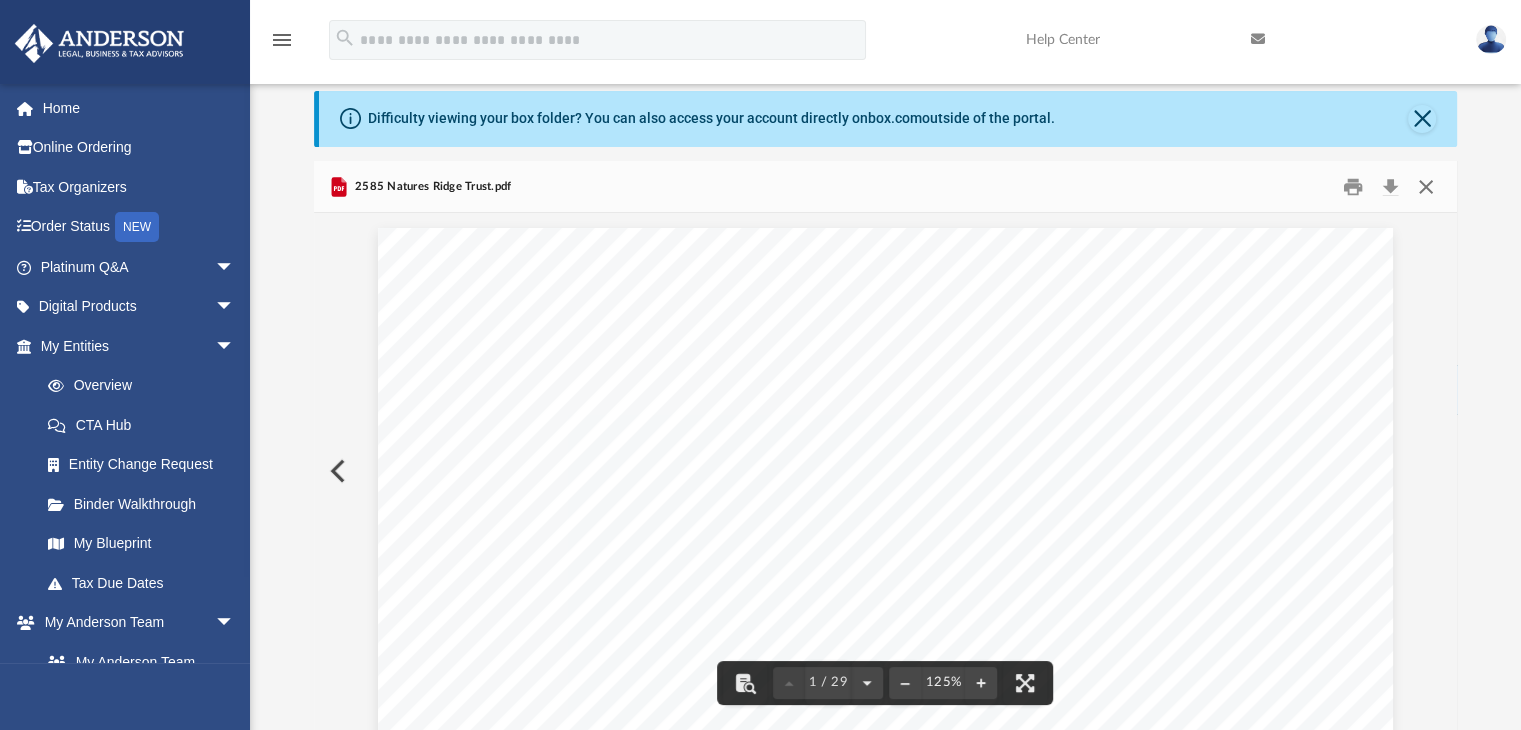 click at bounding box center [1426, 186] 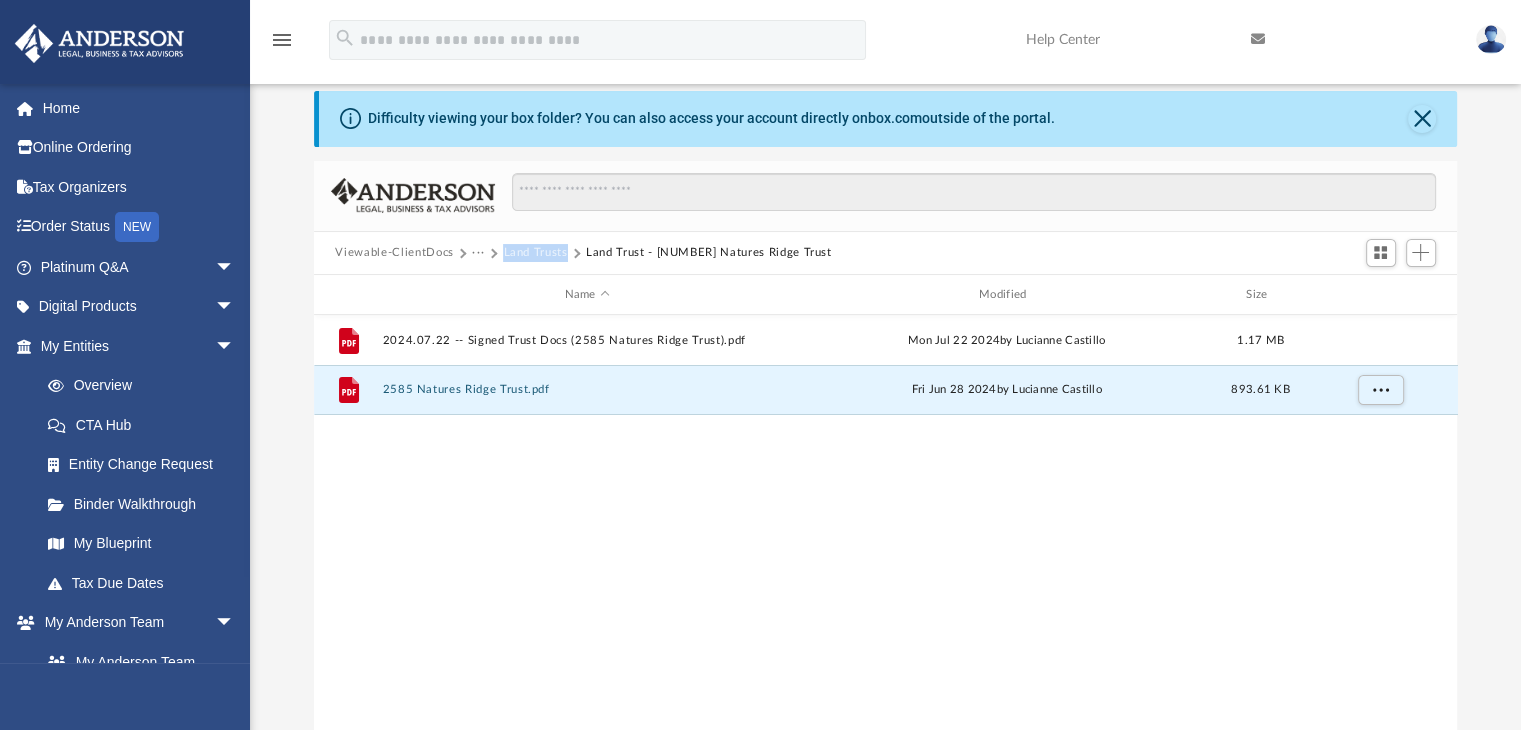 click on "Land Trusts" at bounding box center [535, 253] 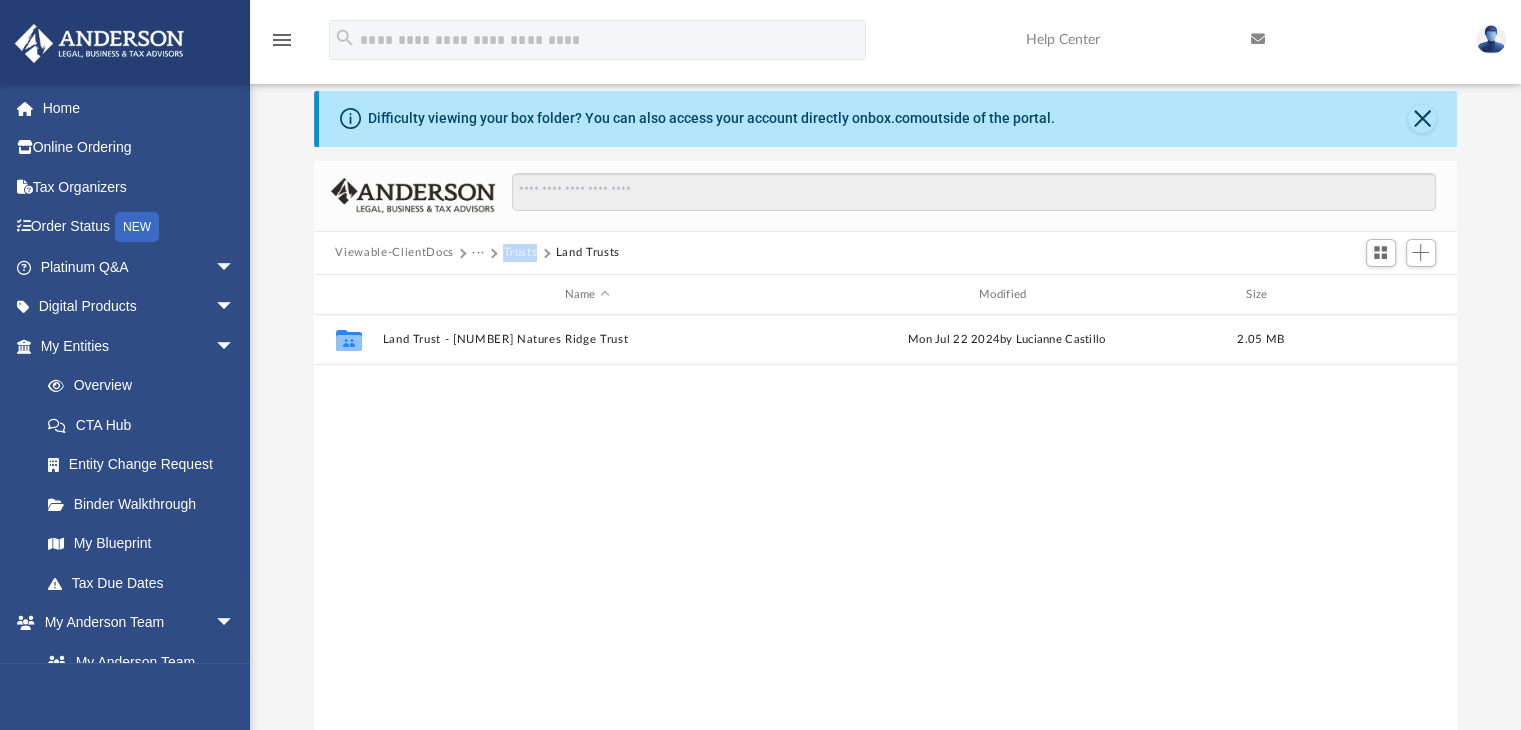 click on "Trusts" at bounding box center (520, 253) 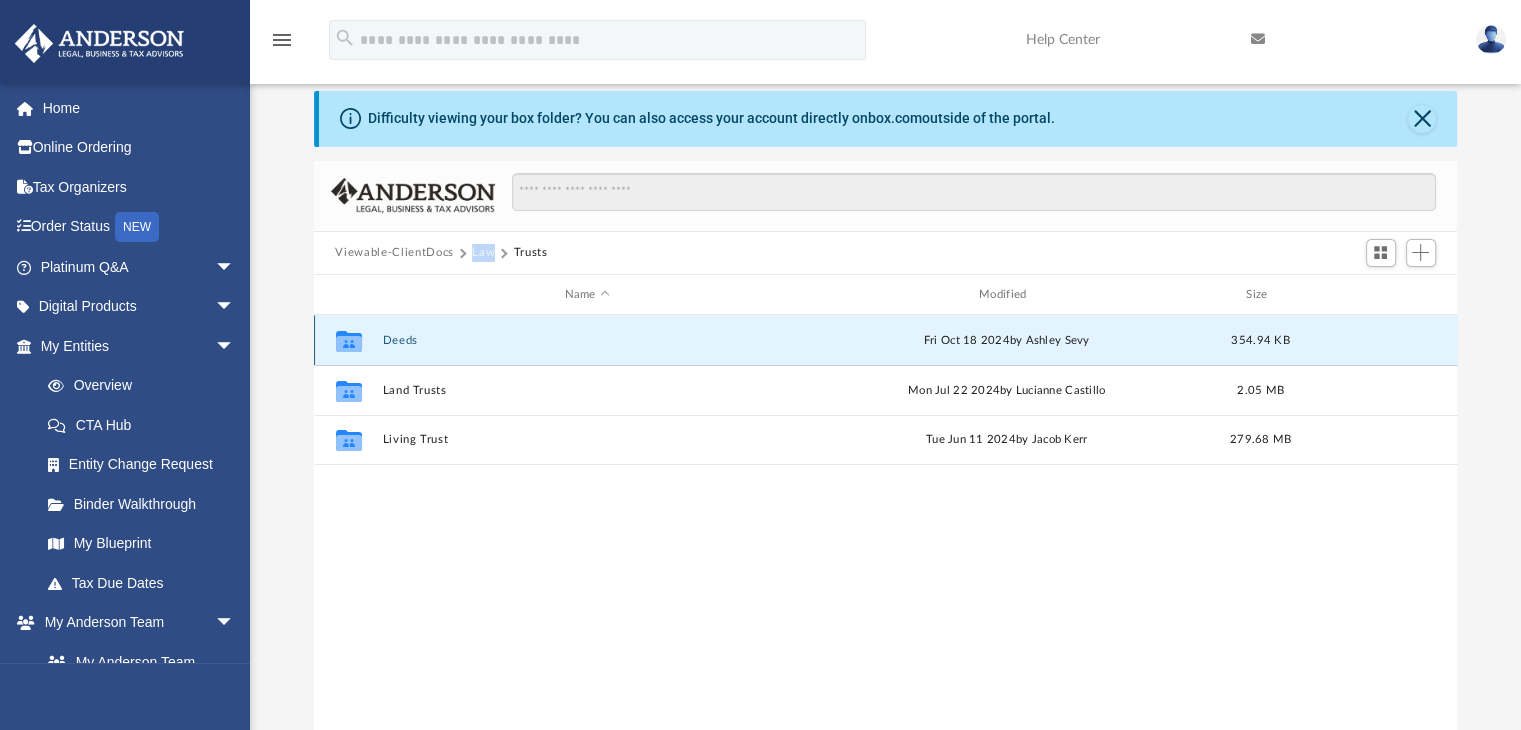 click on "Deeds" at bounding box center [587, 340] 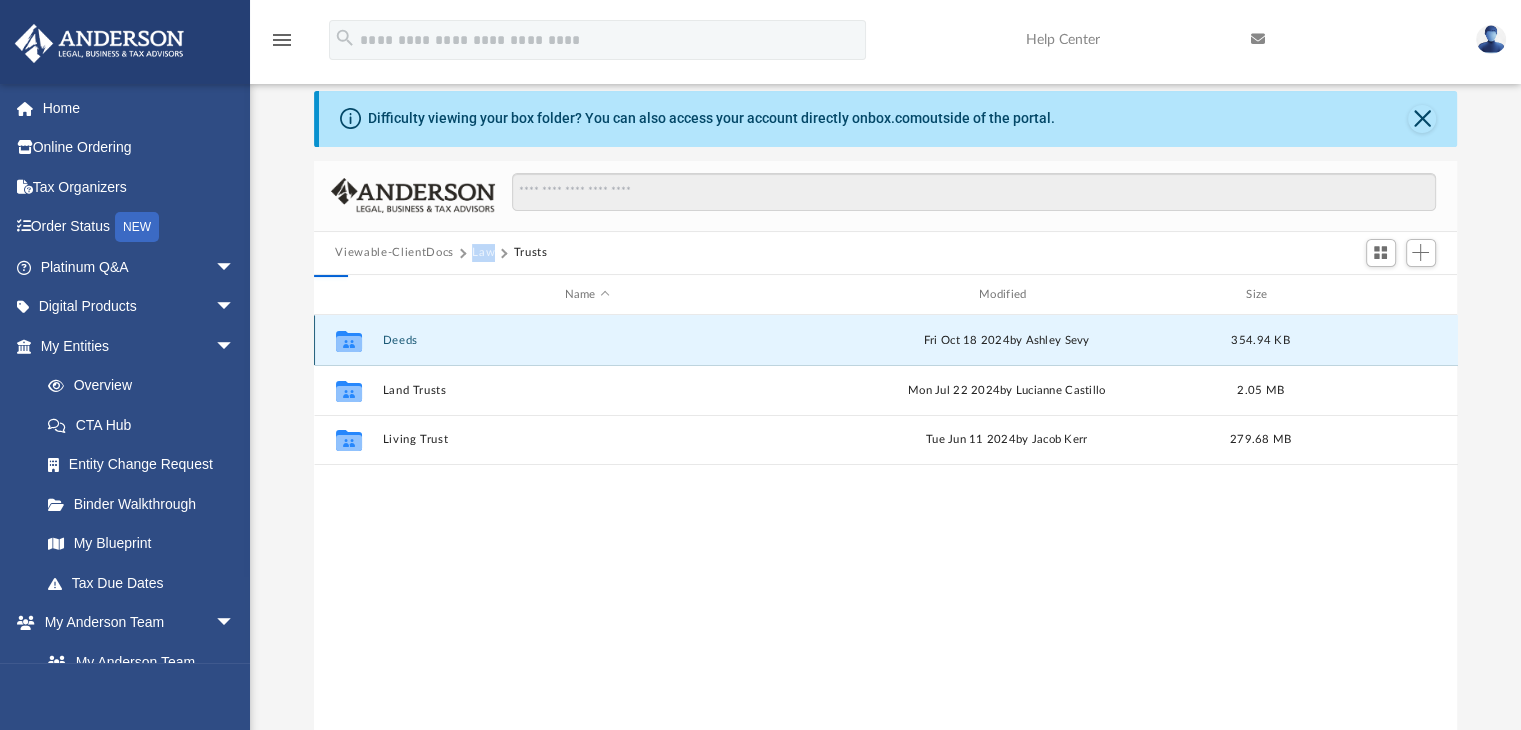 click on "Deeds" at bounding box center [587, 340] 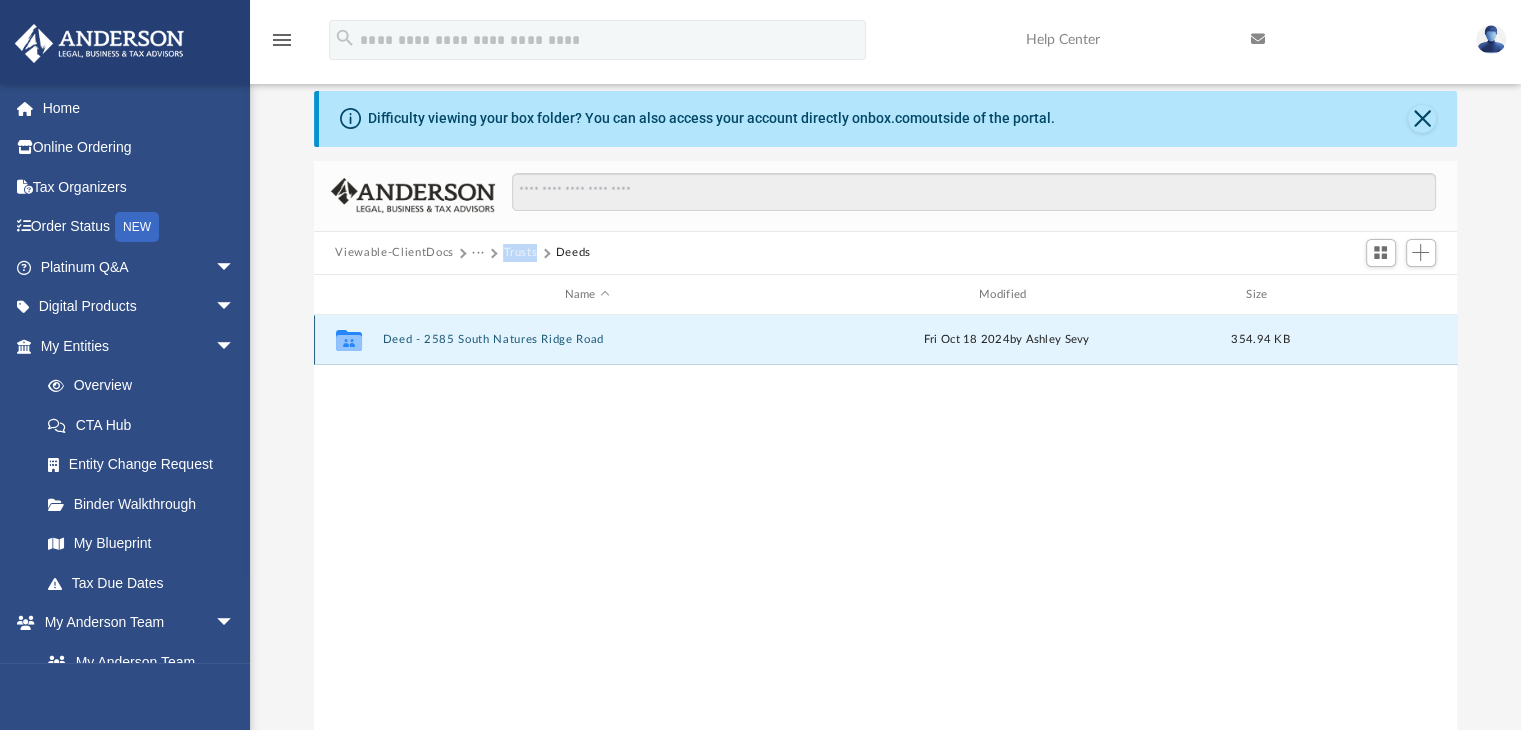 click on "Deed - 2585 South Natures Ridge Road" at bounding box center [587, 340] 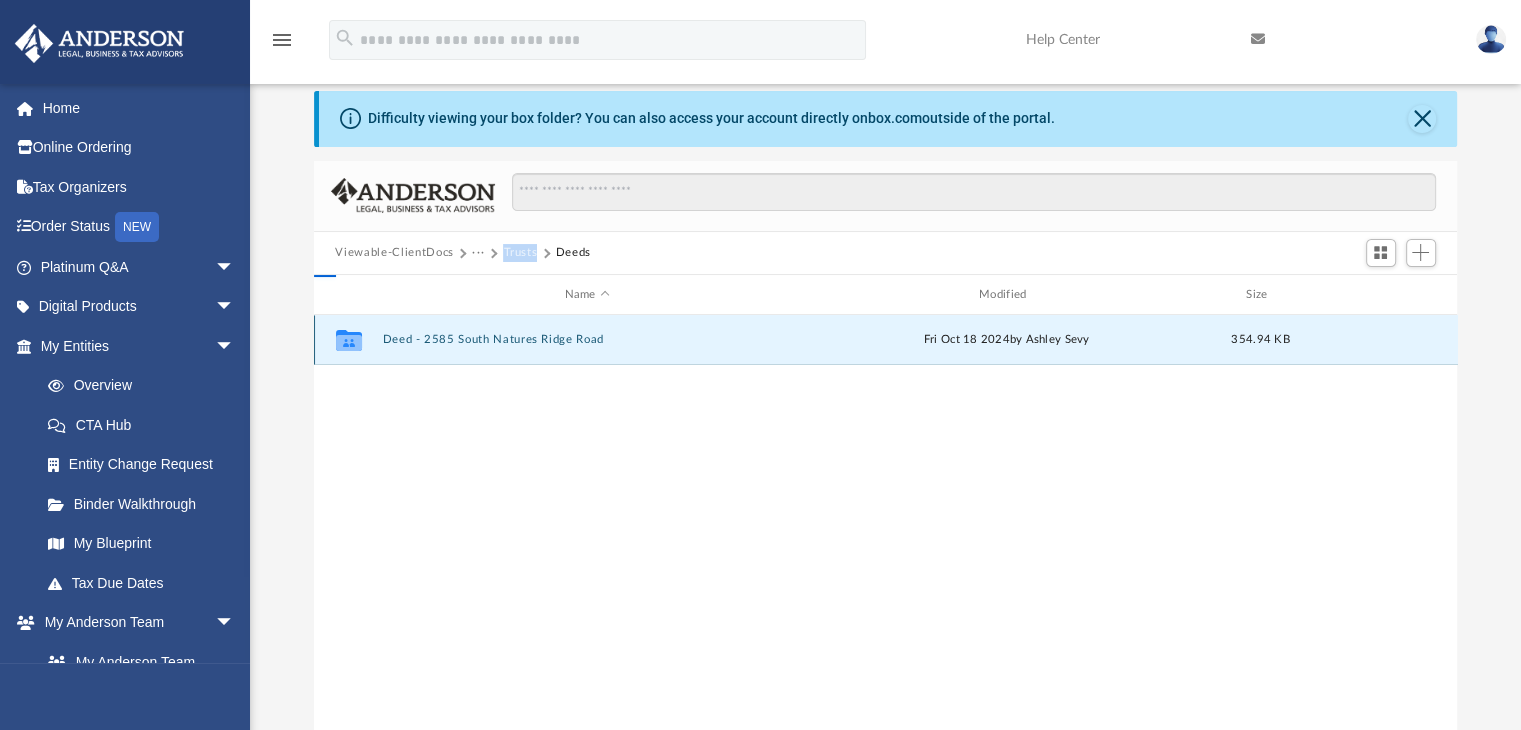 click on "Deed - 2585 South Natures Ridge Road" at bounding box center (587, 340) 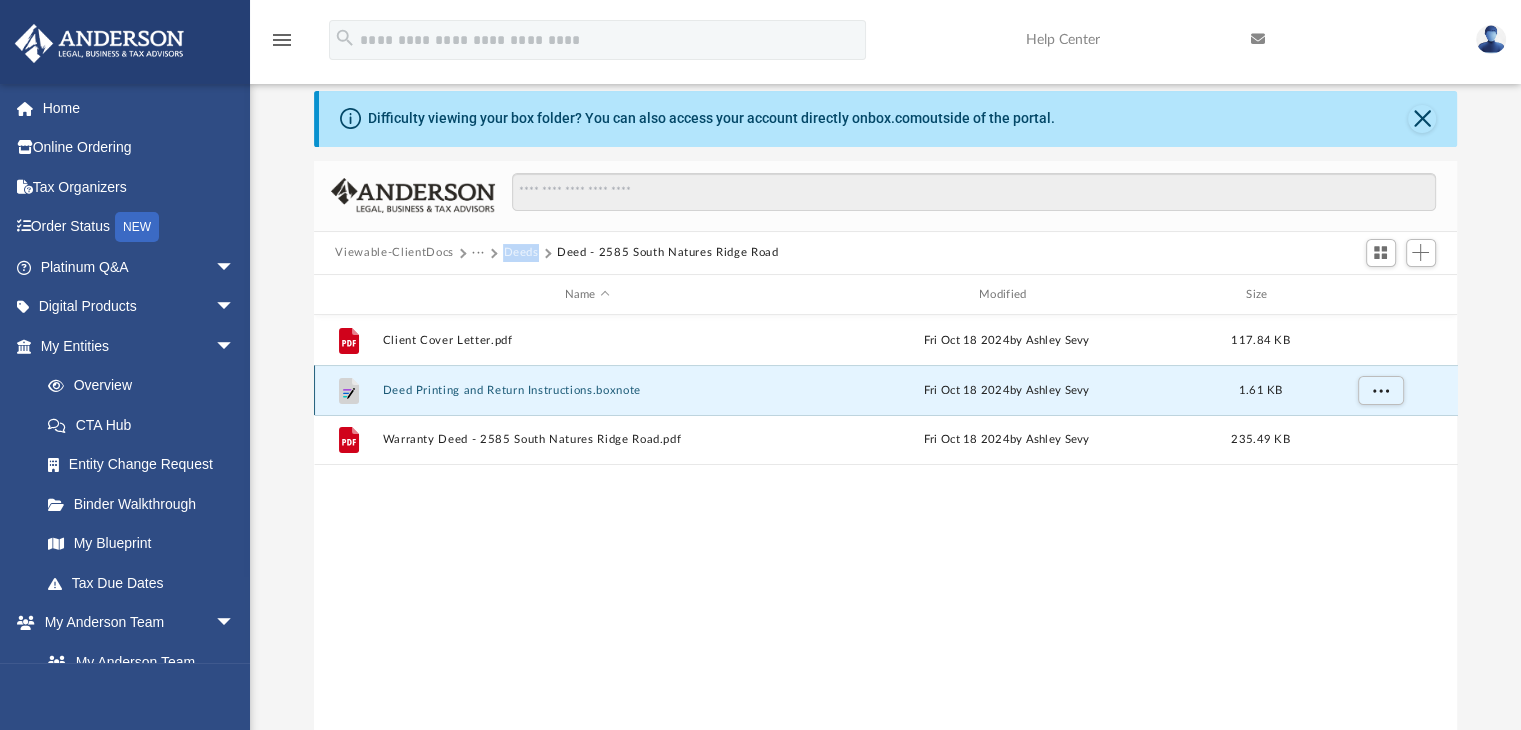 click on "Deed Printing and Return Instructions.boxnote" at bounding box center (587, 390) 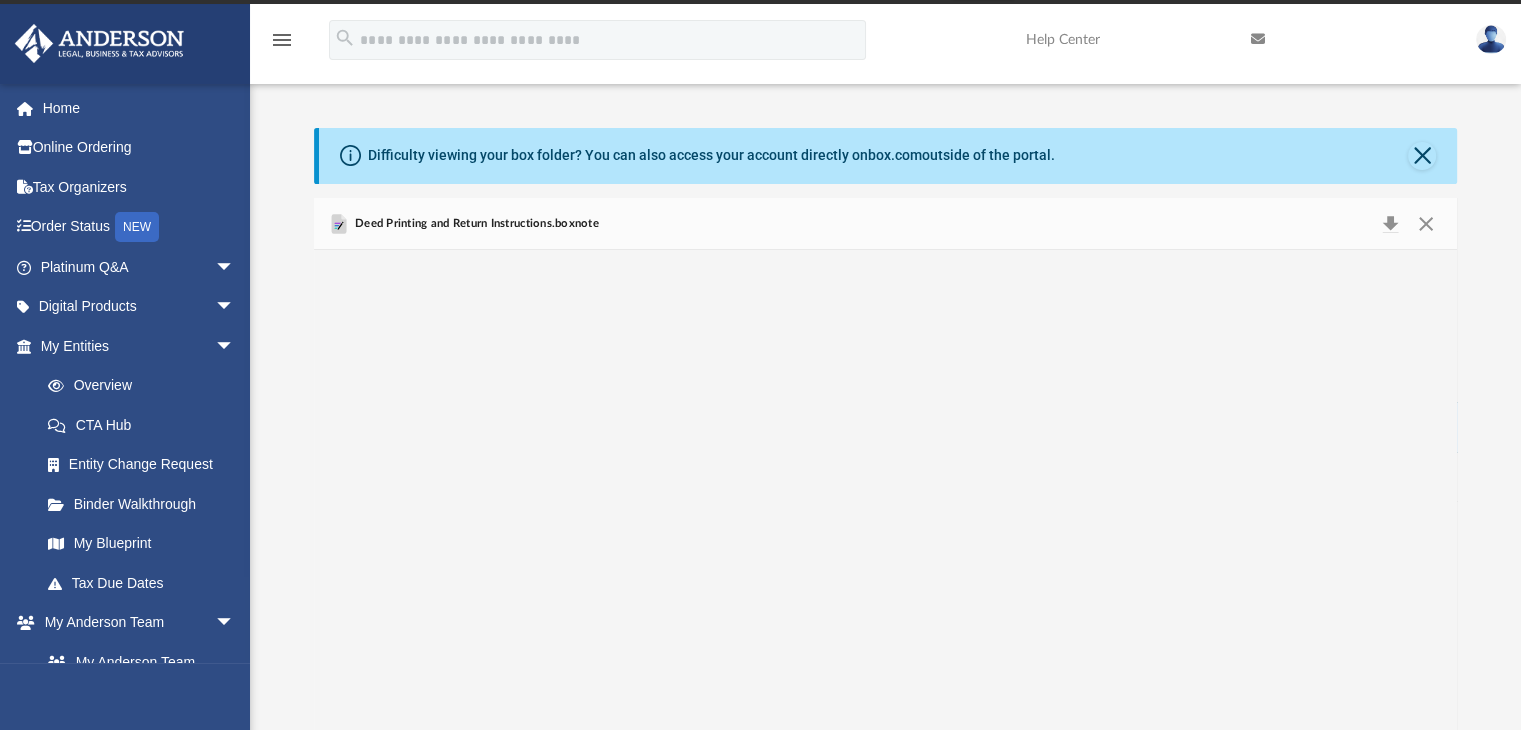 scroll, scrollTop: 0, scrollLeft: 0, axis: both 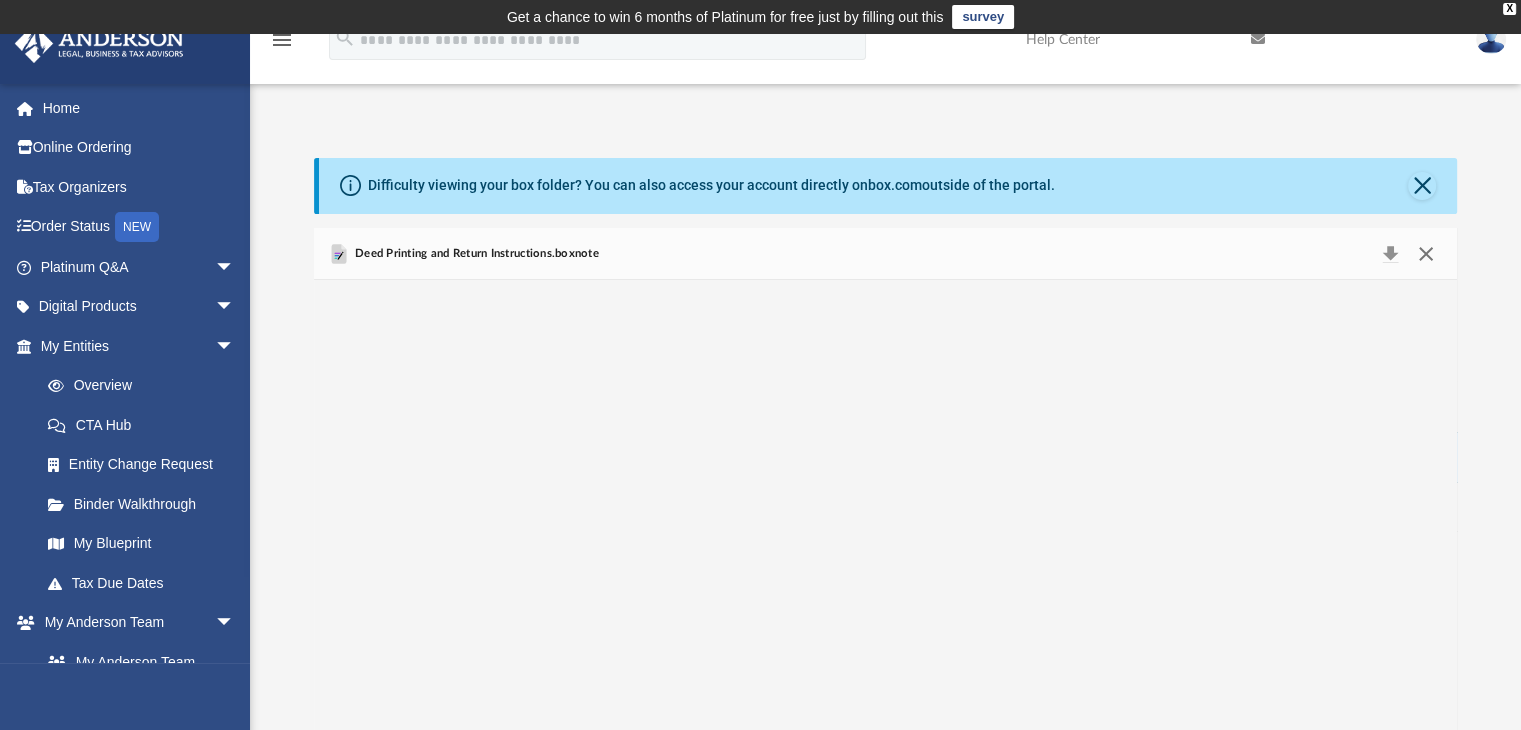 click at bounding box center (1426, 254) 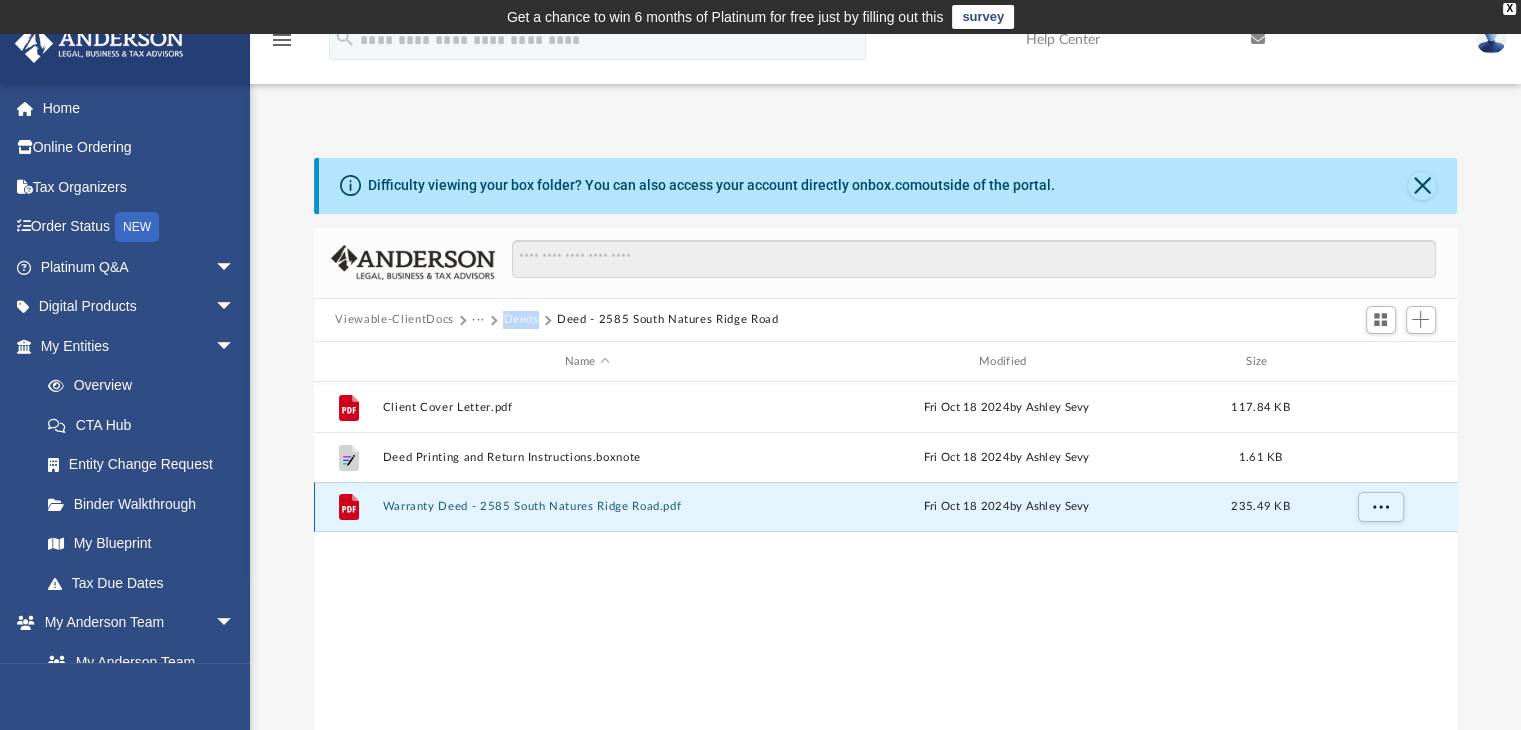 click on "Warranty Deed - 2585 South Natures Ridge Road.pdf" at bounding box center [587, 507] 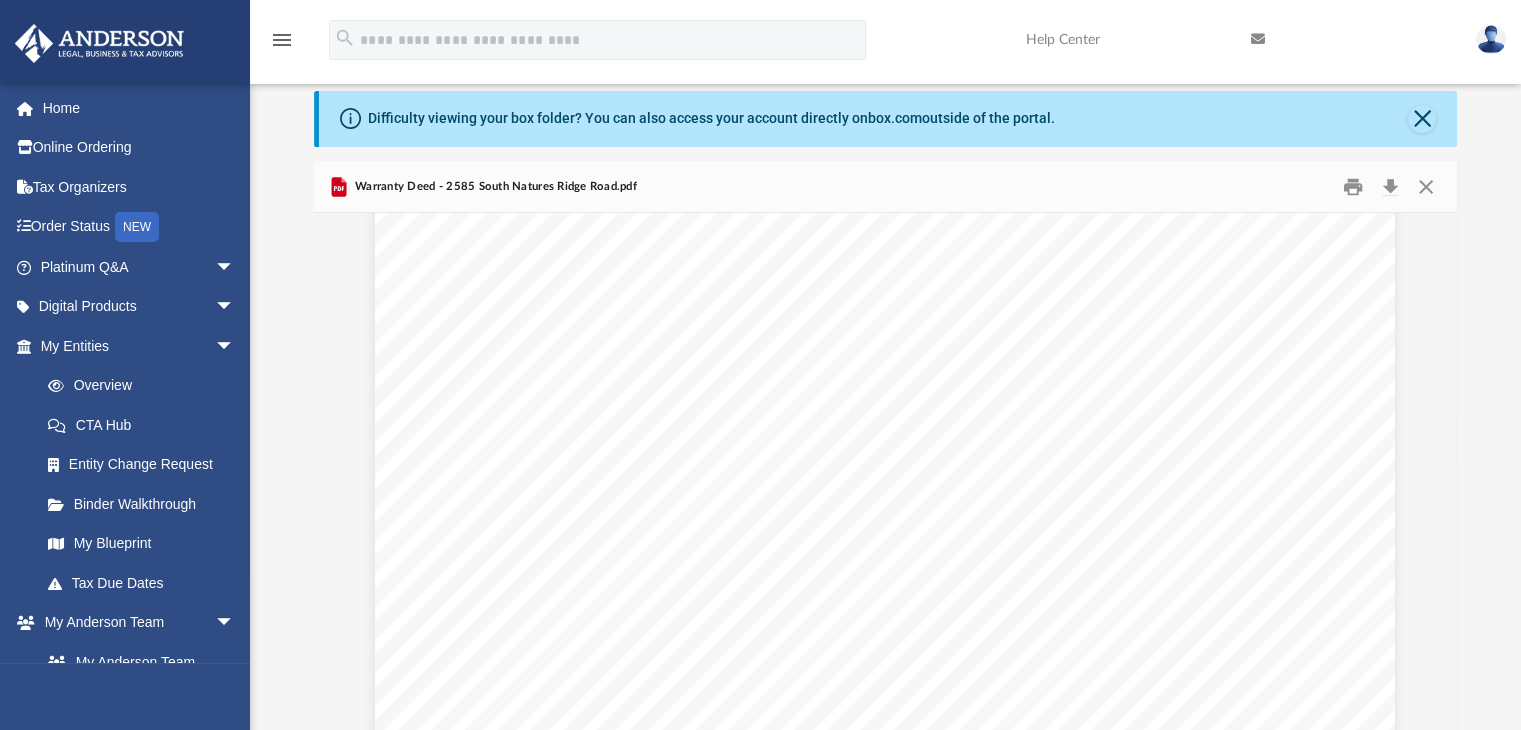 scroll, scrollTop: 0, scrollLeft: 0, axis: both 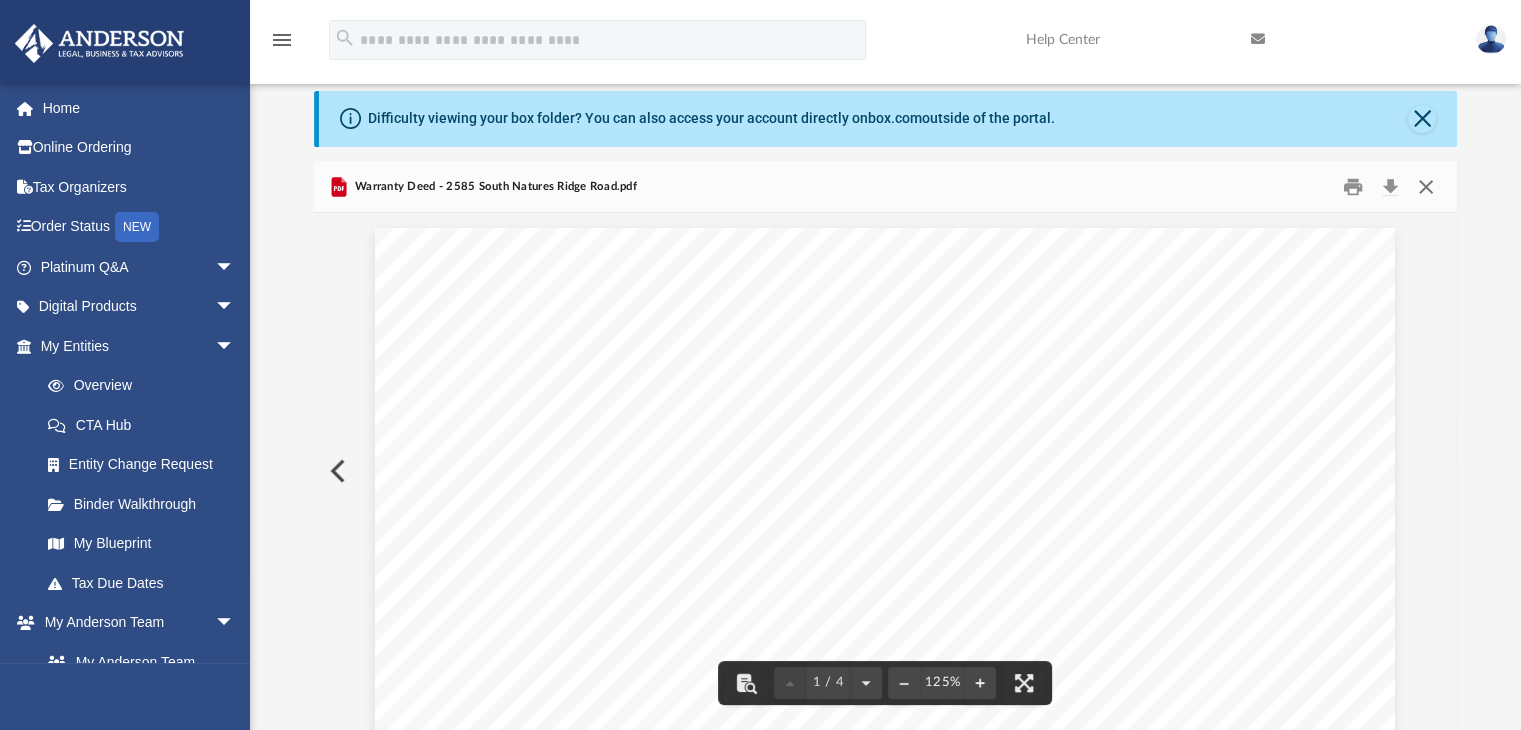 click at bounding box center (1426, 186) 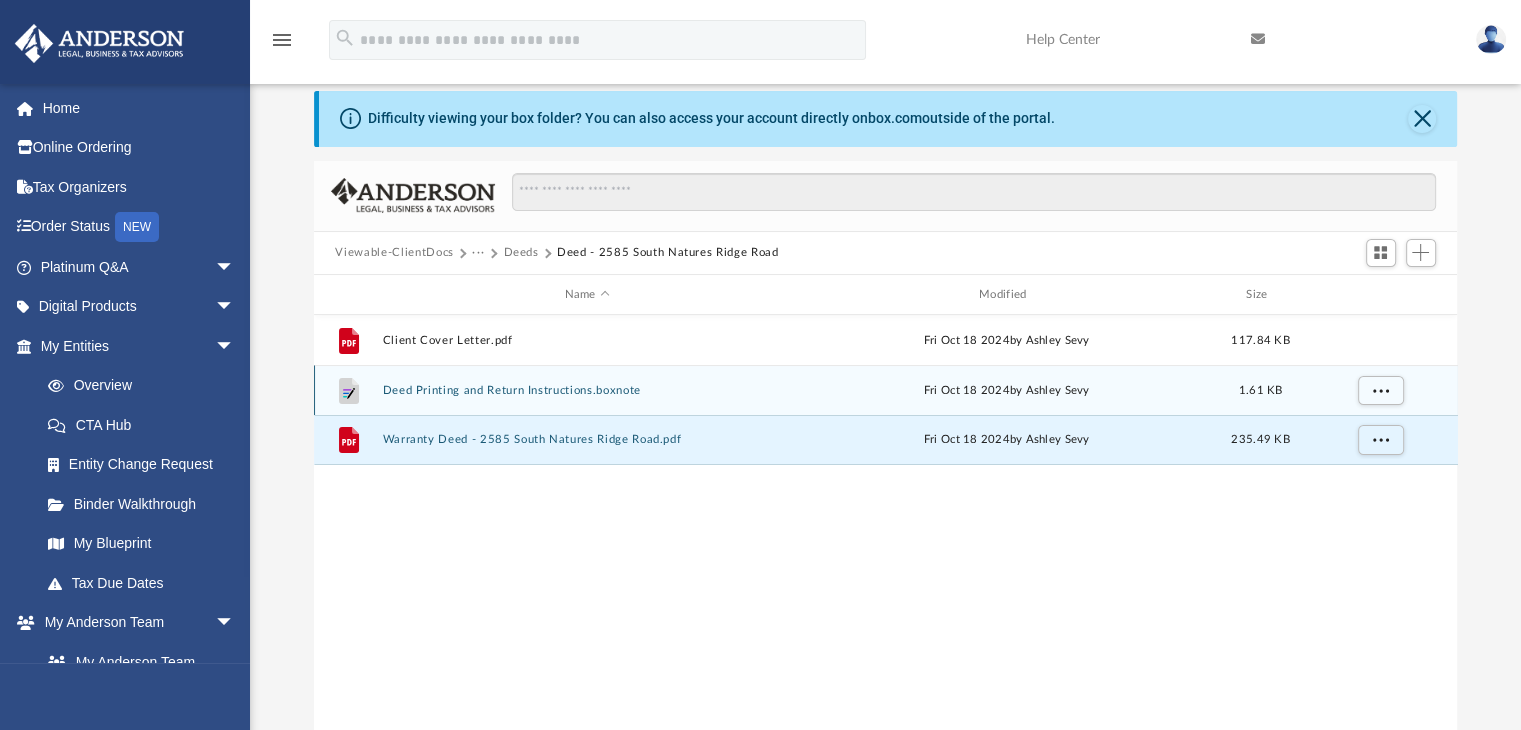 click on "File Deed Printing and Return Instructions.boxnote Fri Oct 18 2024  by Ashley Sevy 1.61 KB" at bounding box center [886, 390] 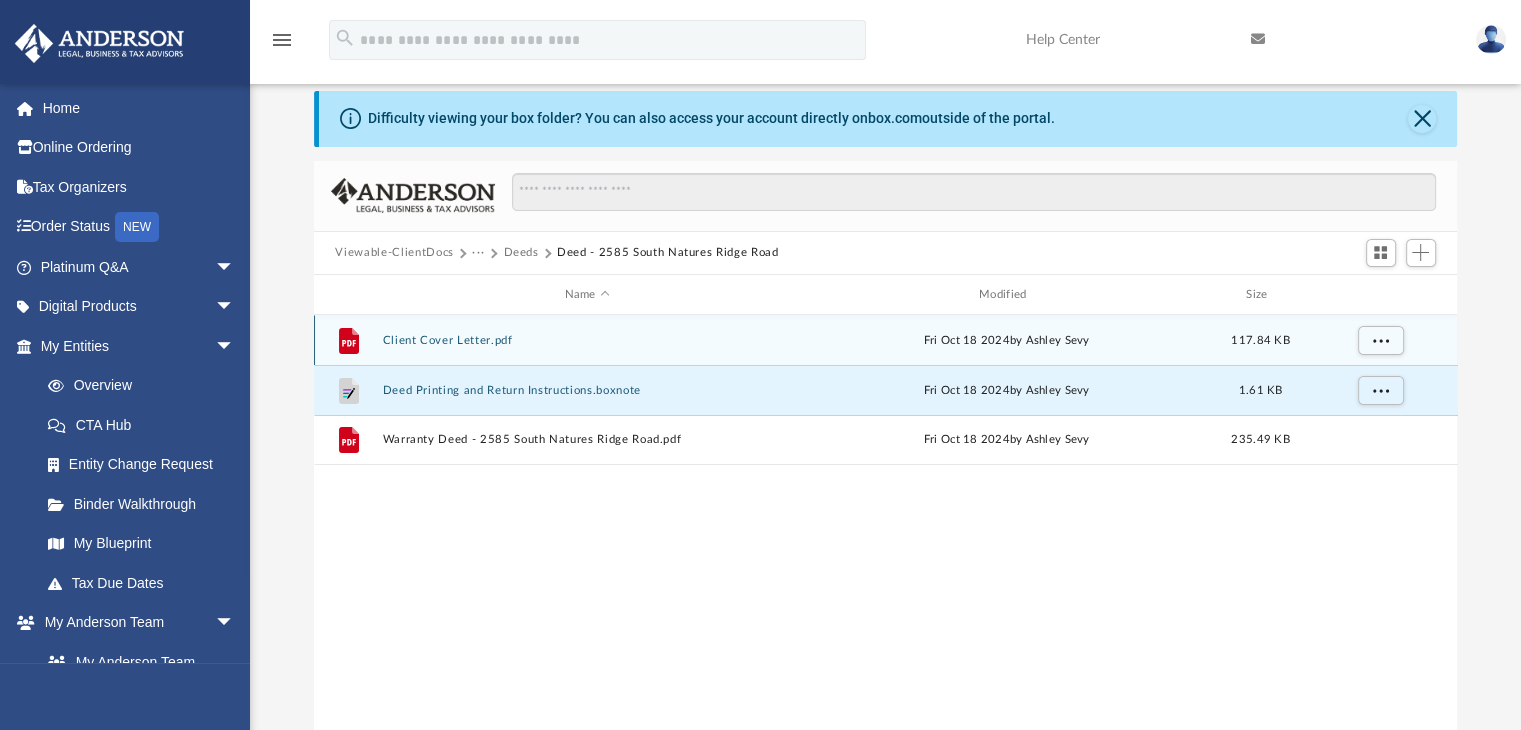 click on "Client Cover Letter.pdf" at bounding box center (587, 340) 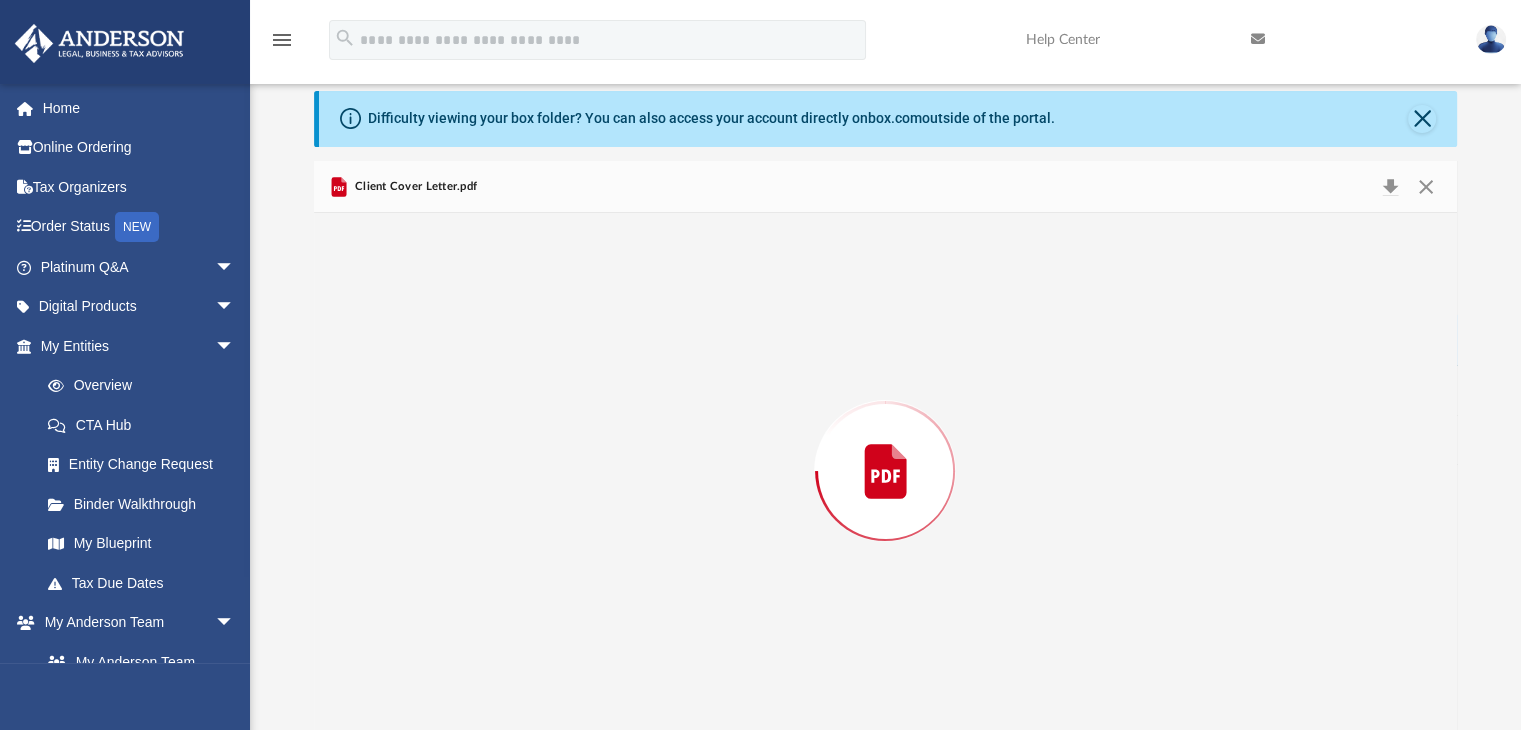 click at bounding box center [886, 471] 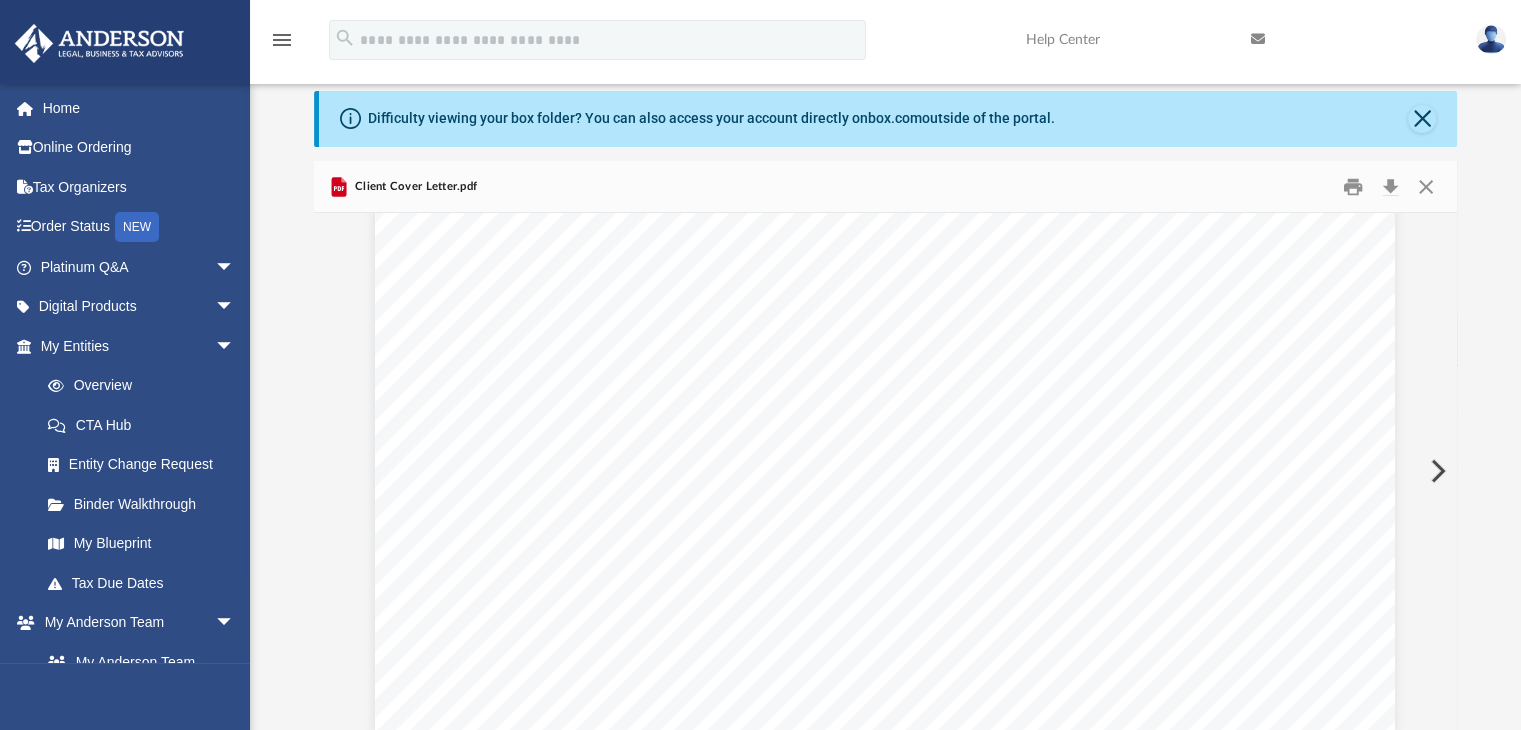 scroll, scrollTop: 833, scrollLeft: 0, axis: vertical 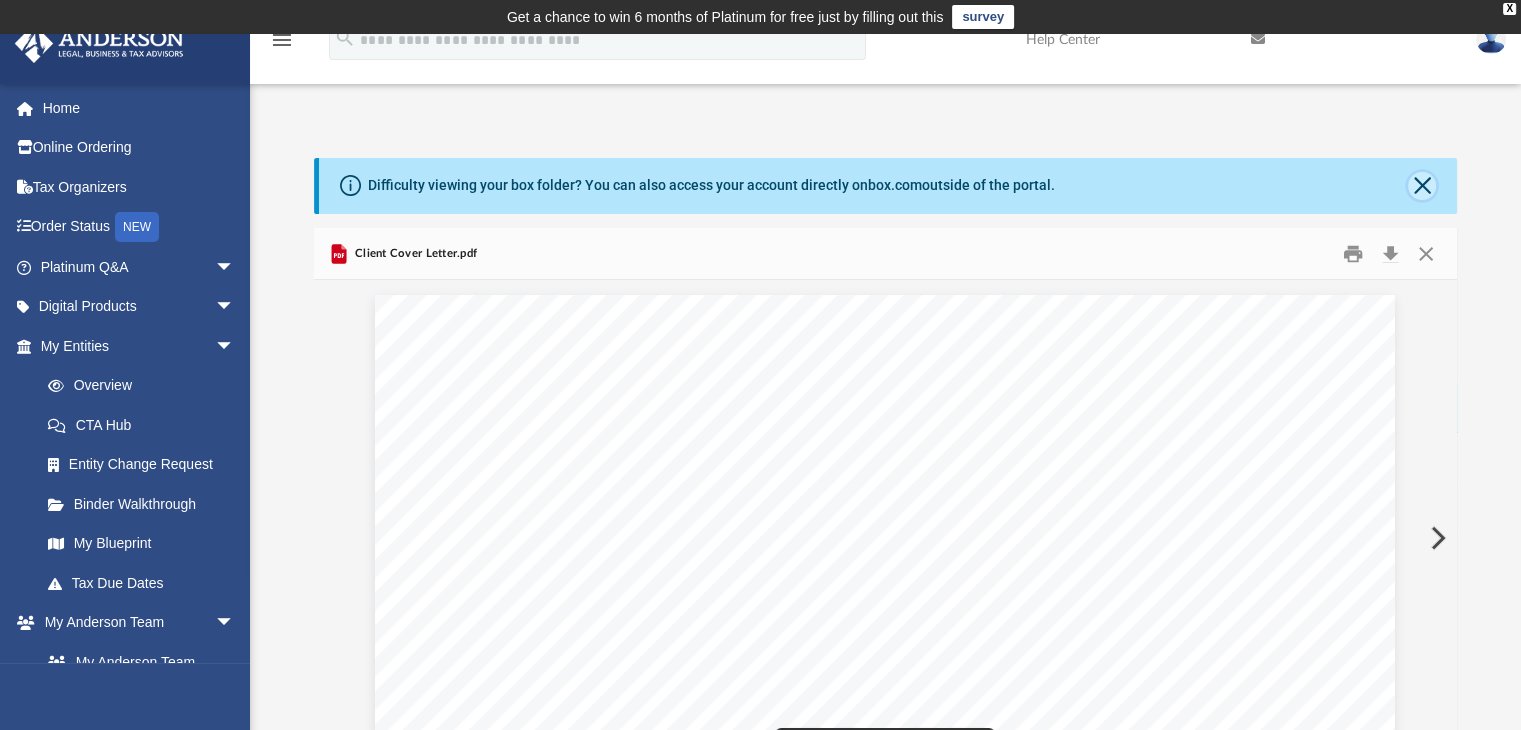 click 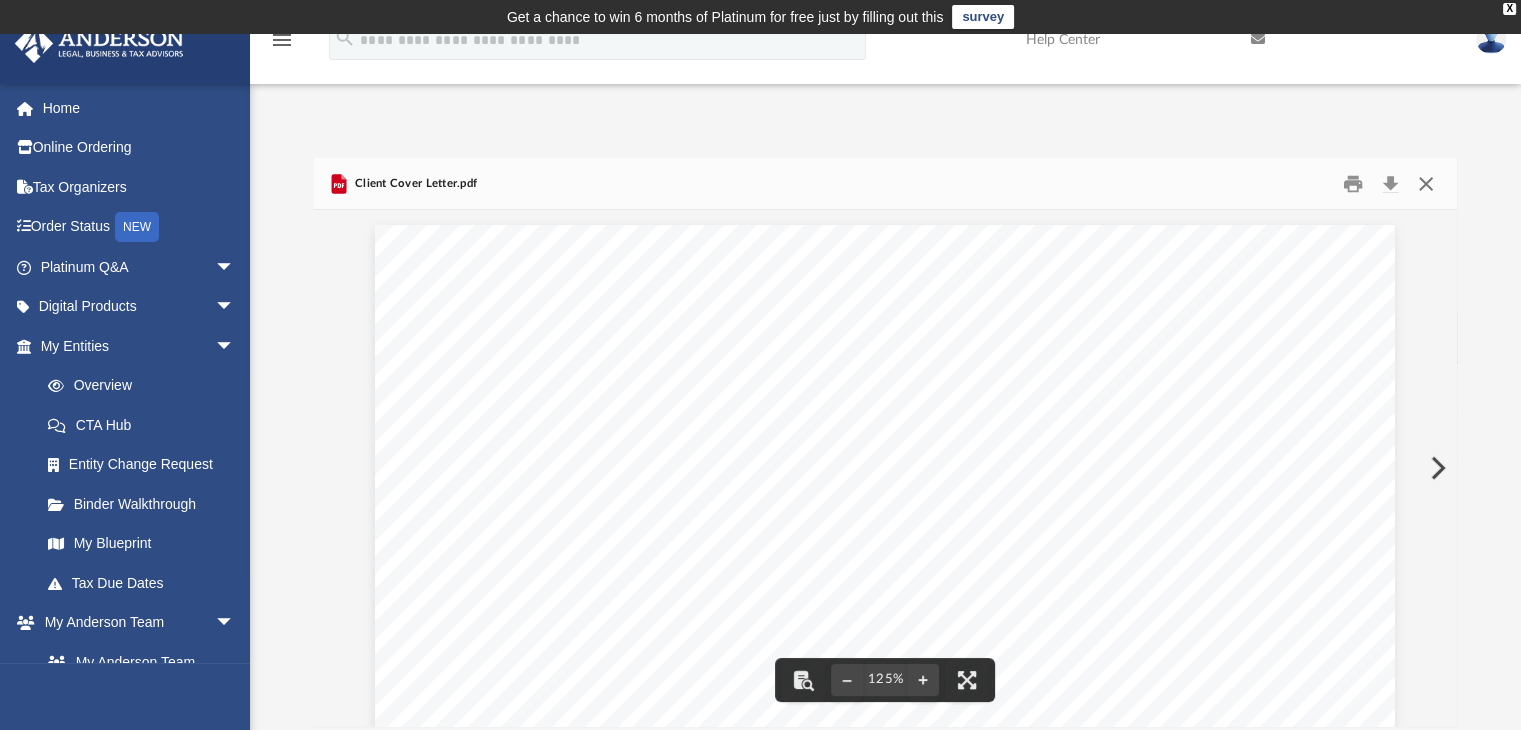 click at bounding box center (1426, 183) 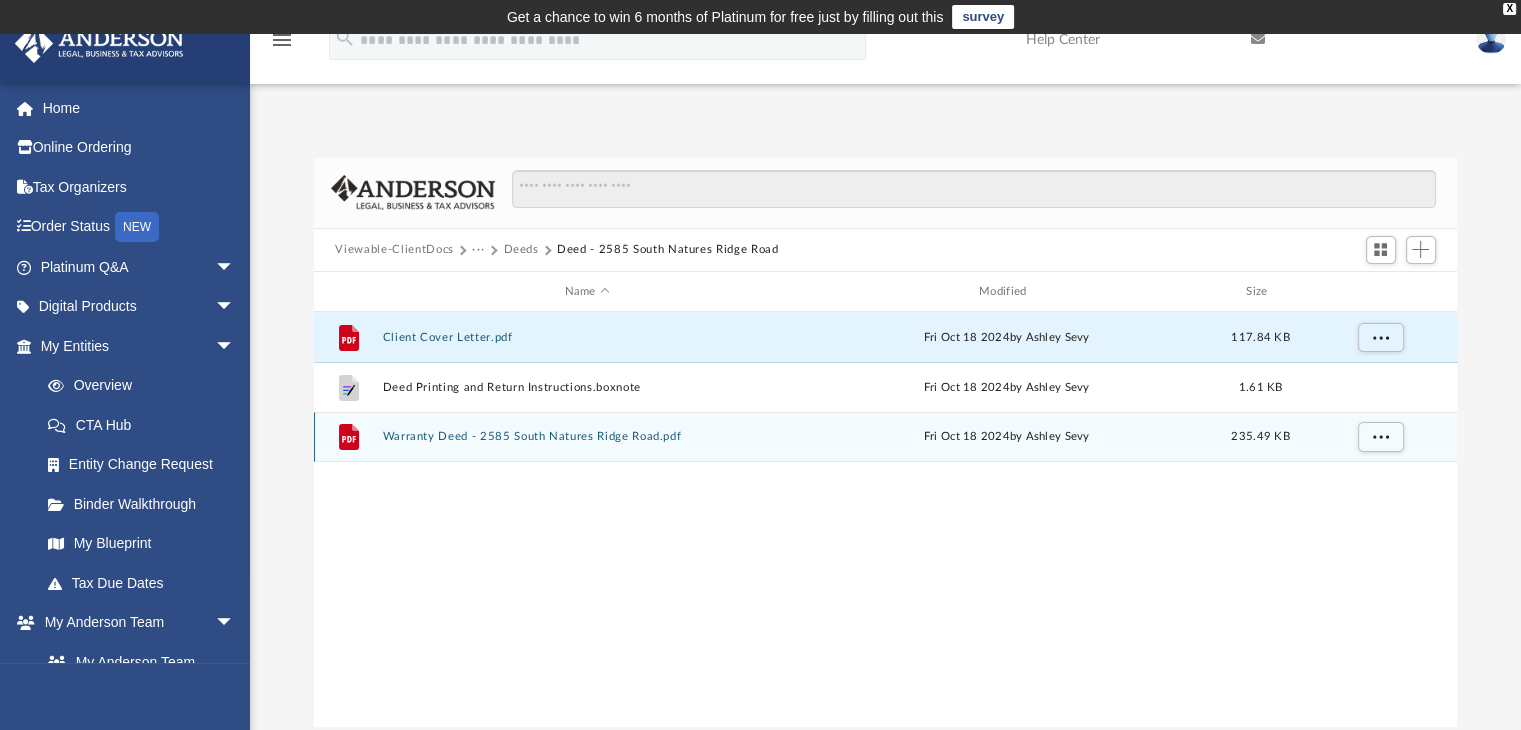 click on "Warranty Deed - 2585 South Natures Ridge Road.pdf" at bounding box center [587, 437] 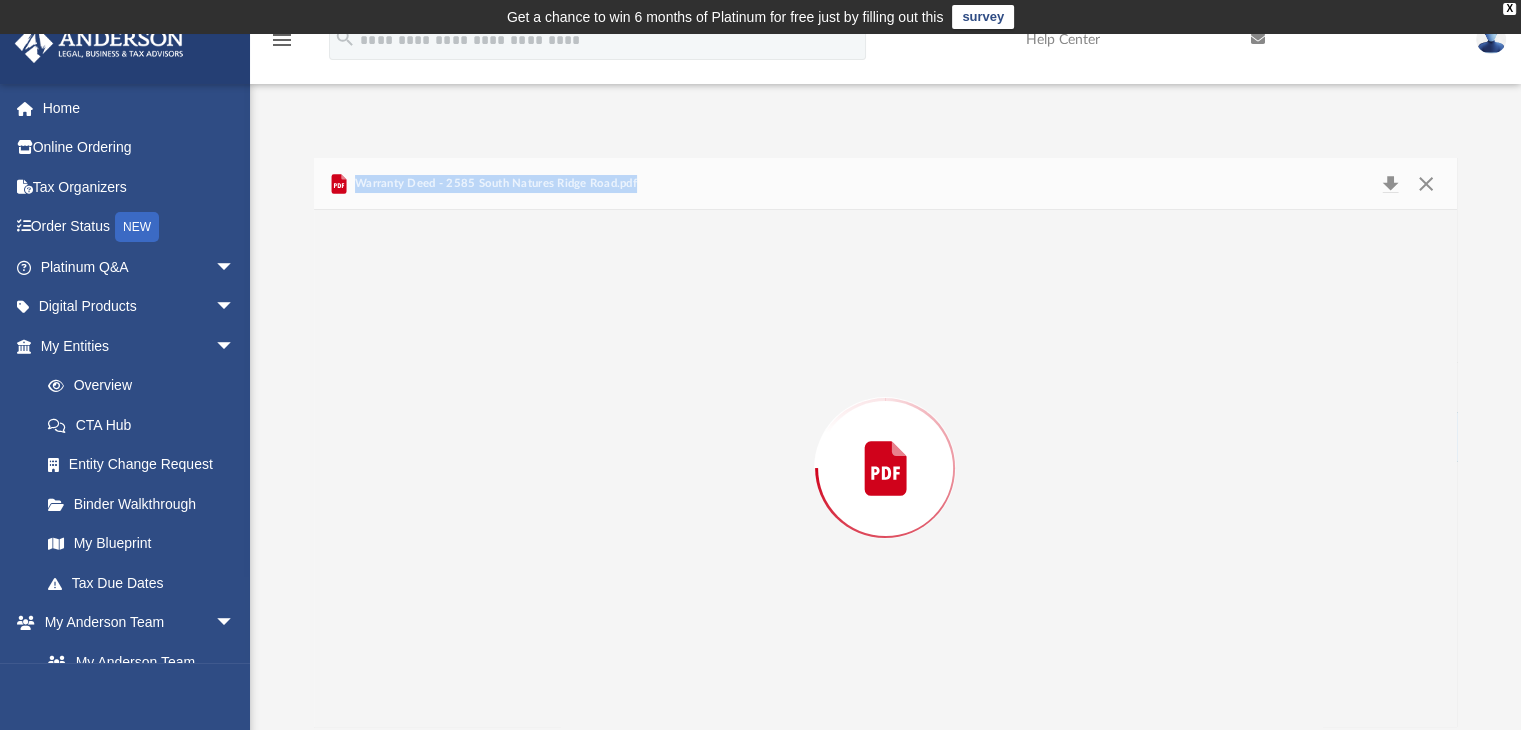 click at bounding box center [886, 468] 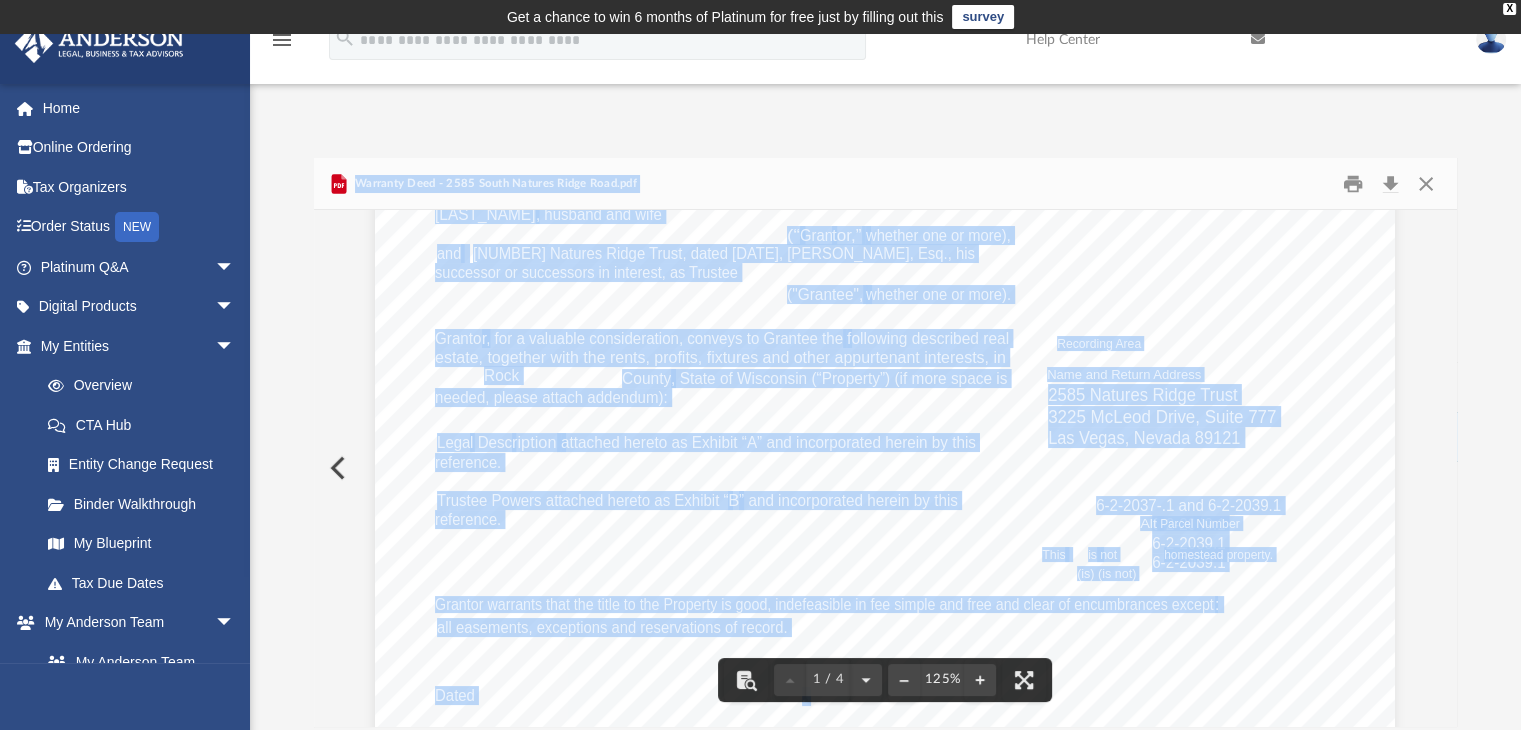 scroll, scrollTop: 264, scrollLeft: 0, axis: vertical 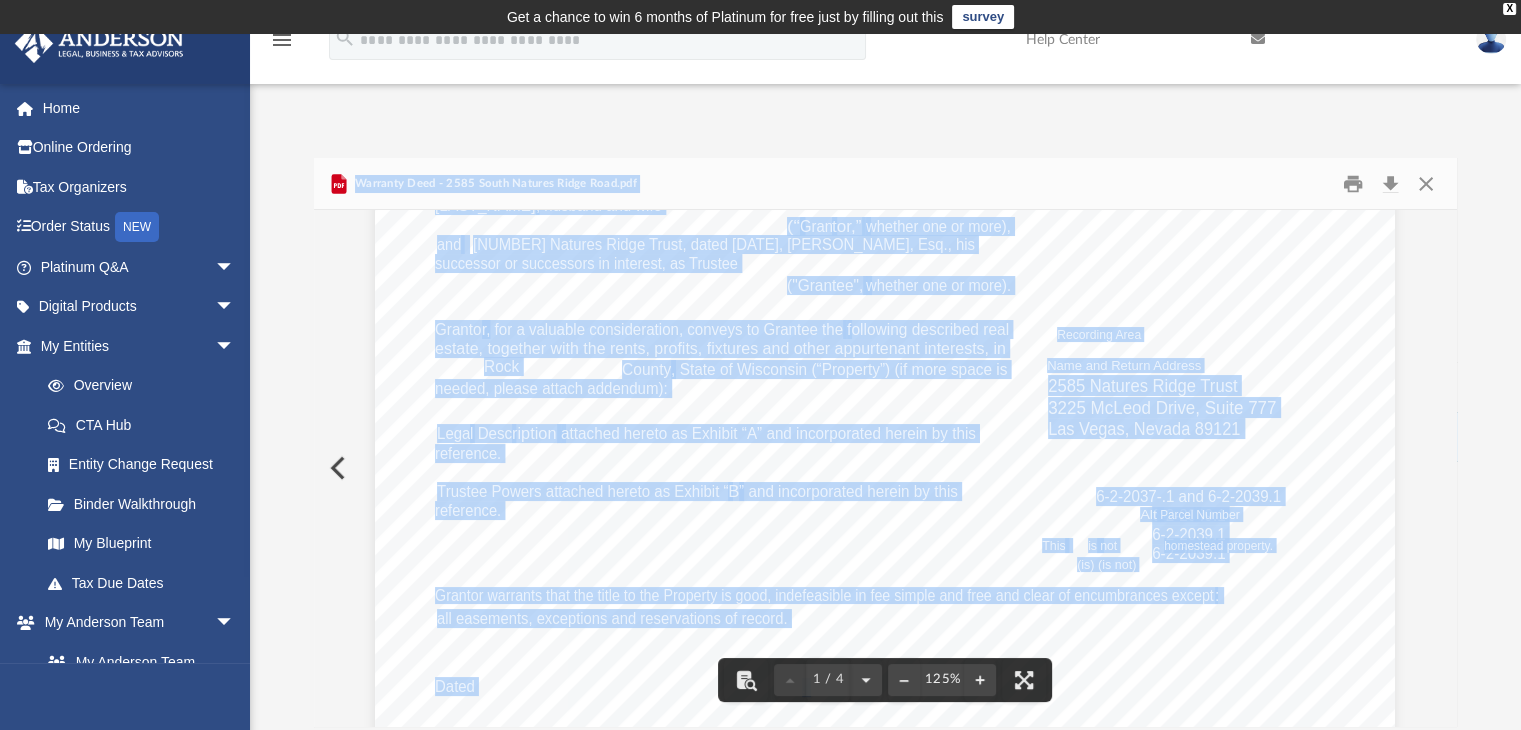 click on "THIS DEED , made between   Todd Millen a/k/a Todd Robert Millen and Urvashi Marda , husband and wife and   2585 Natures Ridge Trust, dated June 25, 2024, Carter Coons, Esq., his successor or successors in interest, as Trustee (“ Gran tor,”   whether one or more), 2585 Natures Ridge Trust 3225 McLeod Drive, Suite 777 Las Vegas, Nevada 89121 Lega l Desc ription   attached hereto as Exhibit “A” and incorporated herein by this reference. Trustee Powers attached hereto as Exhibit “ B ” and incorporated herein by this reference. Dated Signature(s) (“Grantee,”   whether one or more). Granto r, for a valuable consideration, conveys to Grantee the   following described real estate, together with the rents, profits, fixtures and other appurtenant interests, in County , State of Wisconsin (“Property”) (if more space is THIS INSTRUMENT DRAFTED BY:   * Notary Public, State of   Illinois My Commission (is permanent) (expires: to me known to be the person(s) who executed the foregoing the above-named * *" at bounding box center [885, 621] 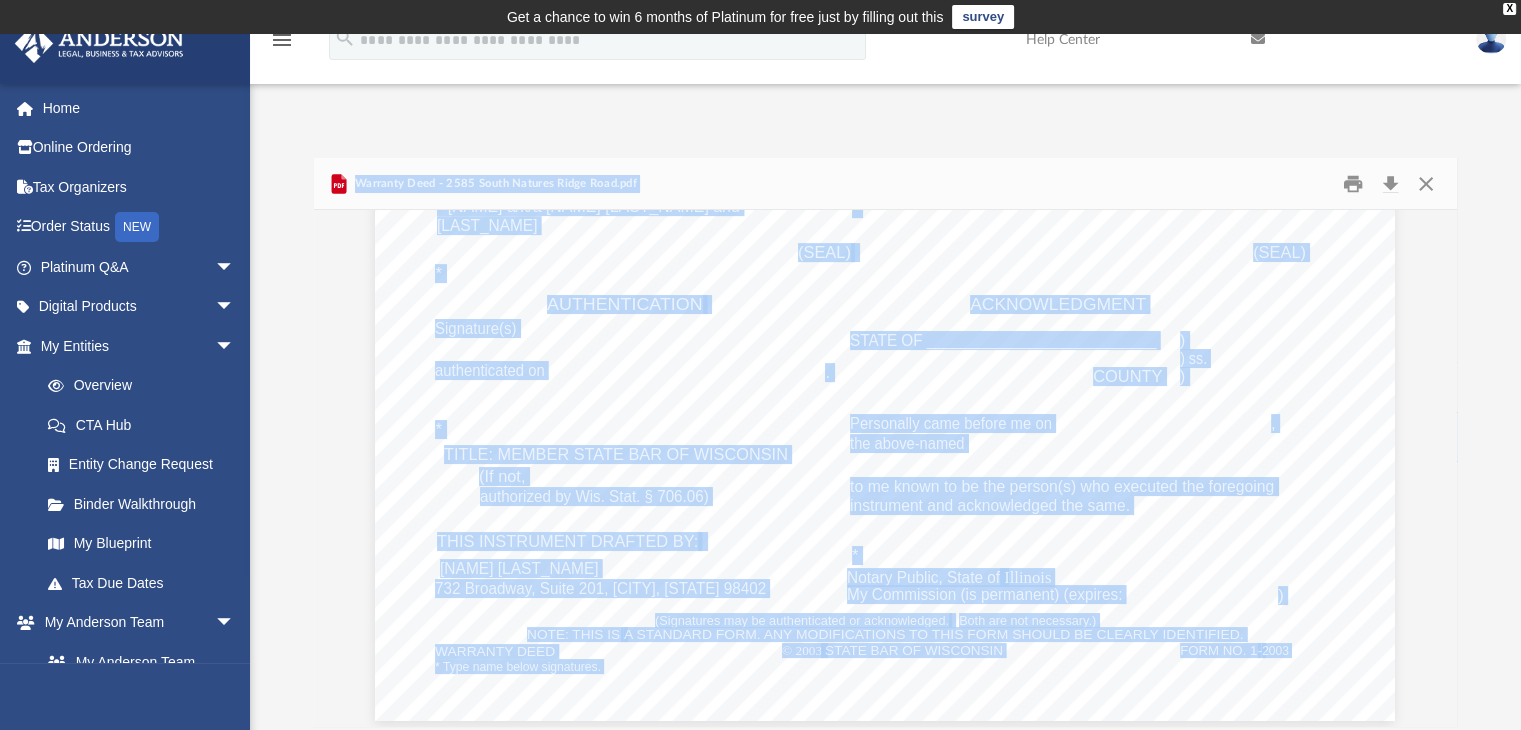 scroll, scrollTop: 816, scrollLeft: 0, axis: vertical 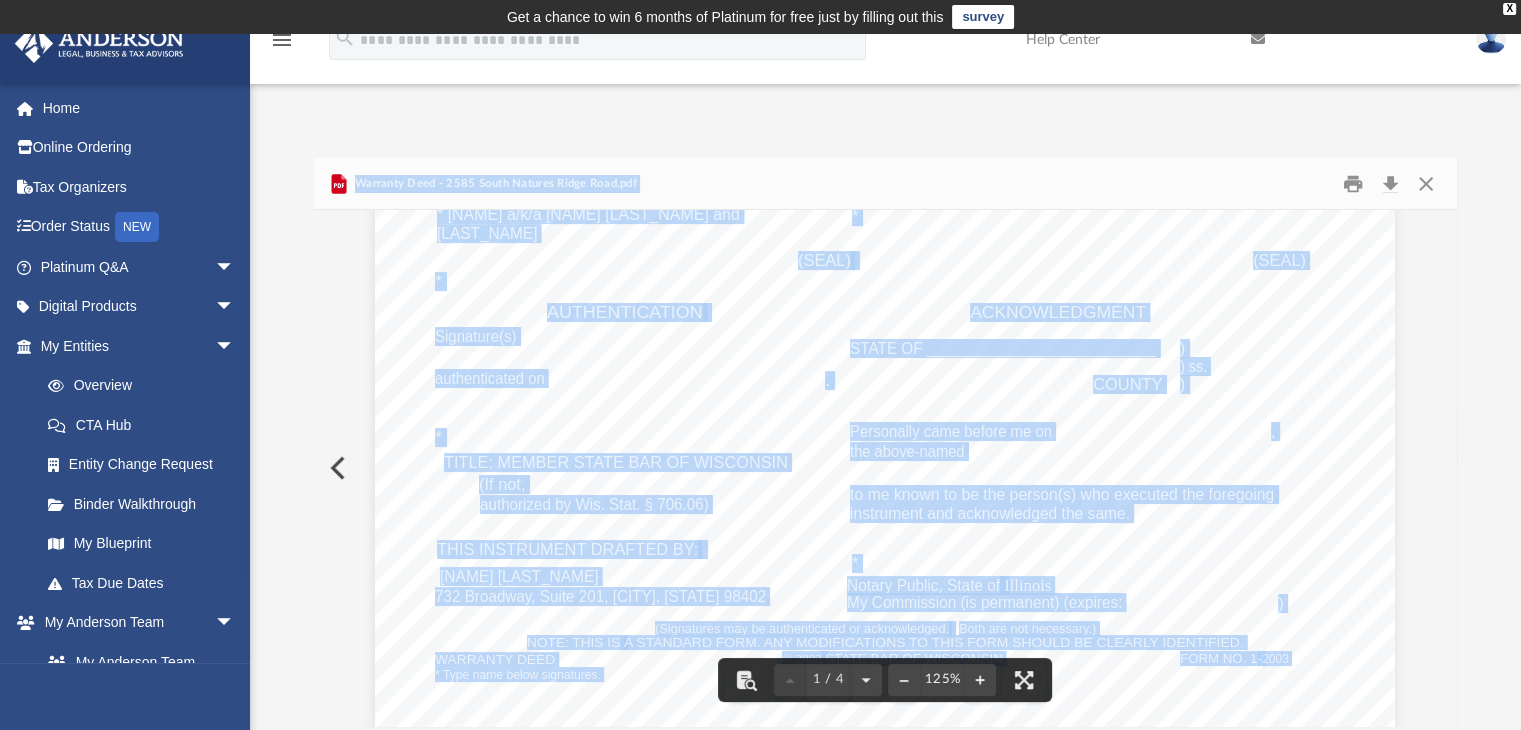 drag, startPoint x: 907, startPoint y: 461, endPoint x: 864, endPoint y: 545, distance: 94.36631 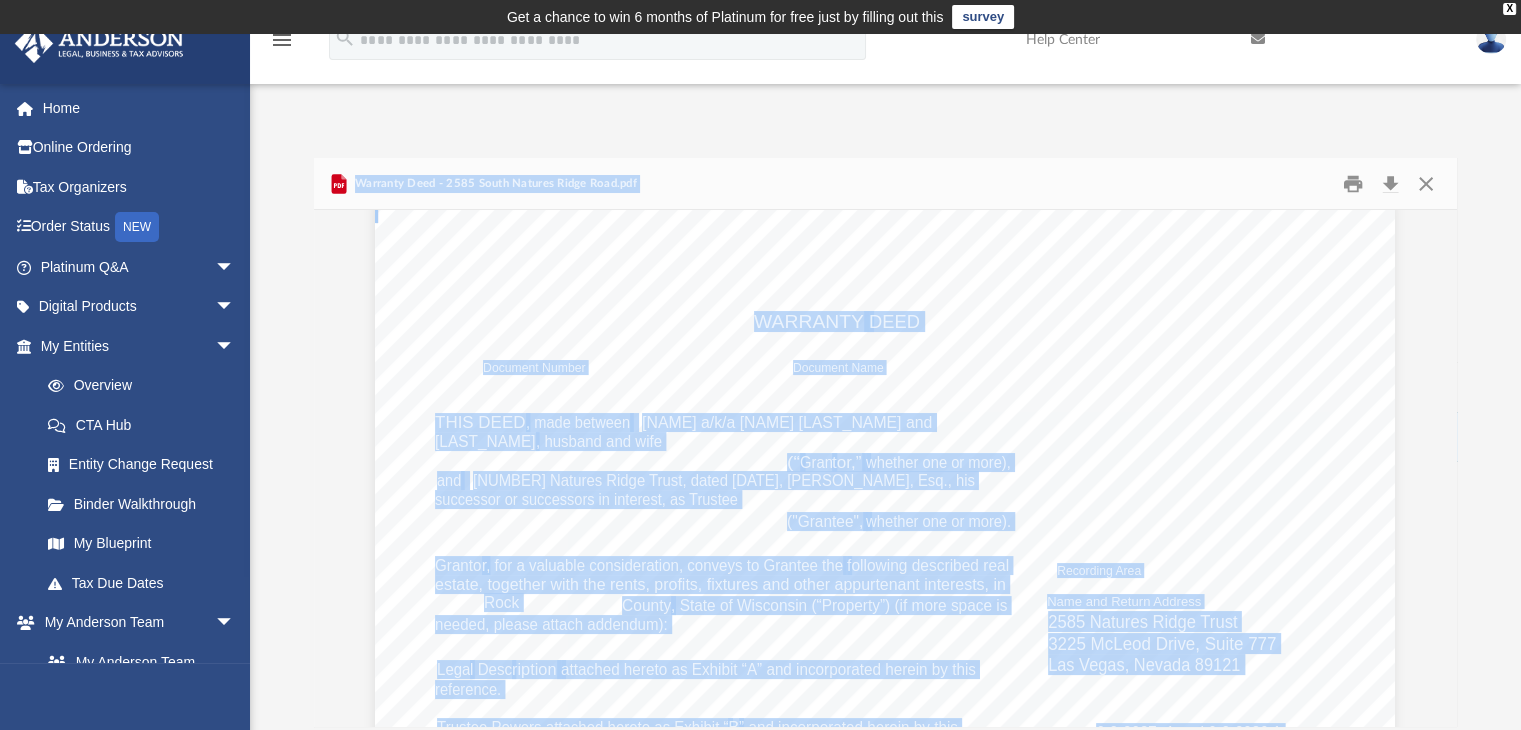 scroll, scrollTop: 0, scrollLeft: 0, axis: both 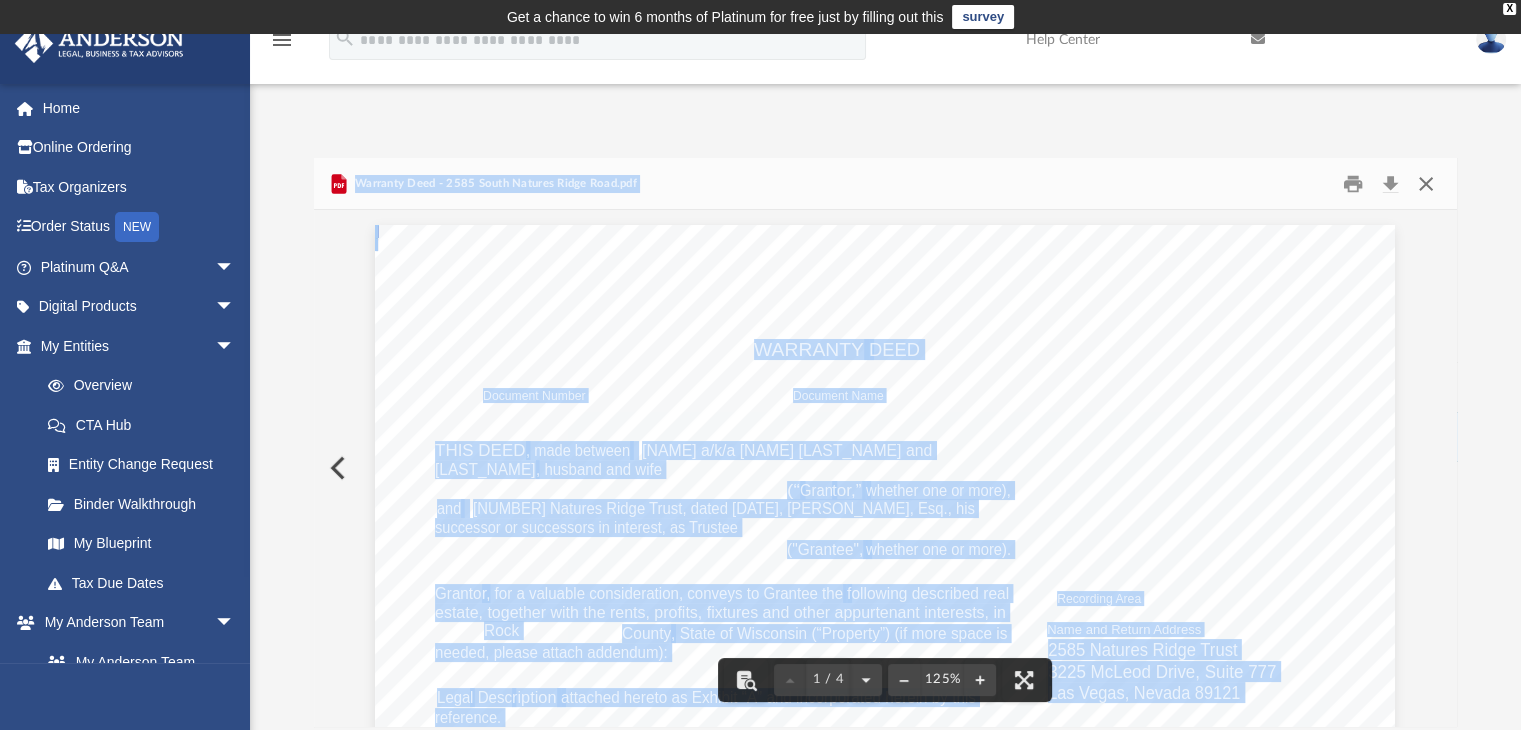 click at bounding box center (1426, 183) 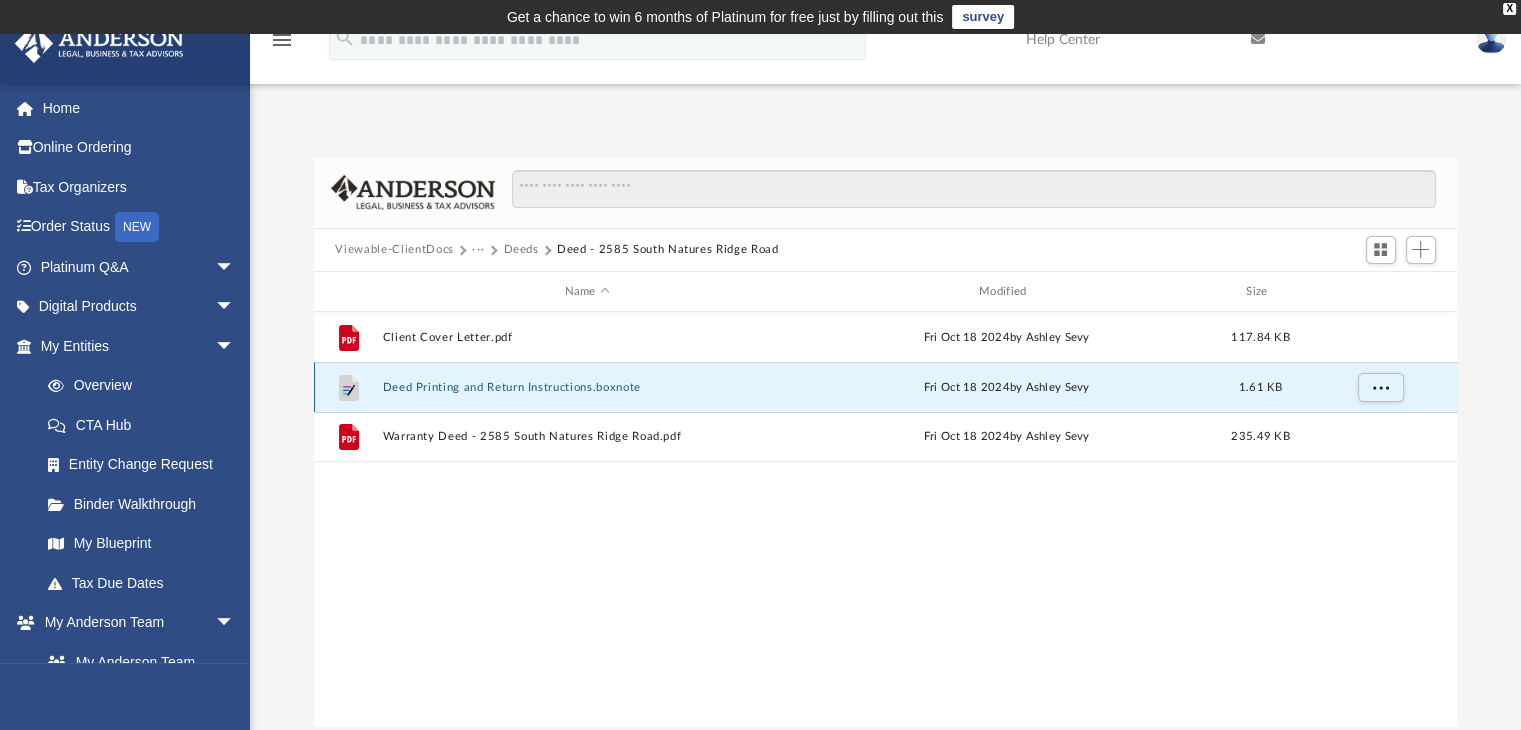 click on "Deed Printing and Return Instructions.boxnote" at bounding box center (587, 387) 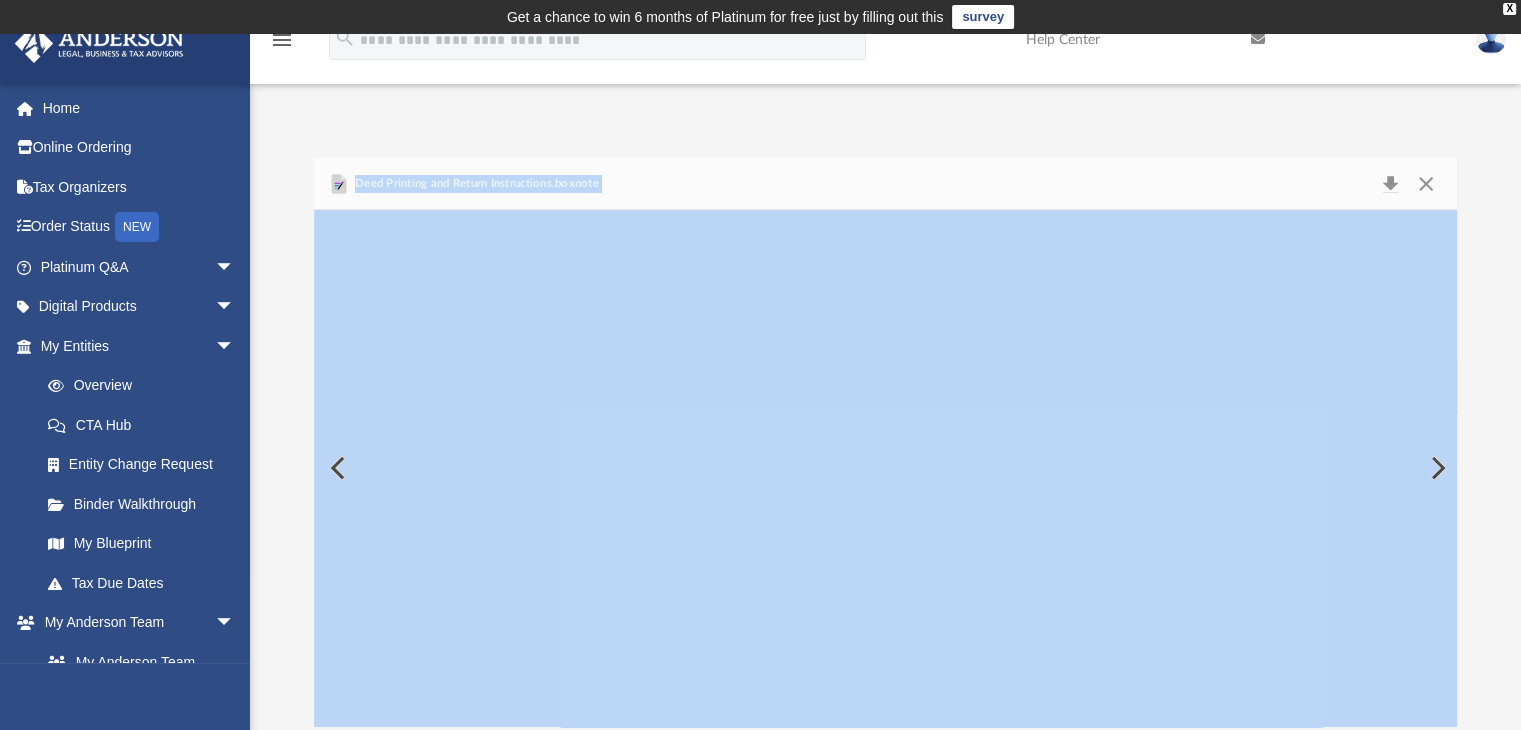 click on "Deed Printing and Return Instructions.boxnote" at bounding box center (886, 184) 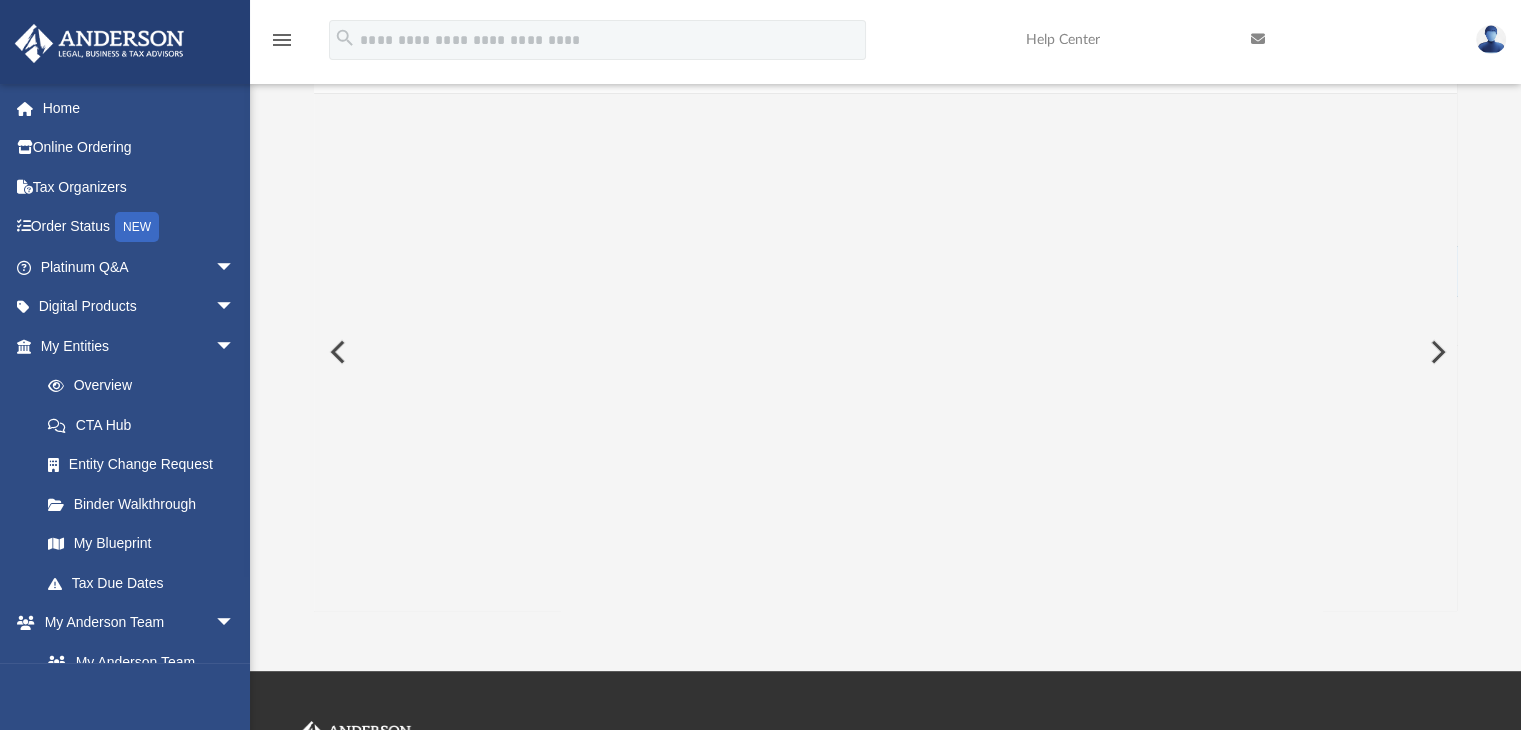 scroll, scrollTop: 0, scrollLeft: 0, axis: both 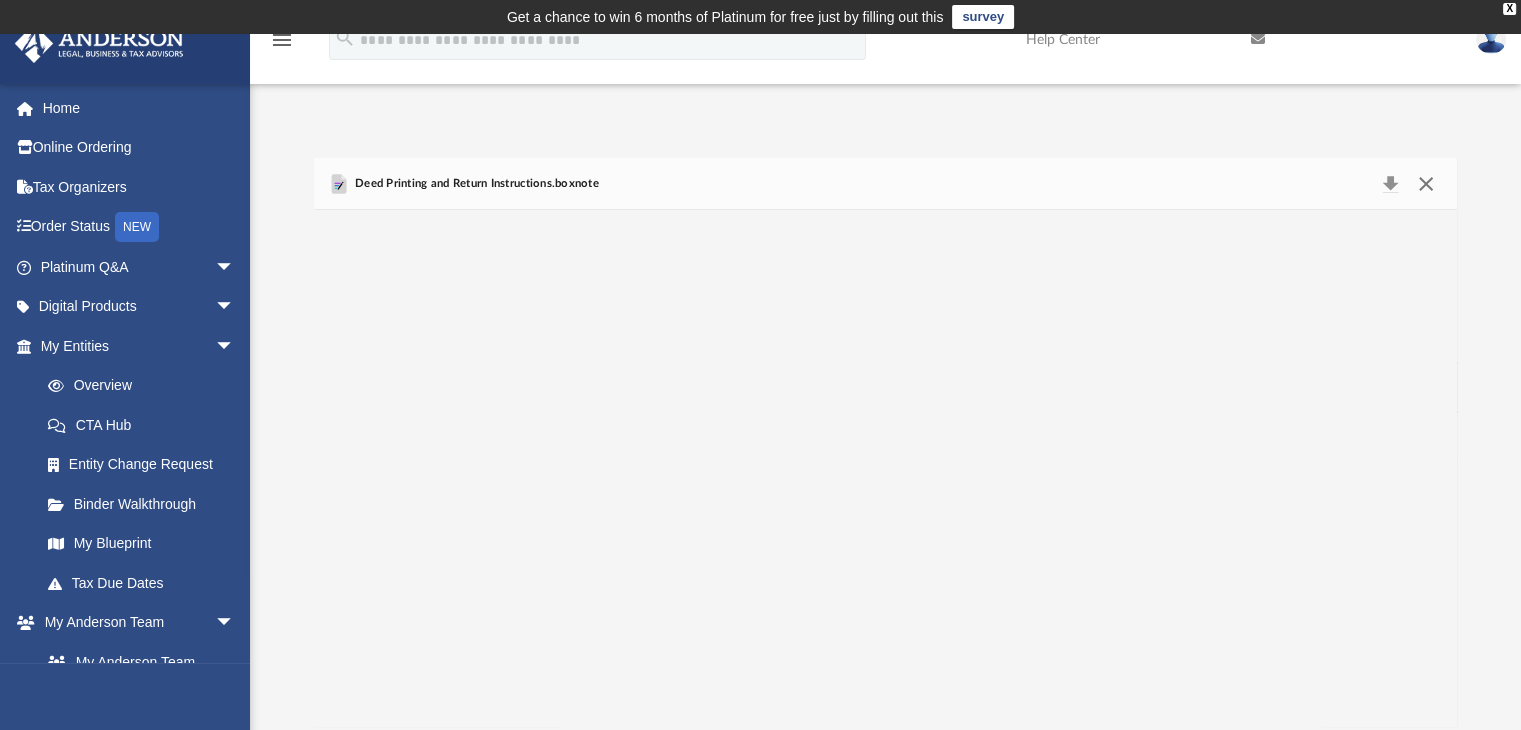 click at bounding box center [1426, 184] 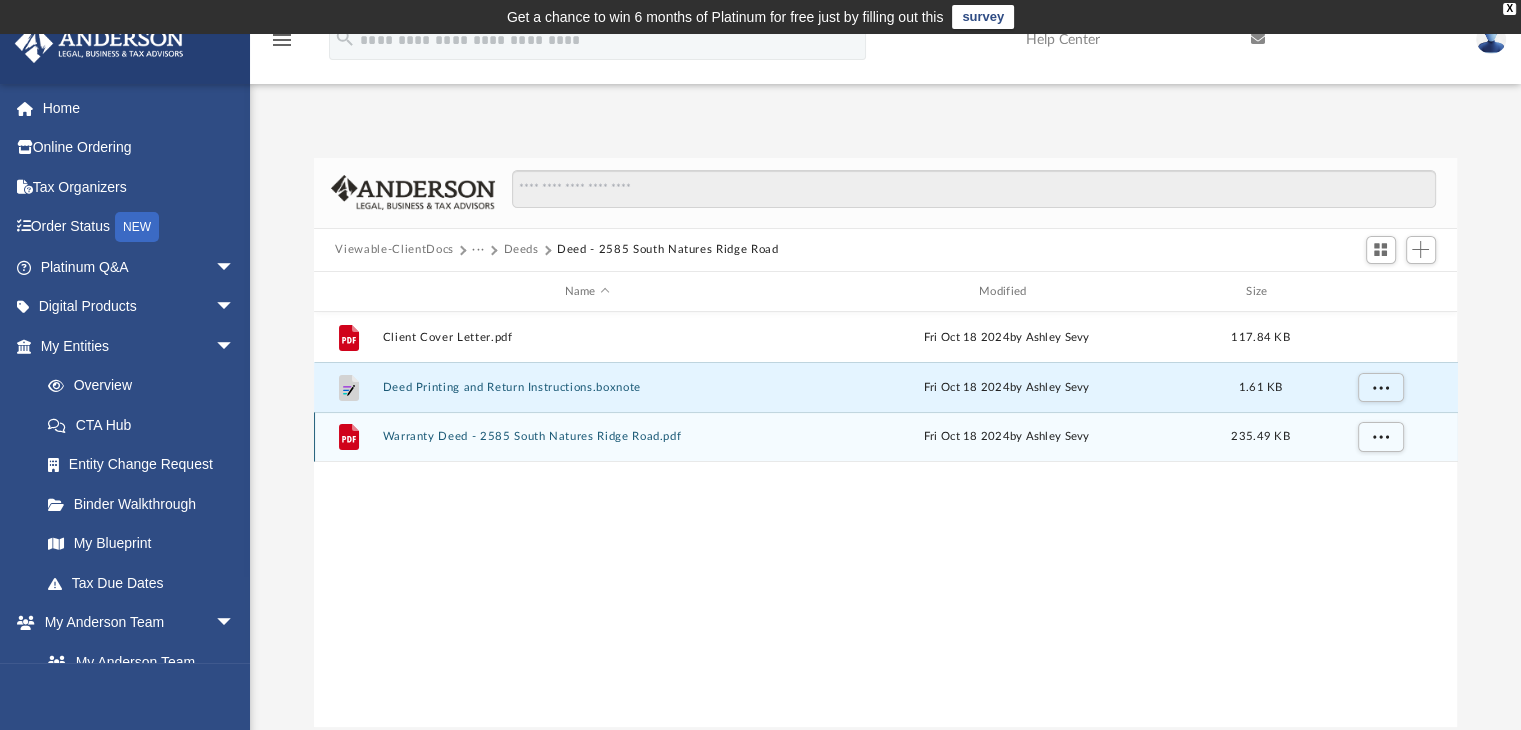 click on "File Warranty Deed - 2585 South Natures Ridge Road.pdf Fri Oct 18 2024  by Ashley Sevy 235.49 KB" at bounding box center [886, 437] 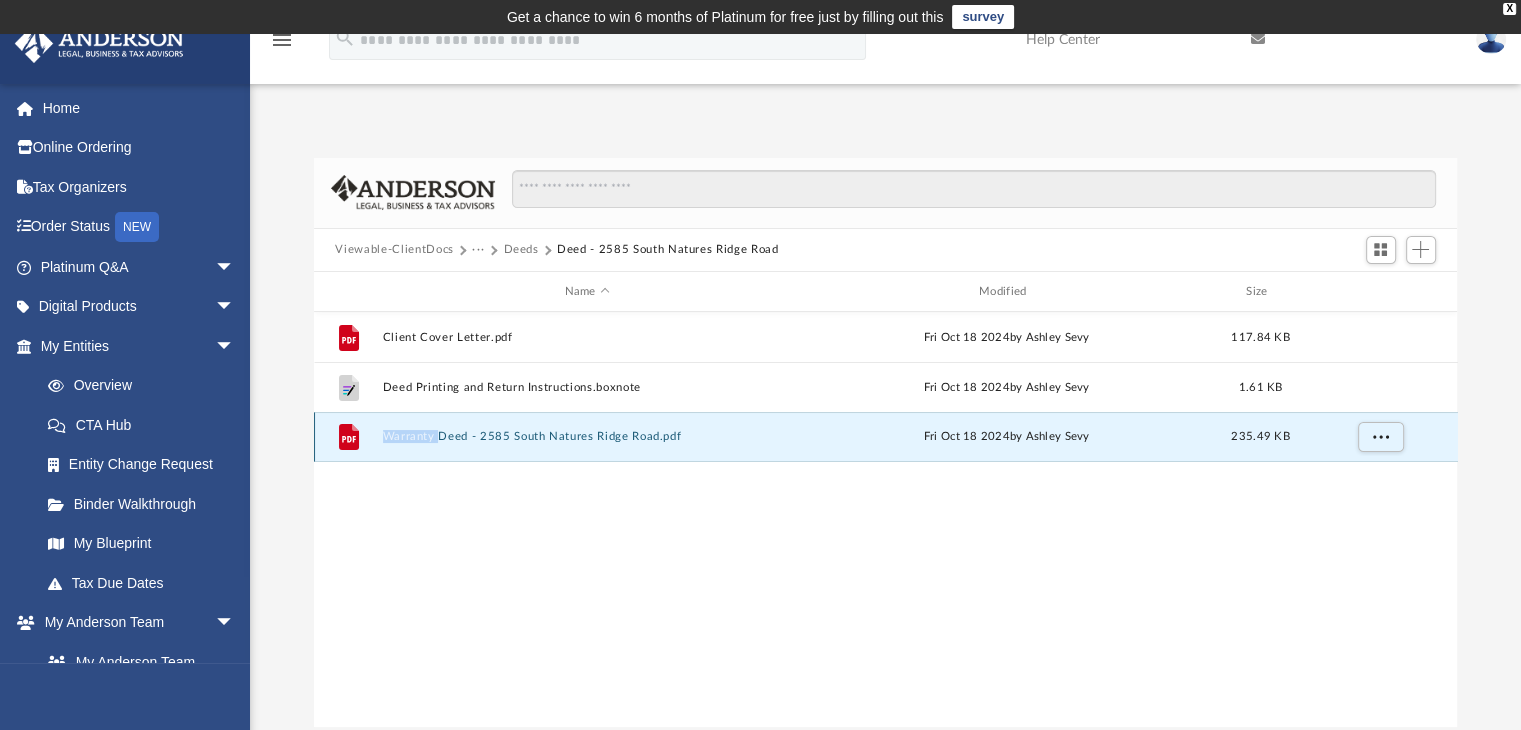 click on "File Warranty Deed - 2585 South Natures Ridge Road.pdf Fri Oct 18 2024  by Ashley Sevy 235.49 KB" at bounding box center (886, 437) 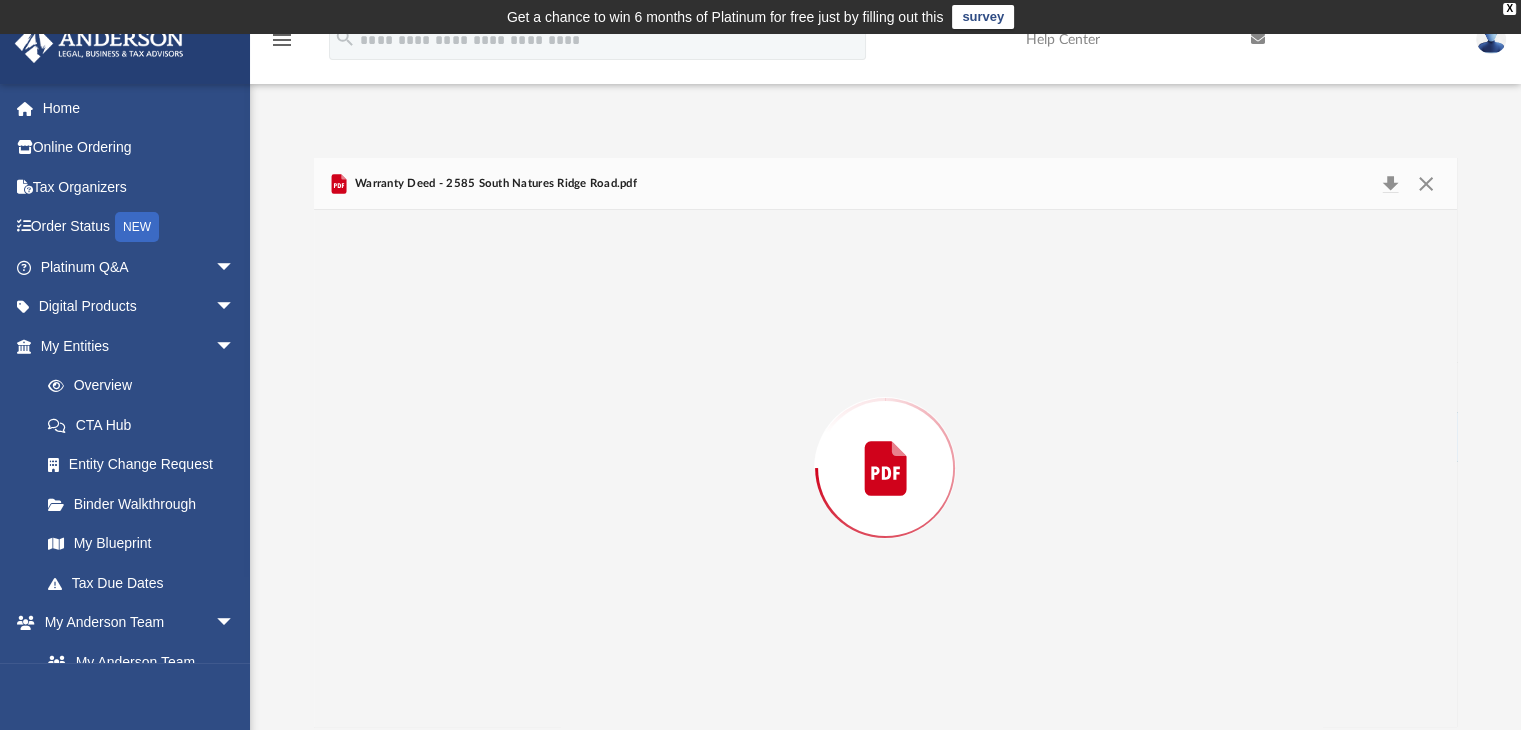 click at bounding box center [886, 468] 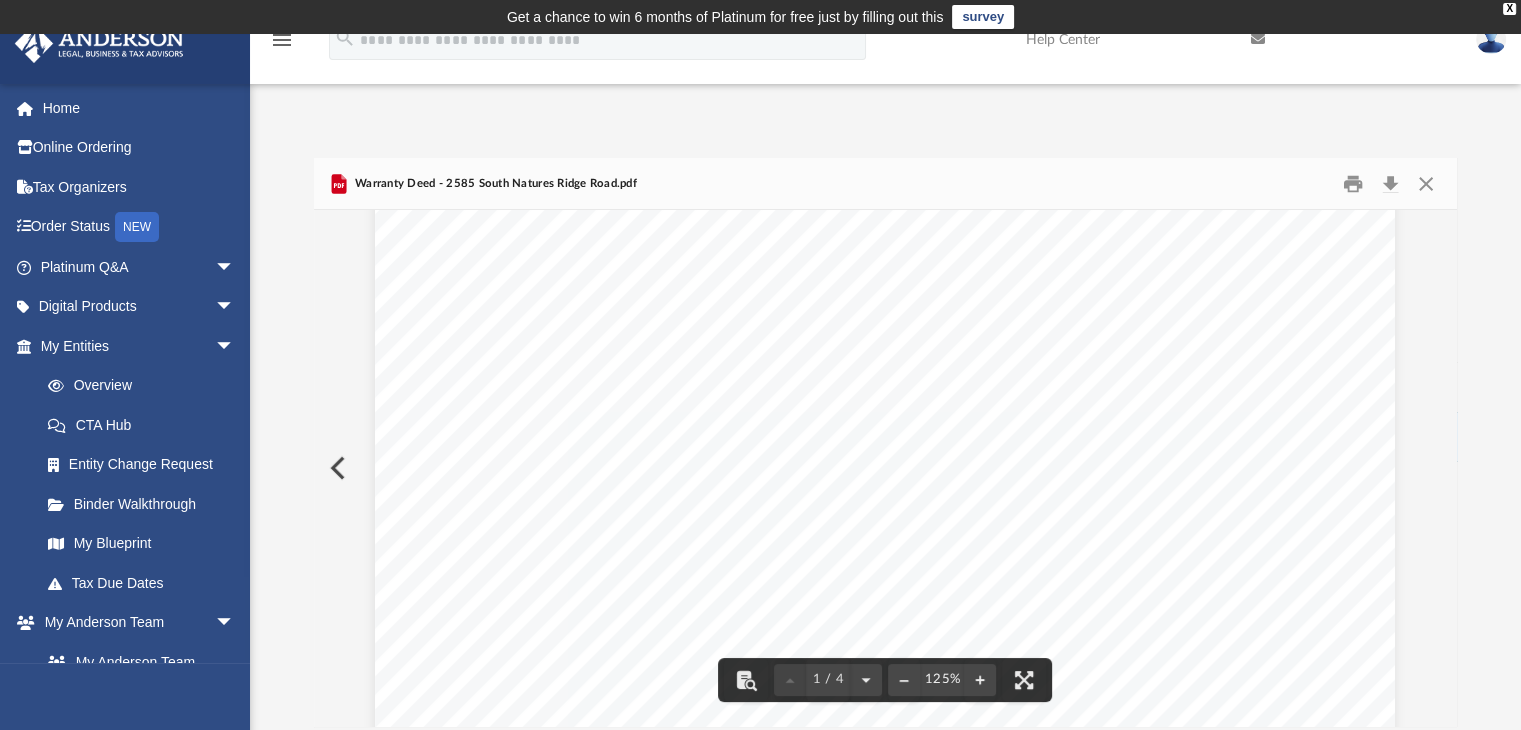scroll, scrollTop: 0, scrollLeft: 0, axis: both 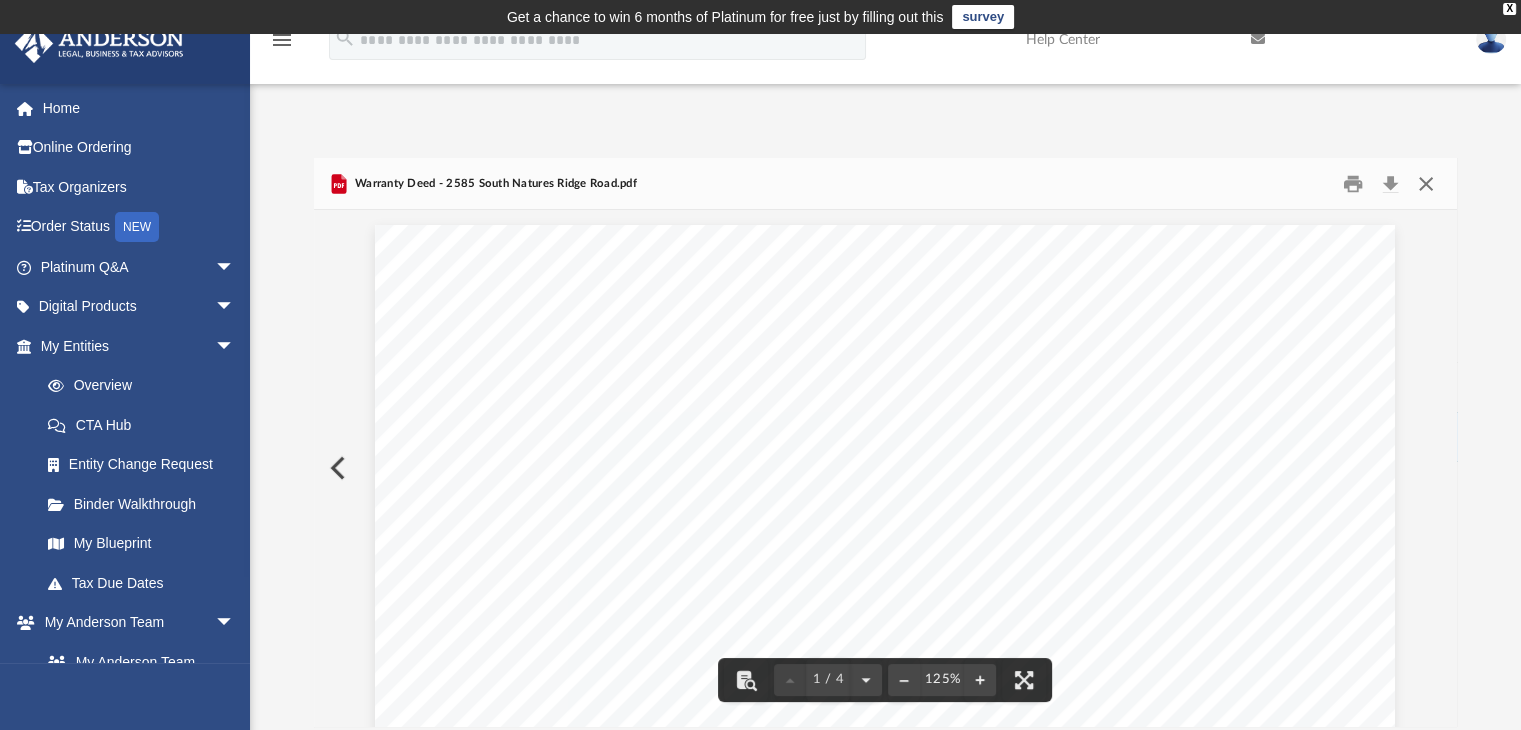 click at bounding box center (1426, 183) 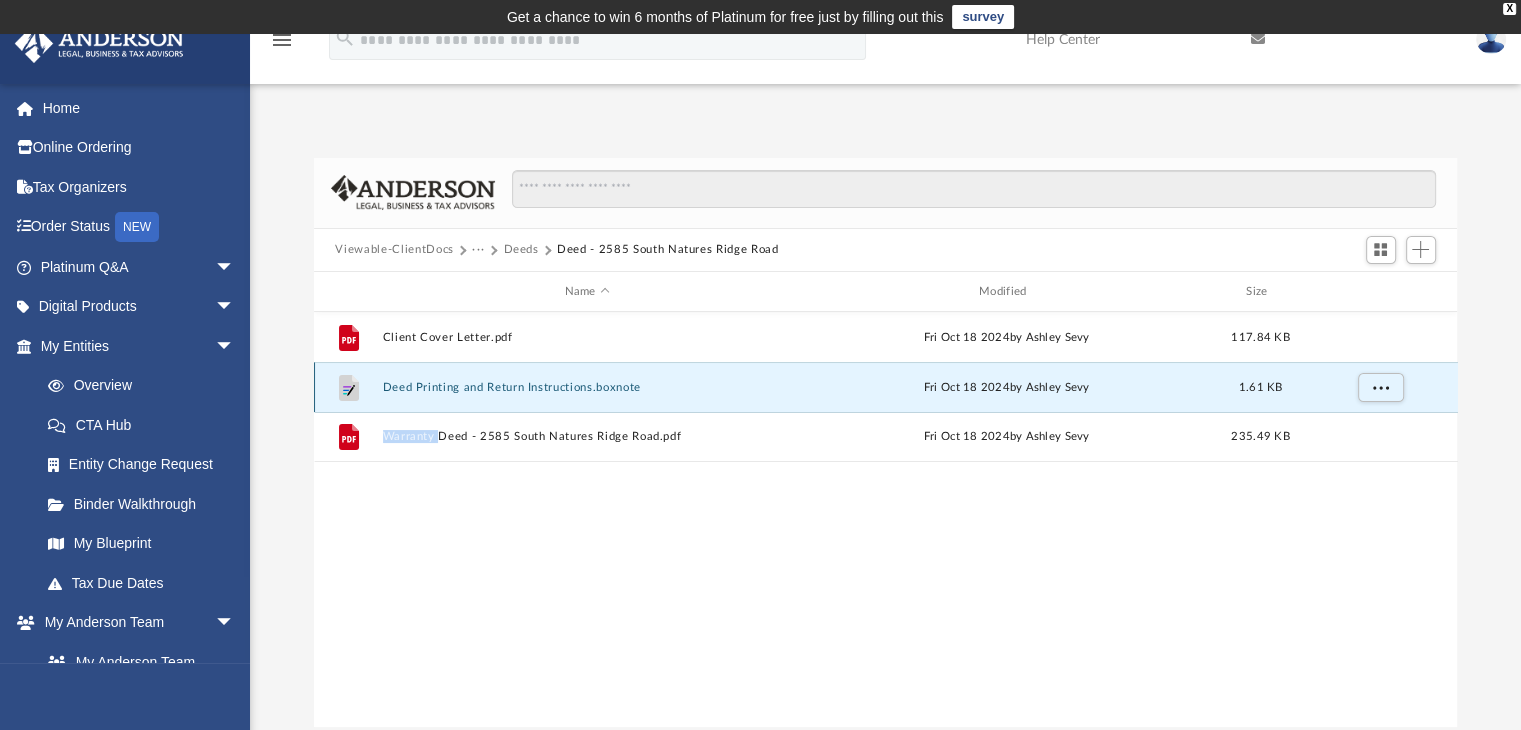 click on "Deed Printing and Return Instructions.boxnote" at bounding box center (587, 387) 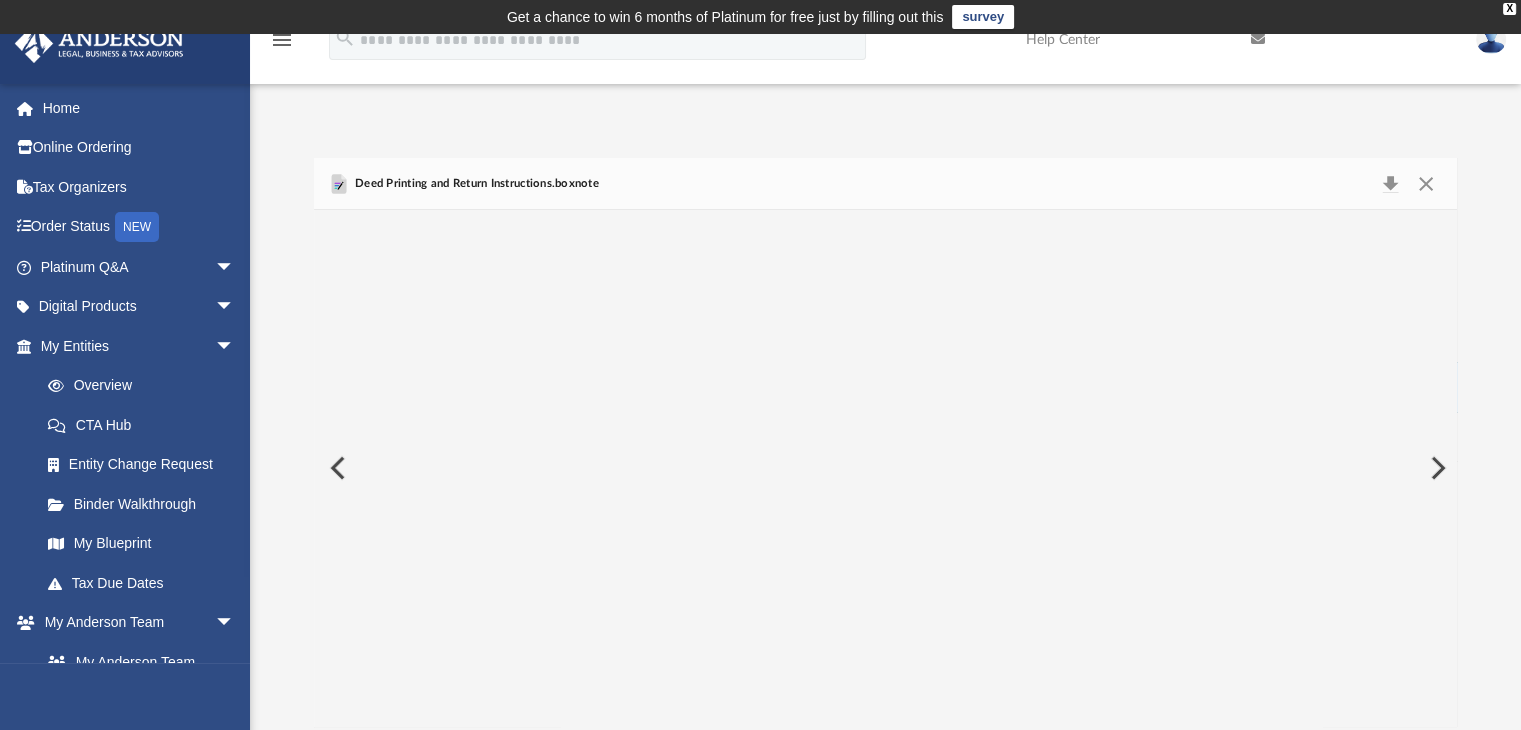 click at bounding box center [1436, 468] 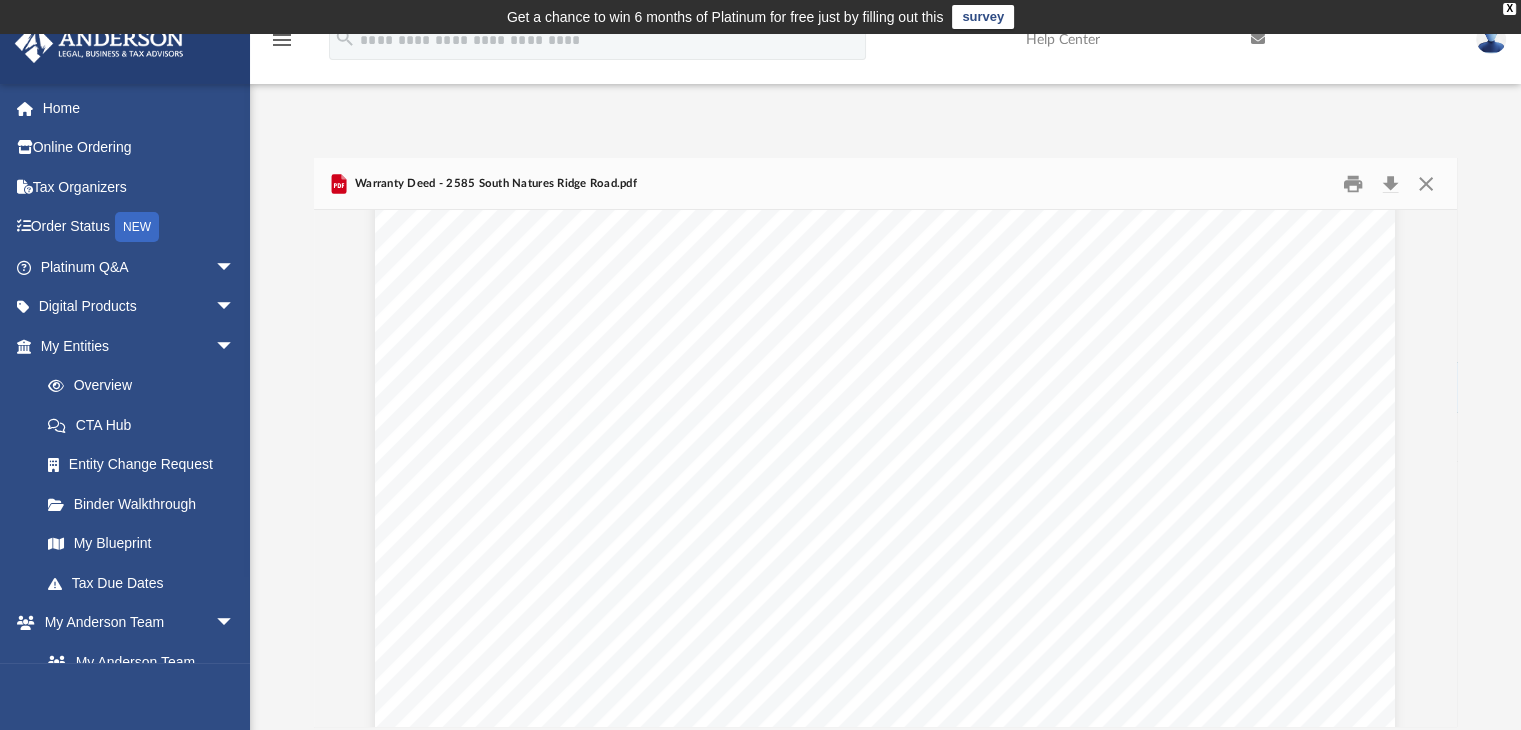 scroll, scrollTop: 0, scrollLeft: 0, axis: both 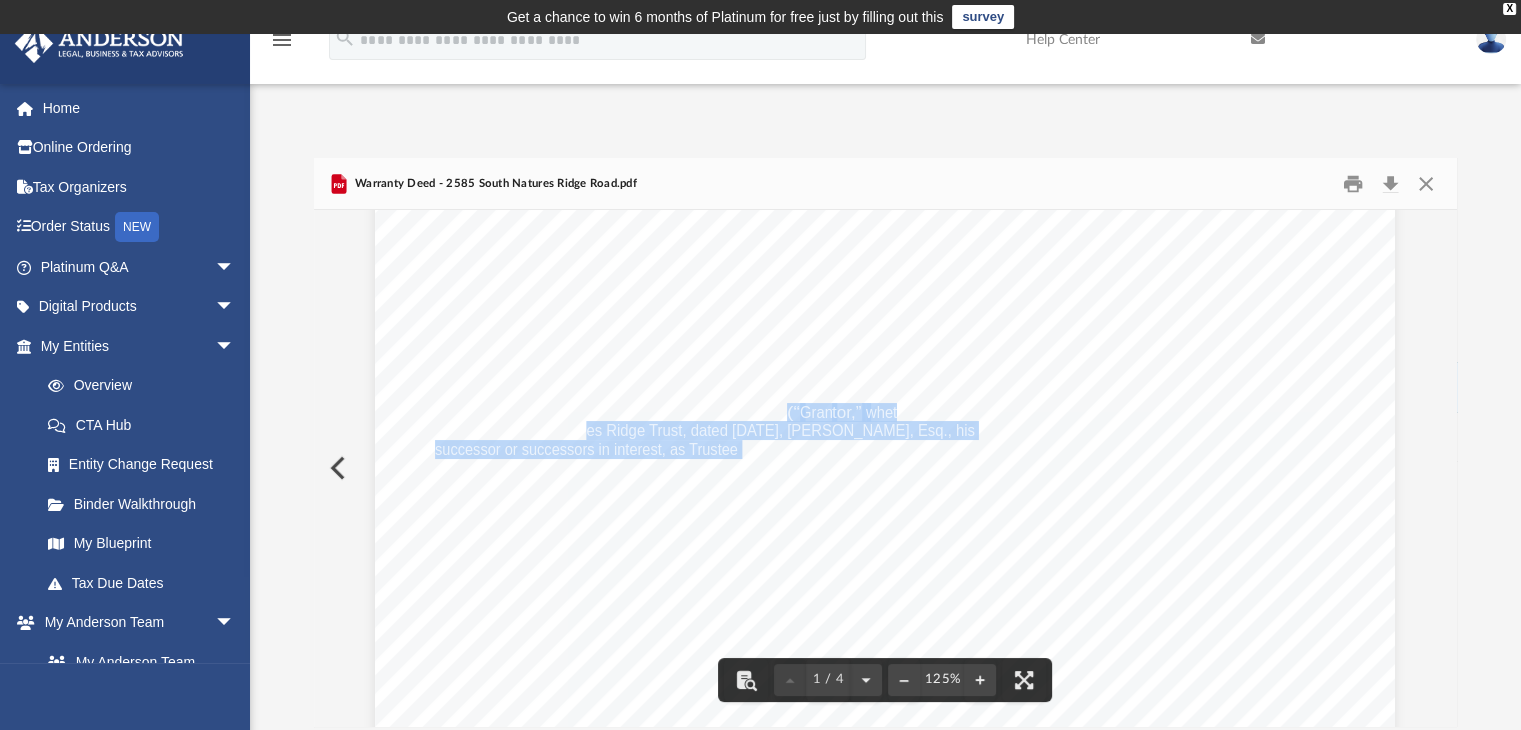 drag, startPoint x: 571, startPoint y: 425, endPoint x: 888, endPoint y: 407, distance: 317.51062 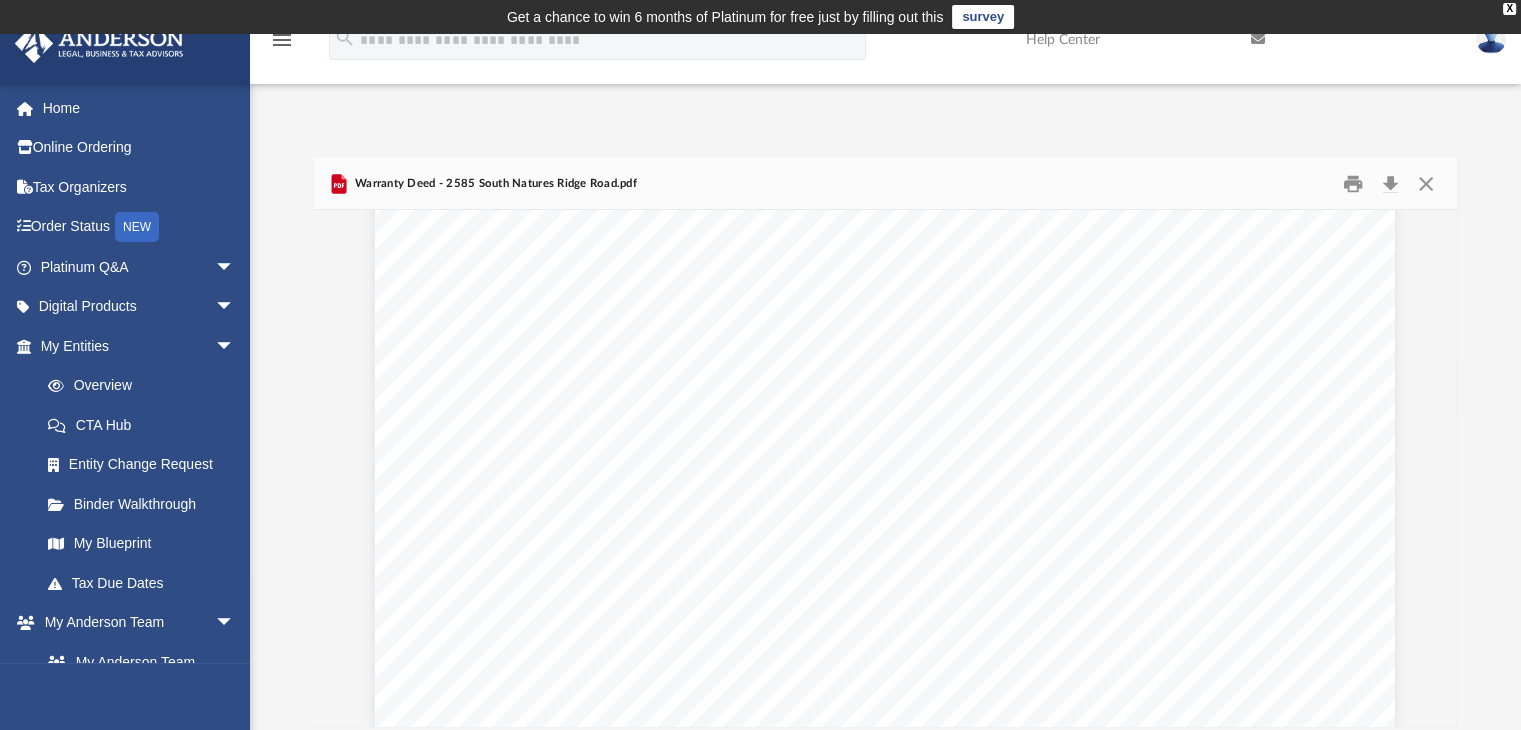 scroll, scrollTop: 571, scrollLeft: 0, axis: vertical 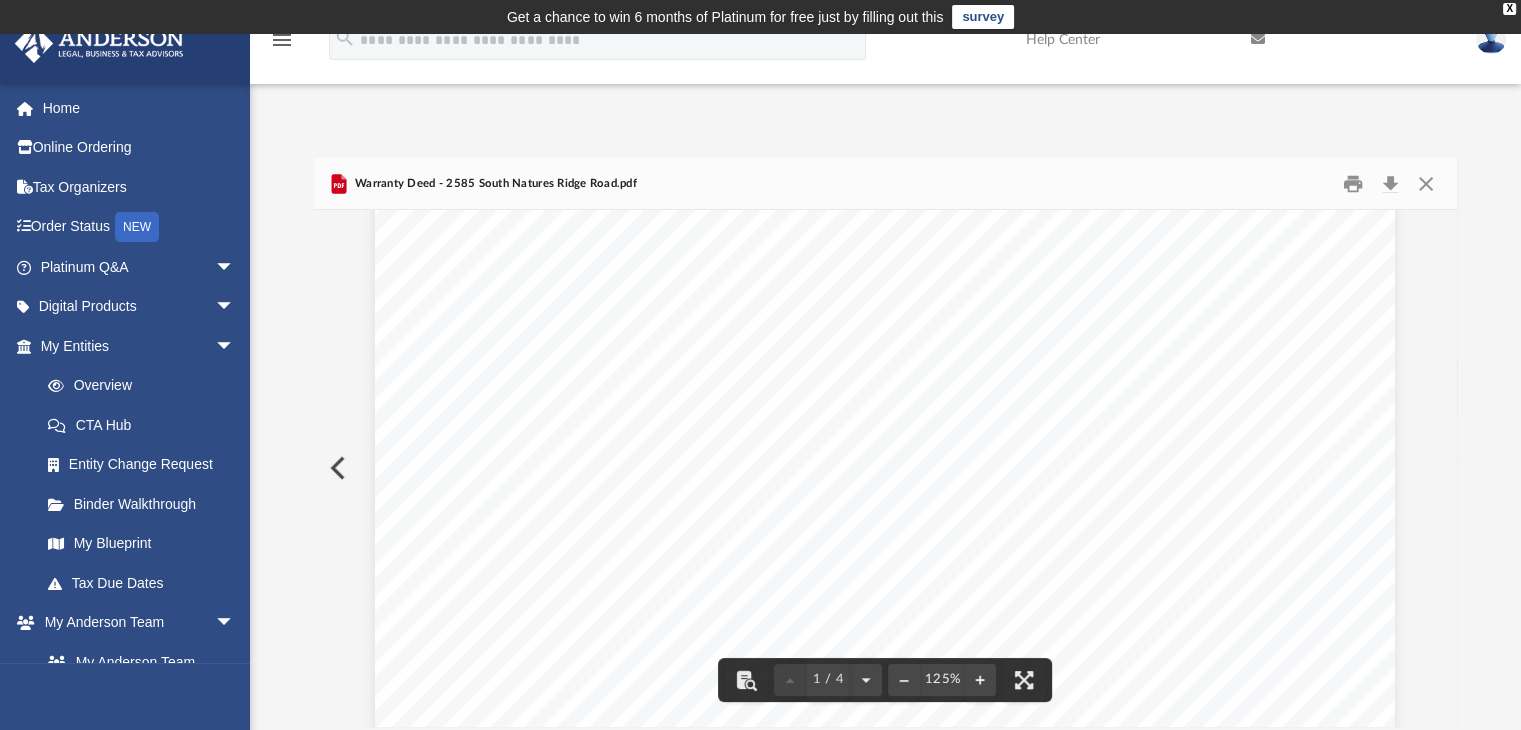 click on "THIS DEED , made between   Todd Millen a/k/a Todd Robert Millen and Urvashi Marda , husband and wife and   2585 Natures Ridge Trust, dated June 25, 2024, Carter Coons, Esq., his successor or successors in interest, as Trustee (“ Gran tor,”   whether one or more), 2585 Natures Ridge Trust 3225 McLeod Drive, Suite 777 Las Vegas, Nevada 89121 Lega l Desc ription   attached hereto as Exhibit “A” and incorporated herein by this reference. Trustee Powers attached hereto as Exhibit “ B ” and incorporated herein by this reference. Dated Signature(s) (“Grantee,”   whether one or more). Granto r, for a valuable consideration, conveys to Grantee the   following described real estate, together with the rents, profits, fixtures and other appurtenant interests, in County , State of Wisconsin (“Property”) (if more space is THIS INSTRUMENT DRAFTED BY:   * Notary Public, State of   Illinois My Commission (is permanent) (expires: to me known to be the person(s) who executed the foregoing the above-named * *" at bounding box center [885, 314] 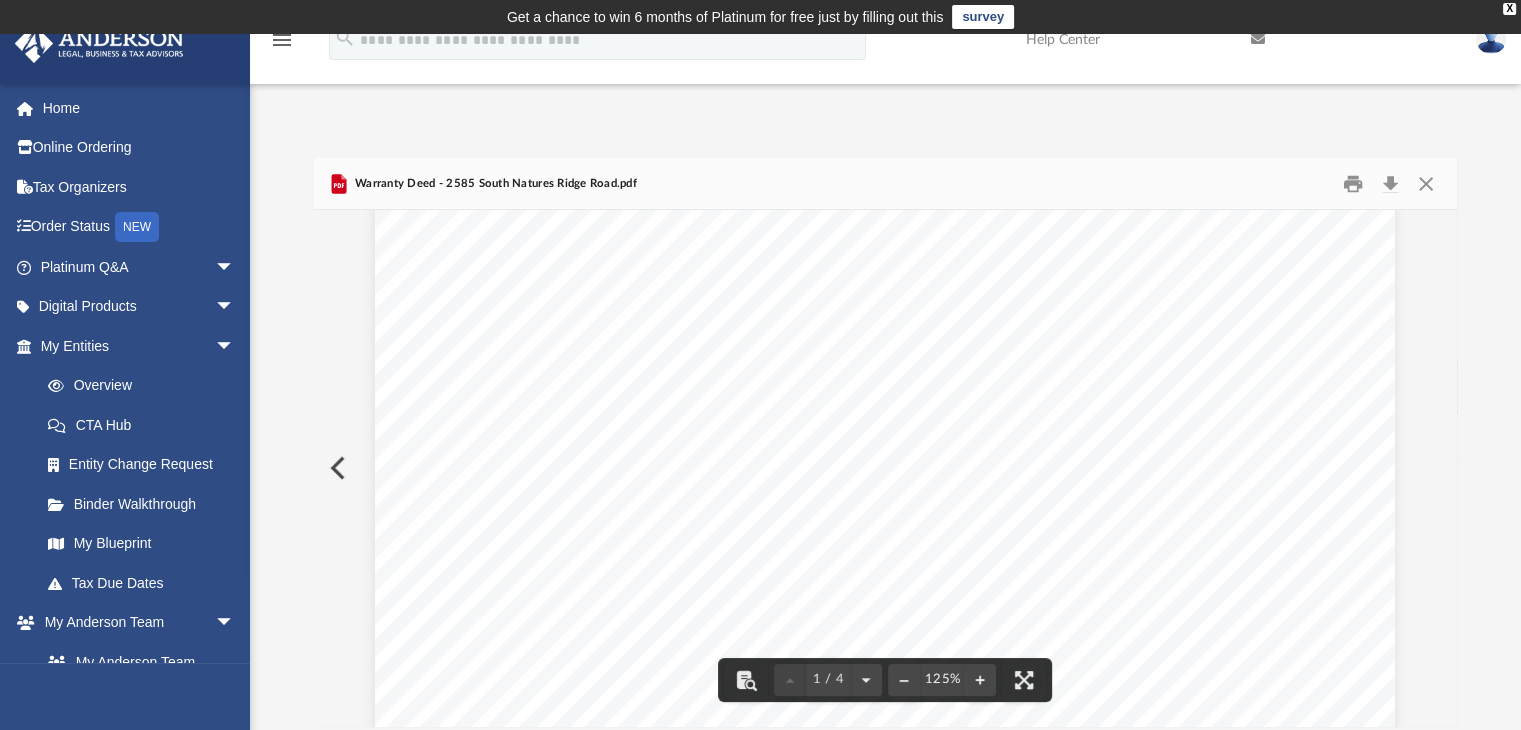 scroll, scrollTop: 0, scrollLeft: 0, axis: both 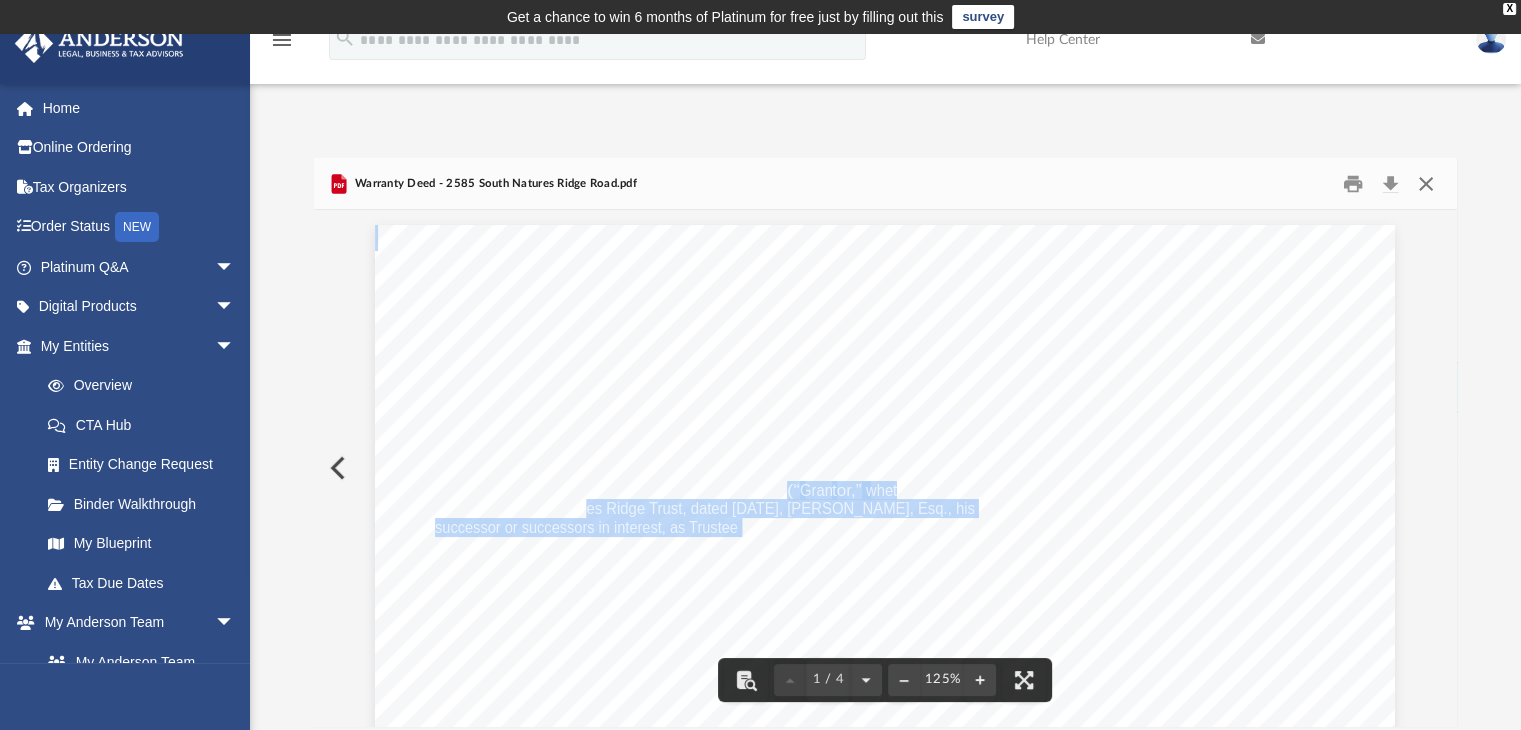 click at bounding box center (1426, 183) 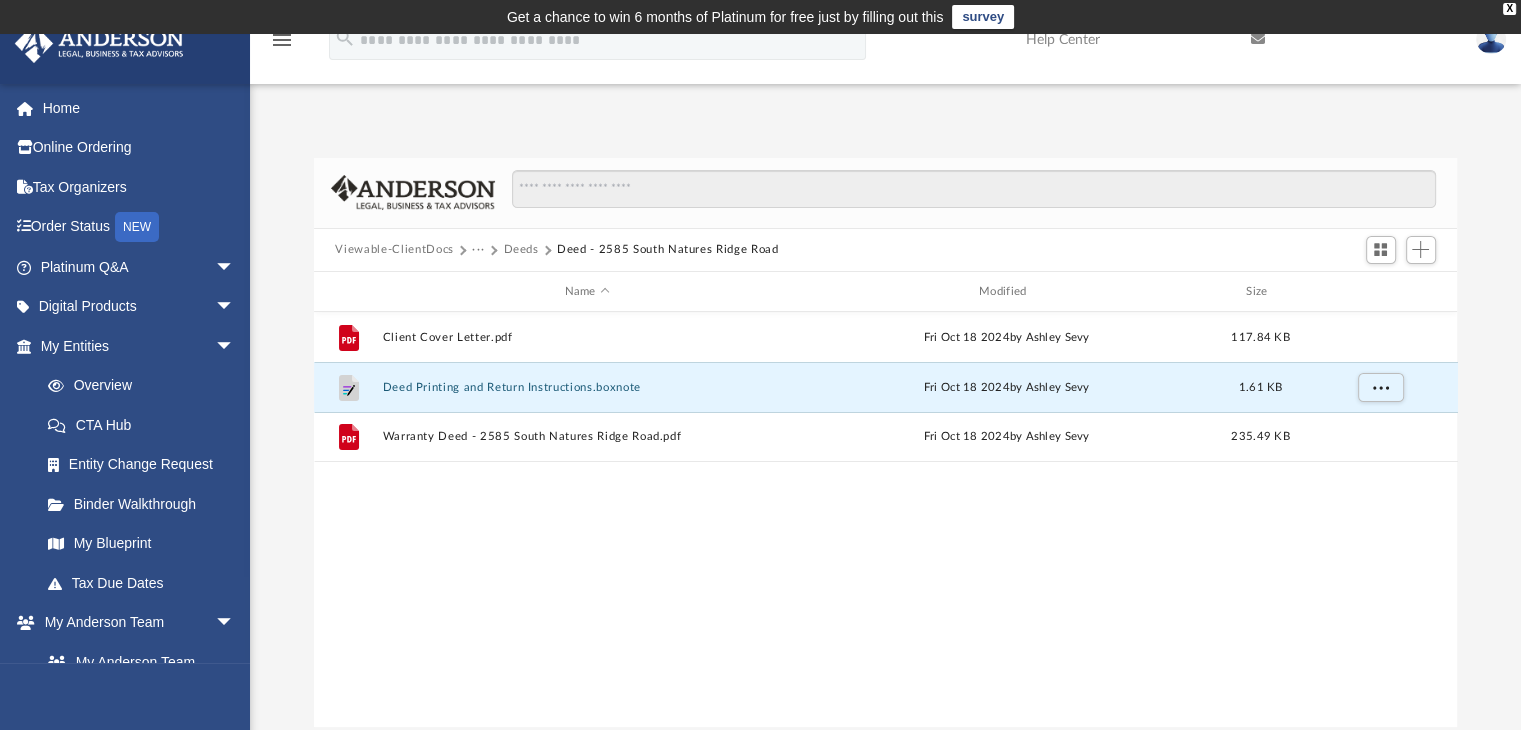 click on "Deeds" at bounding box center (520, 250) 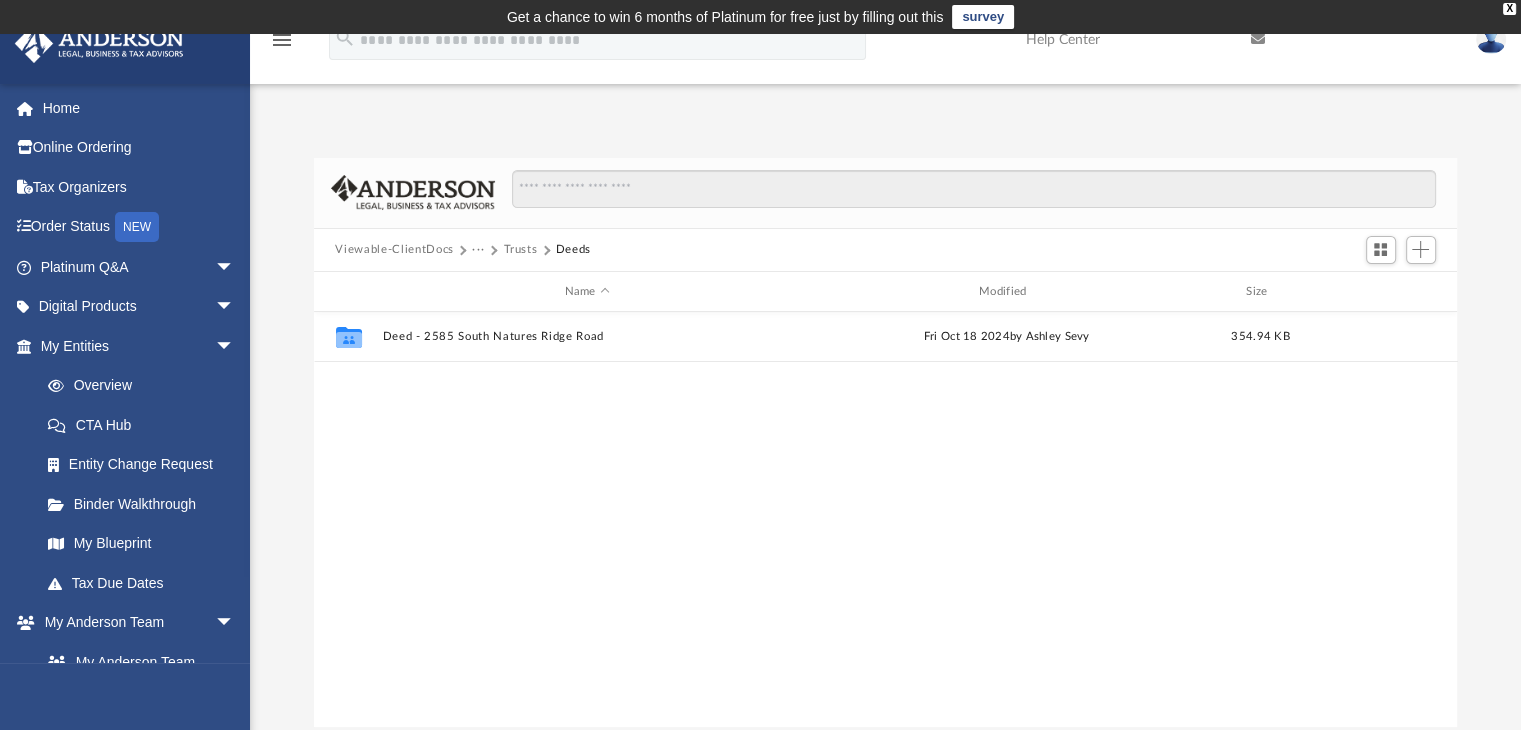 click on "Trusts" at bounding box center (520, 250) 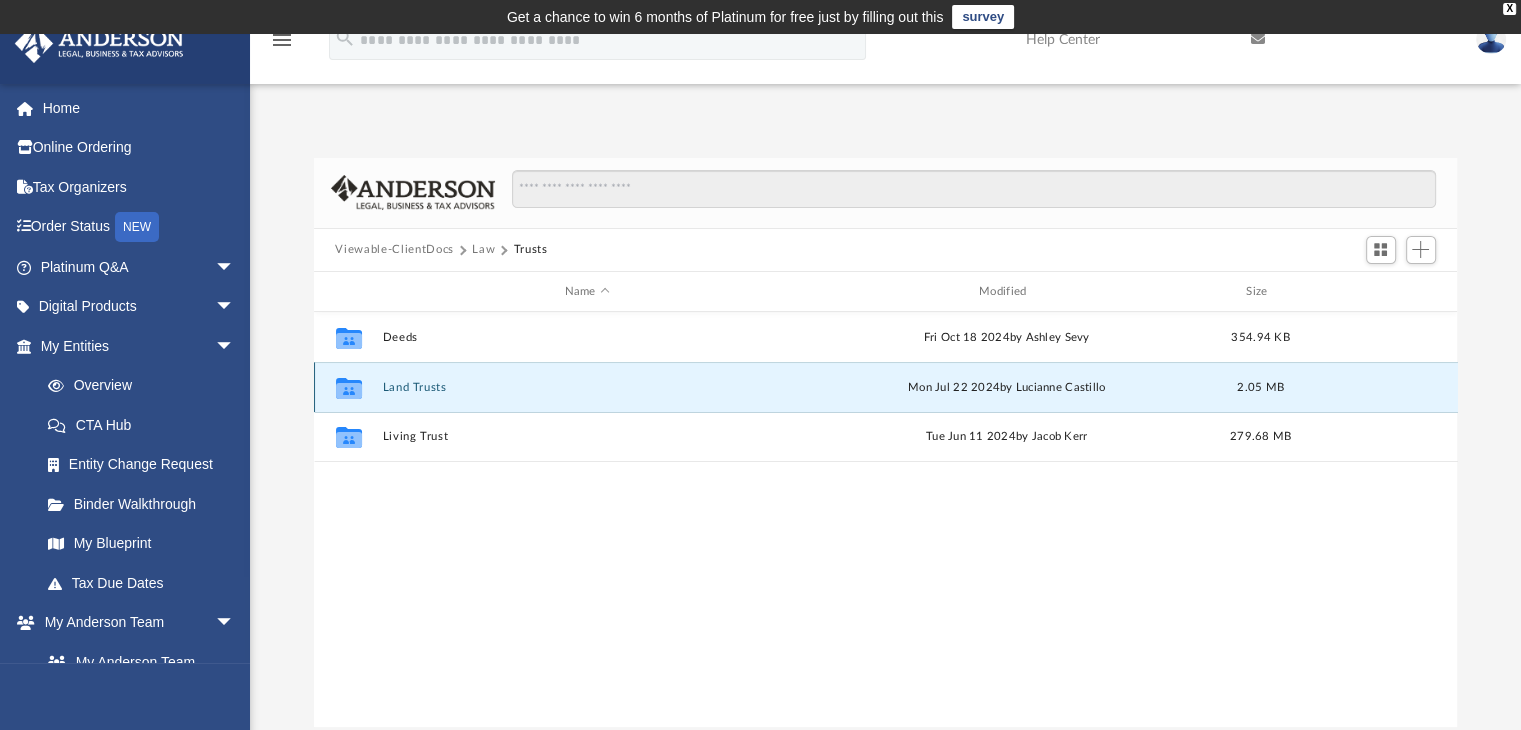 click on "Land Trusts" at bounding box center [587, 387] 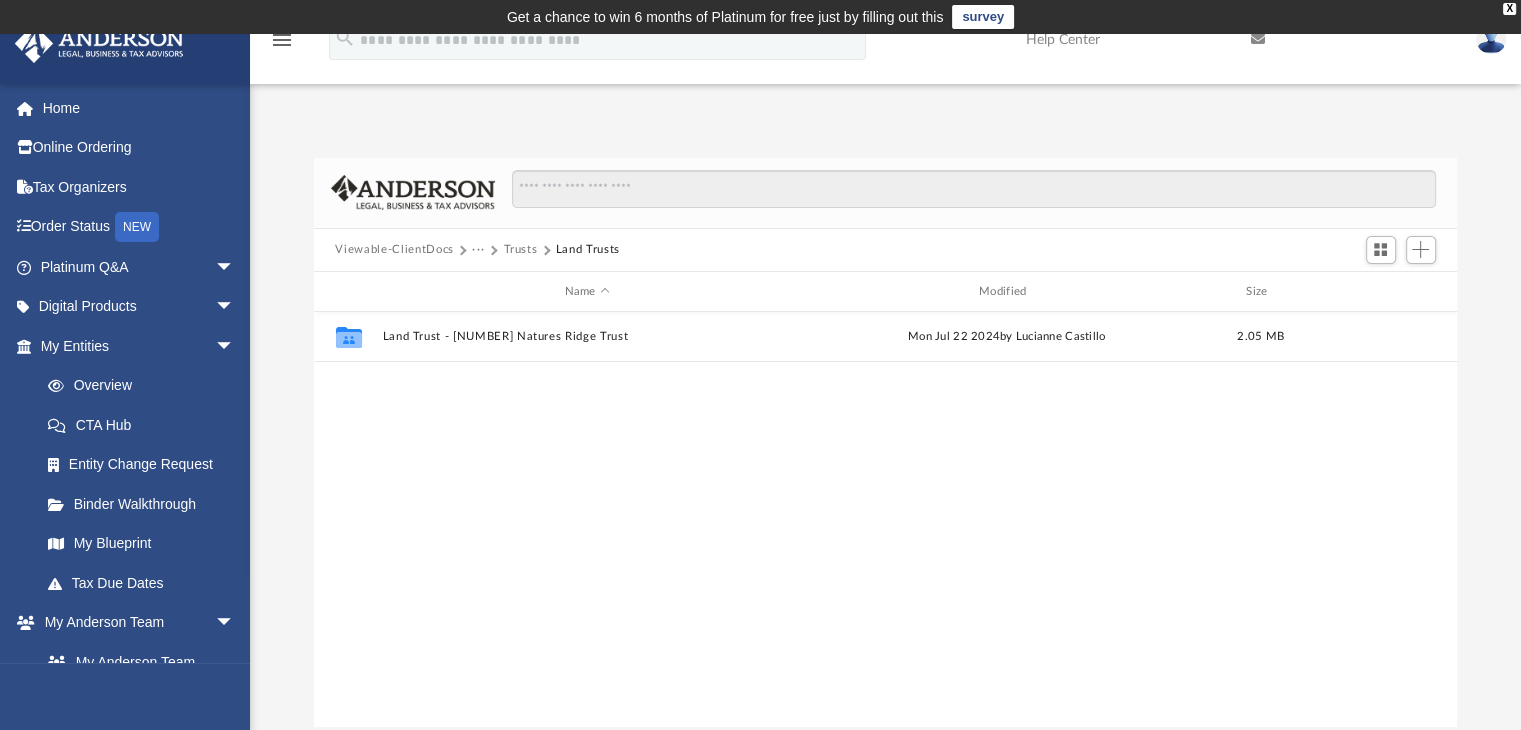 click on "Trusts" at bounding box center [520, 250] 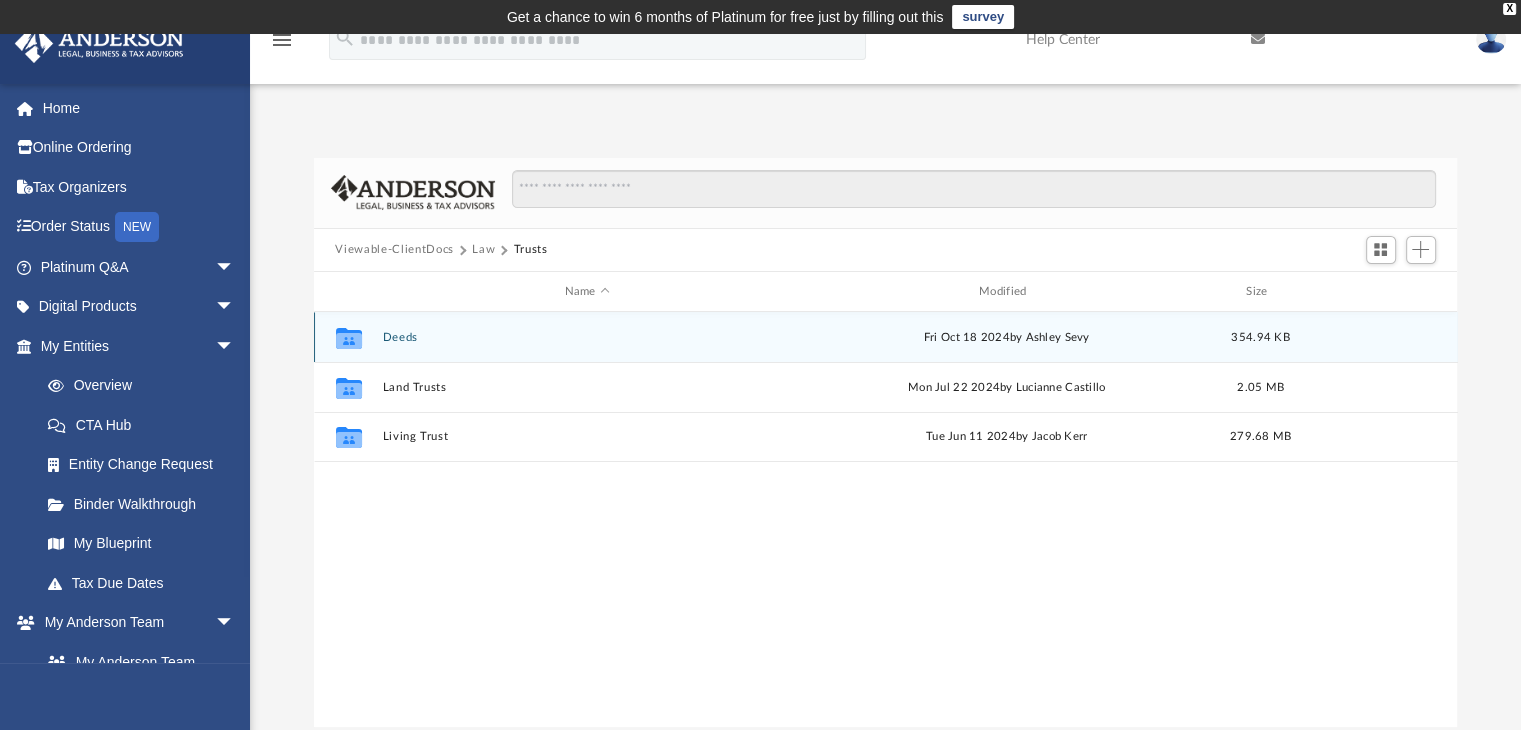 click on "Deeds" at bounding box center (587, 337) 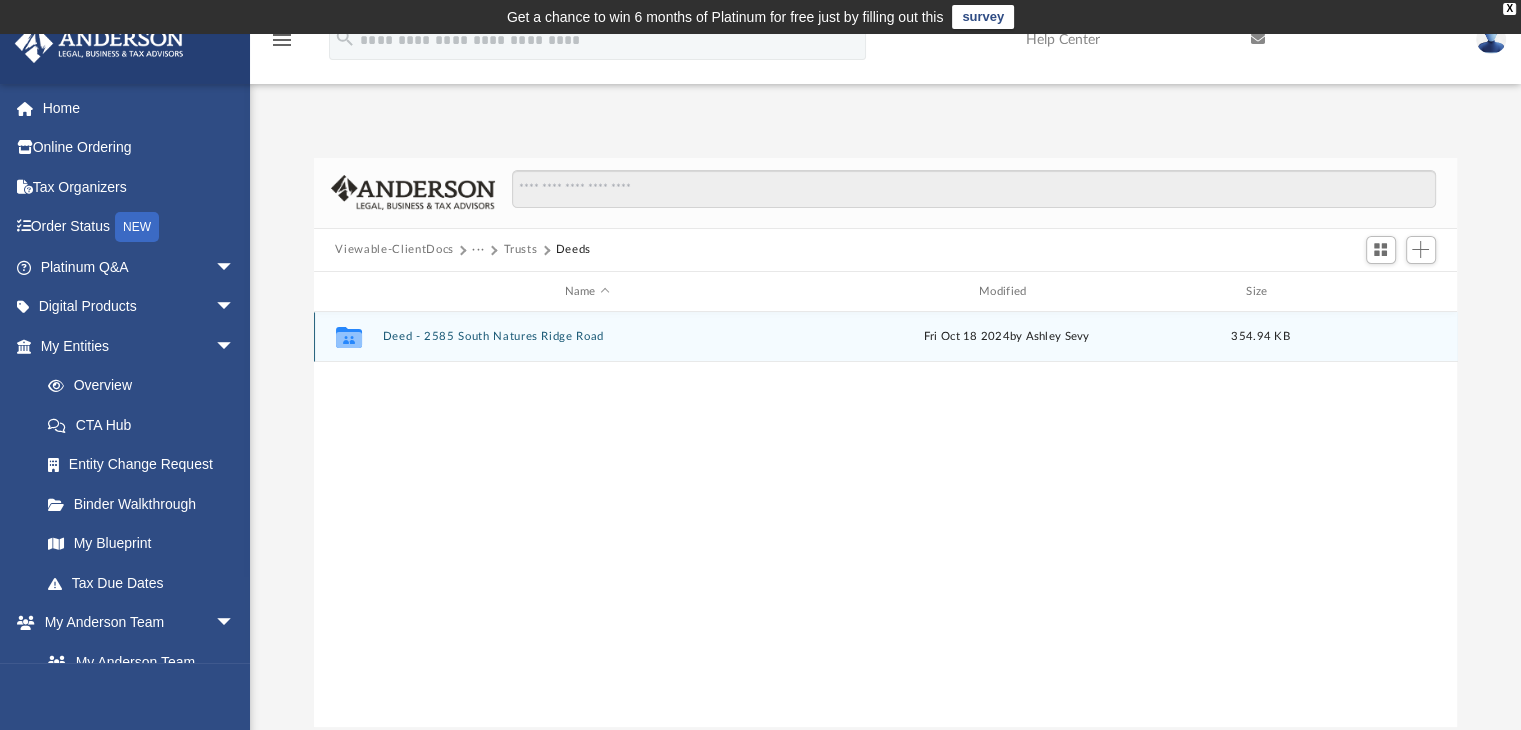 click on "Deed - 2585 South Natures Ridge Road" at bounding box center [587, 337] 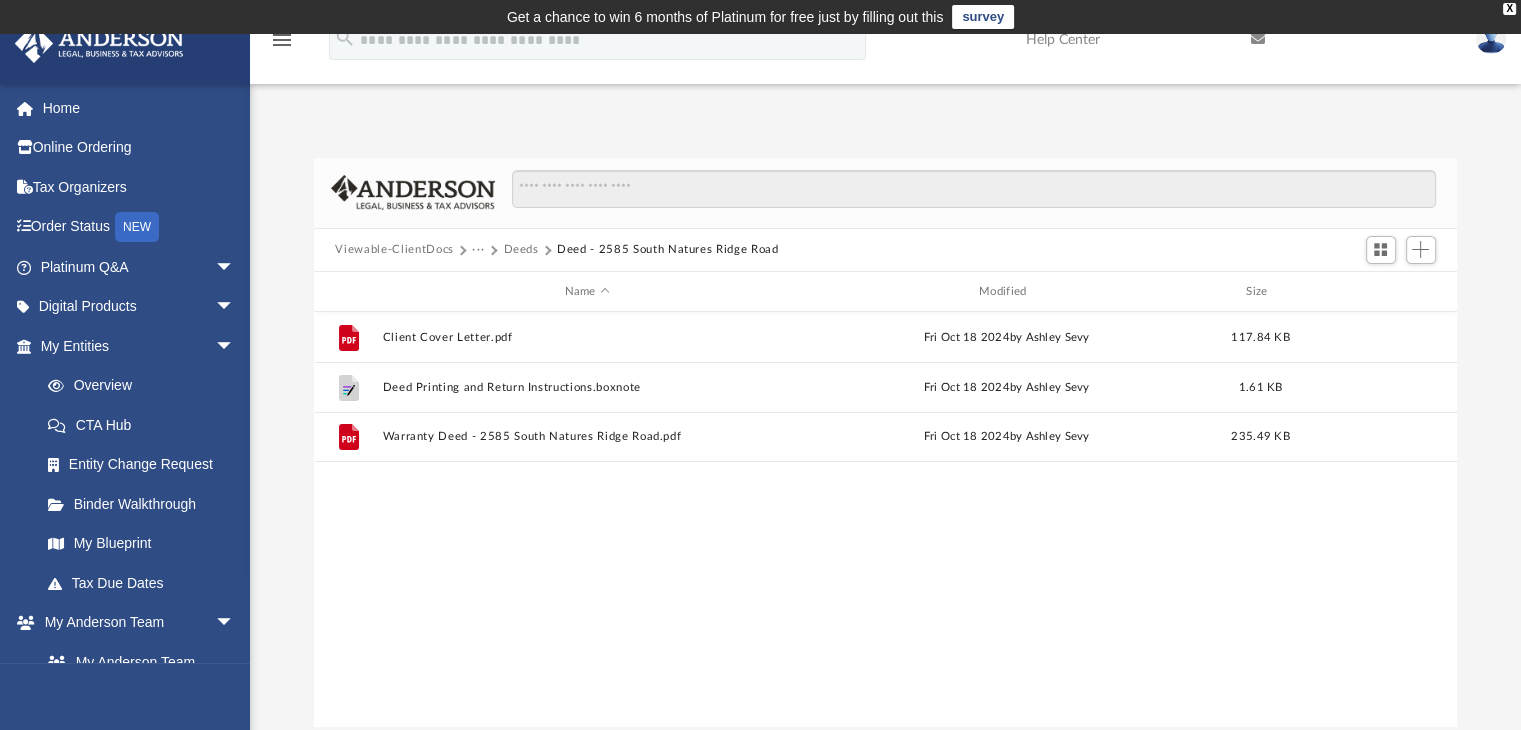 click on "Deeds" at bounding box center (520, 250) 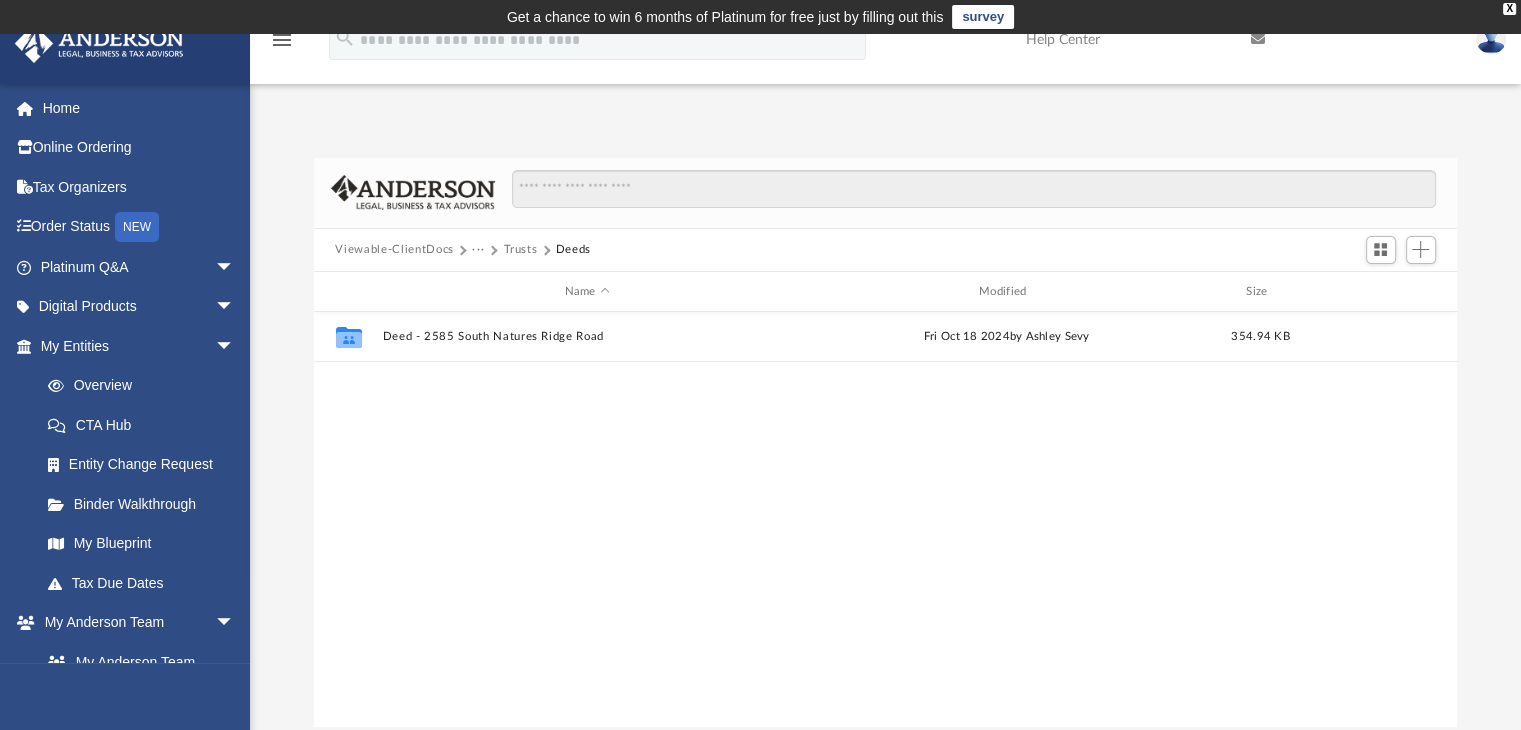 click on "Trusts" at bounding box center [520, 250] 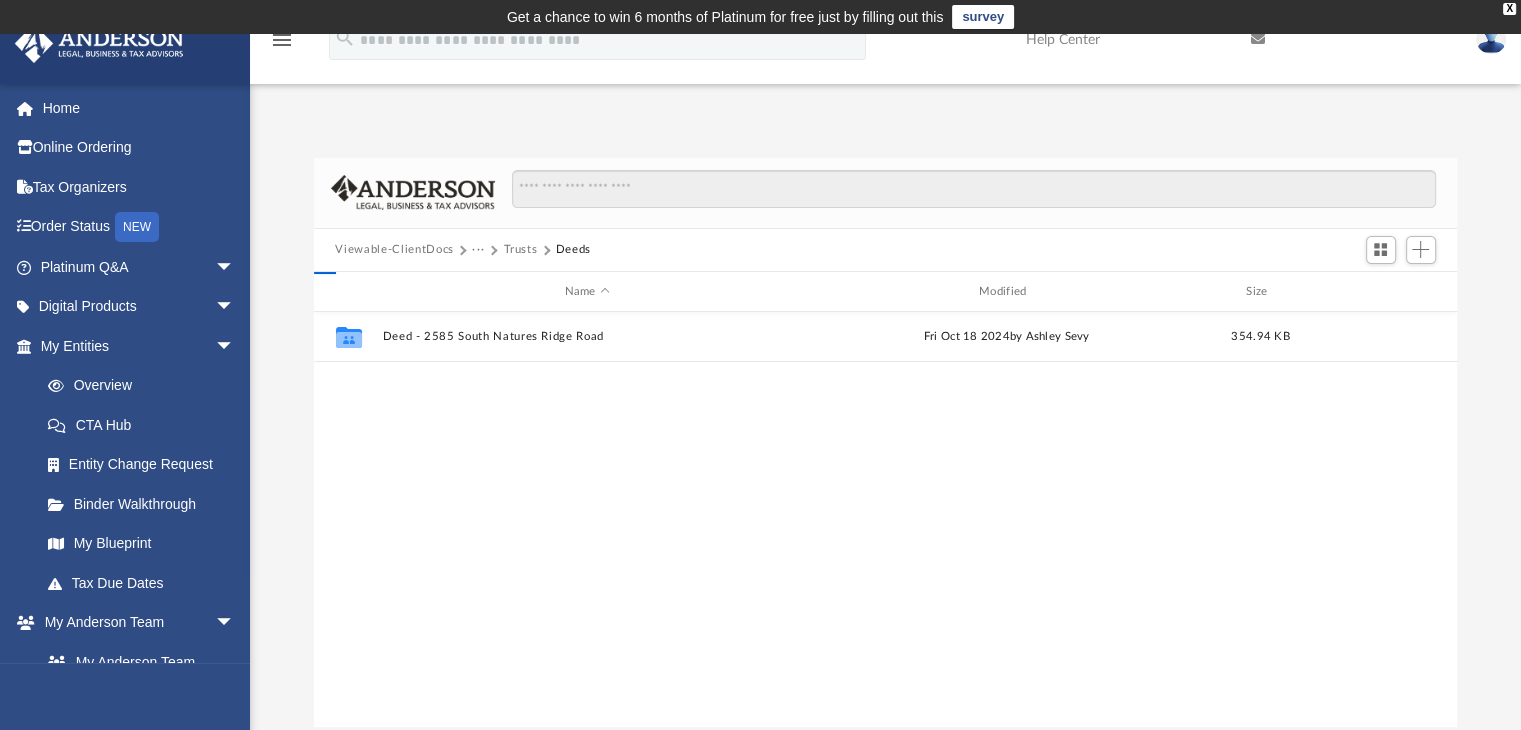click on "Trusts" at bounding box center [520, 250] 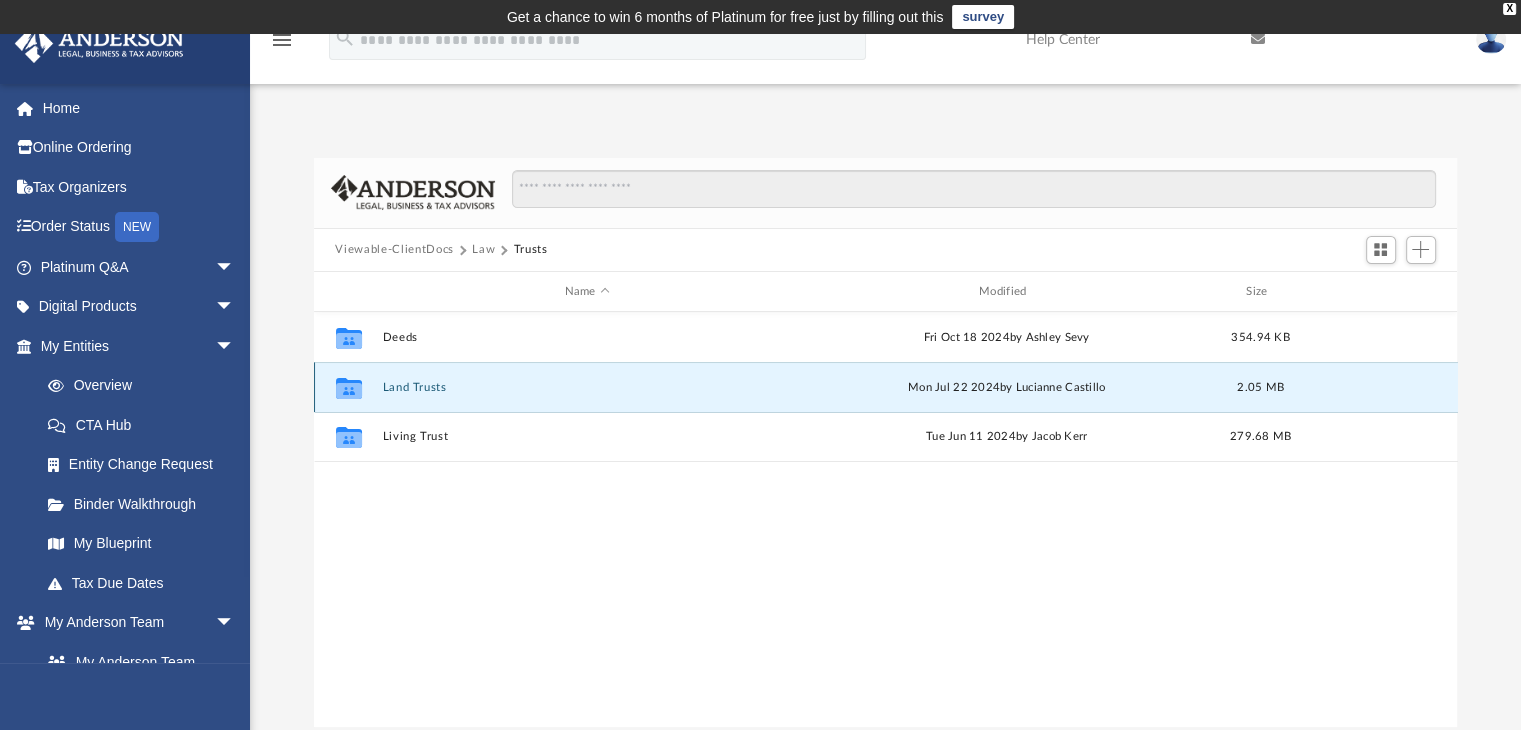 click on "Land Trusts" at bounding box center [587, 387] 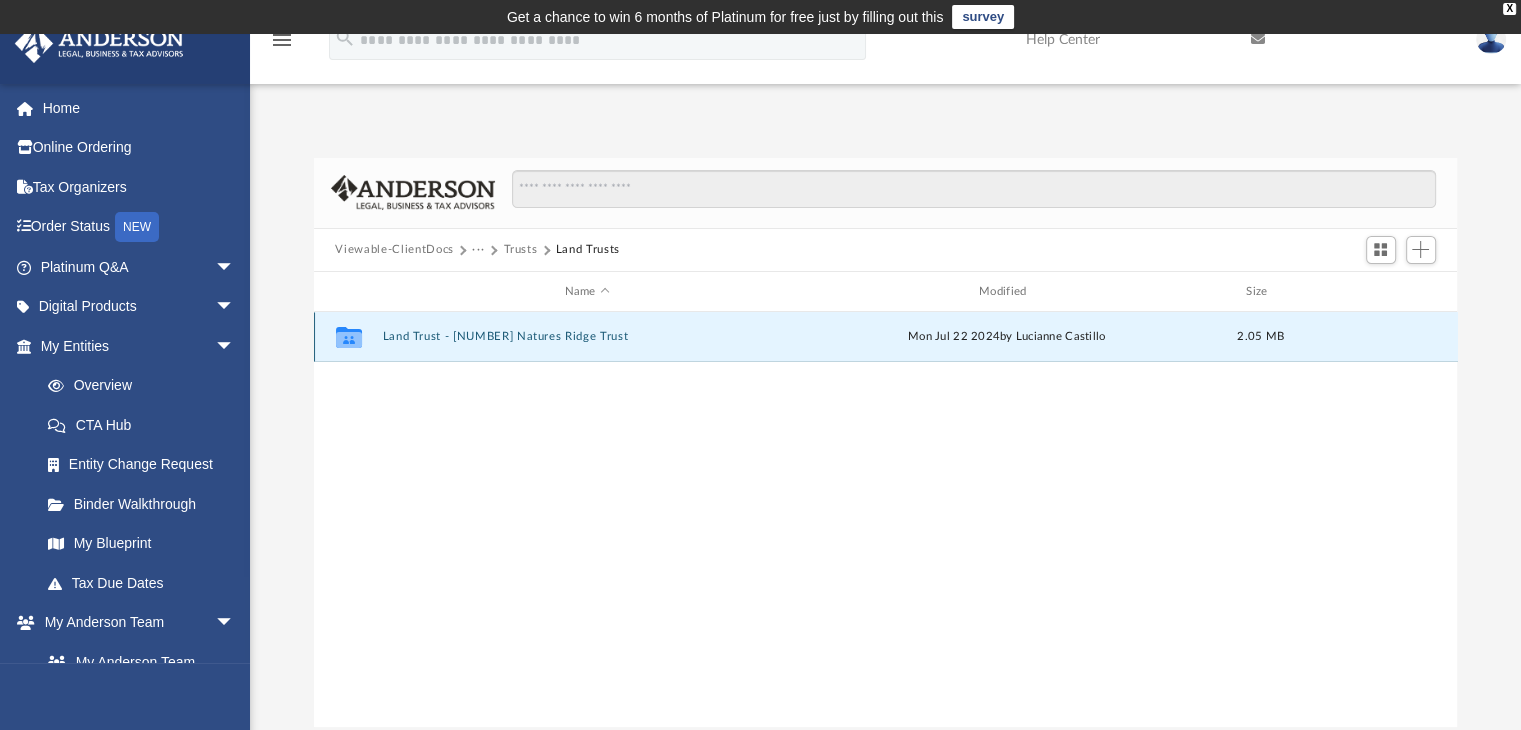 click on "Land Trust - 2585 Natures Ridge Trust" at bounding box center [587, 337] 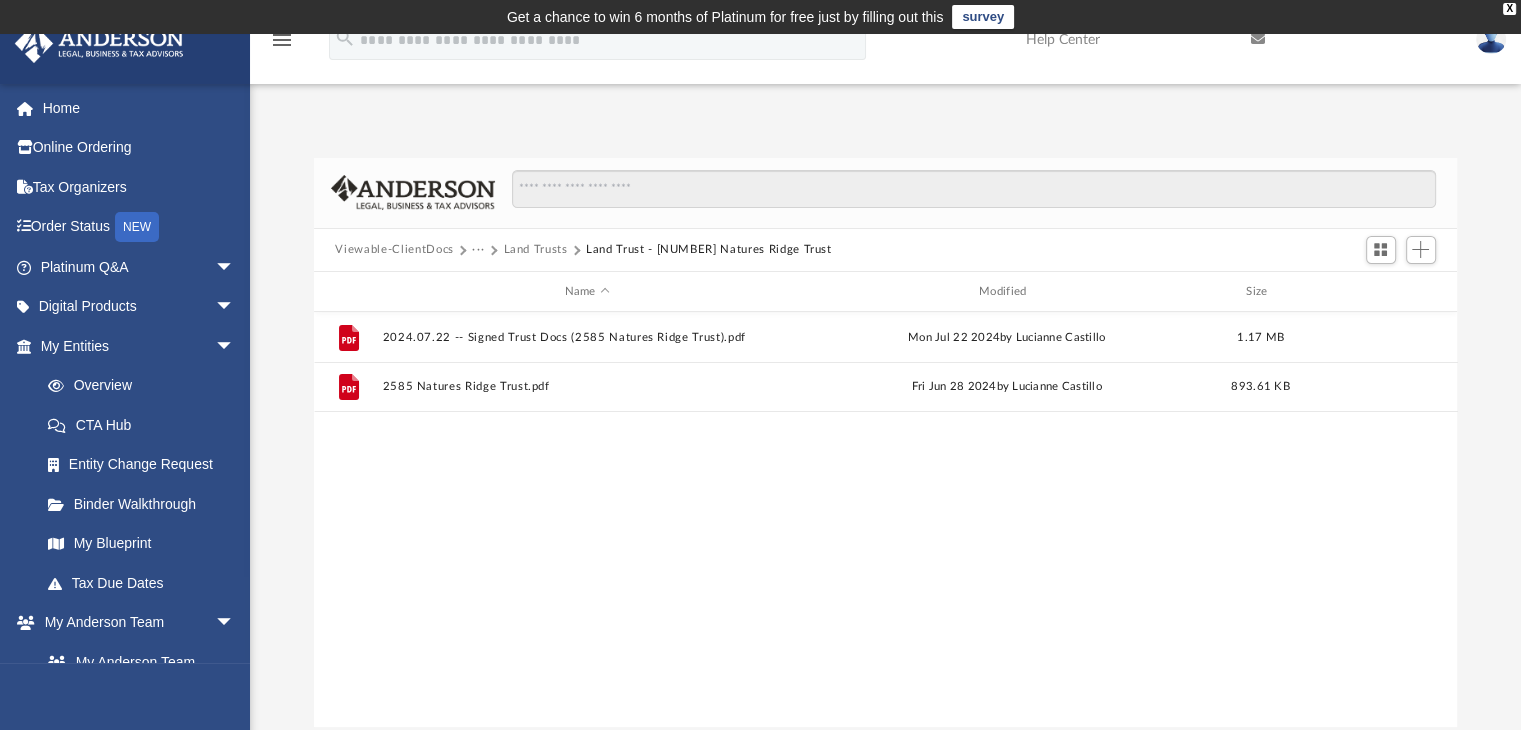click on "Land Trusts" at bounding box center (535, 250) 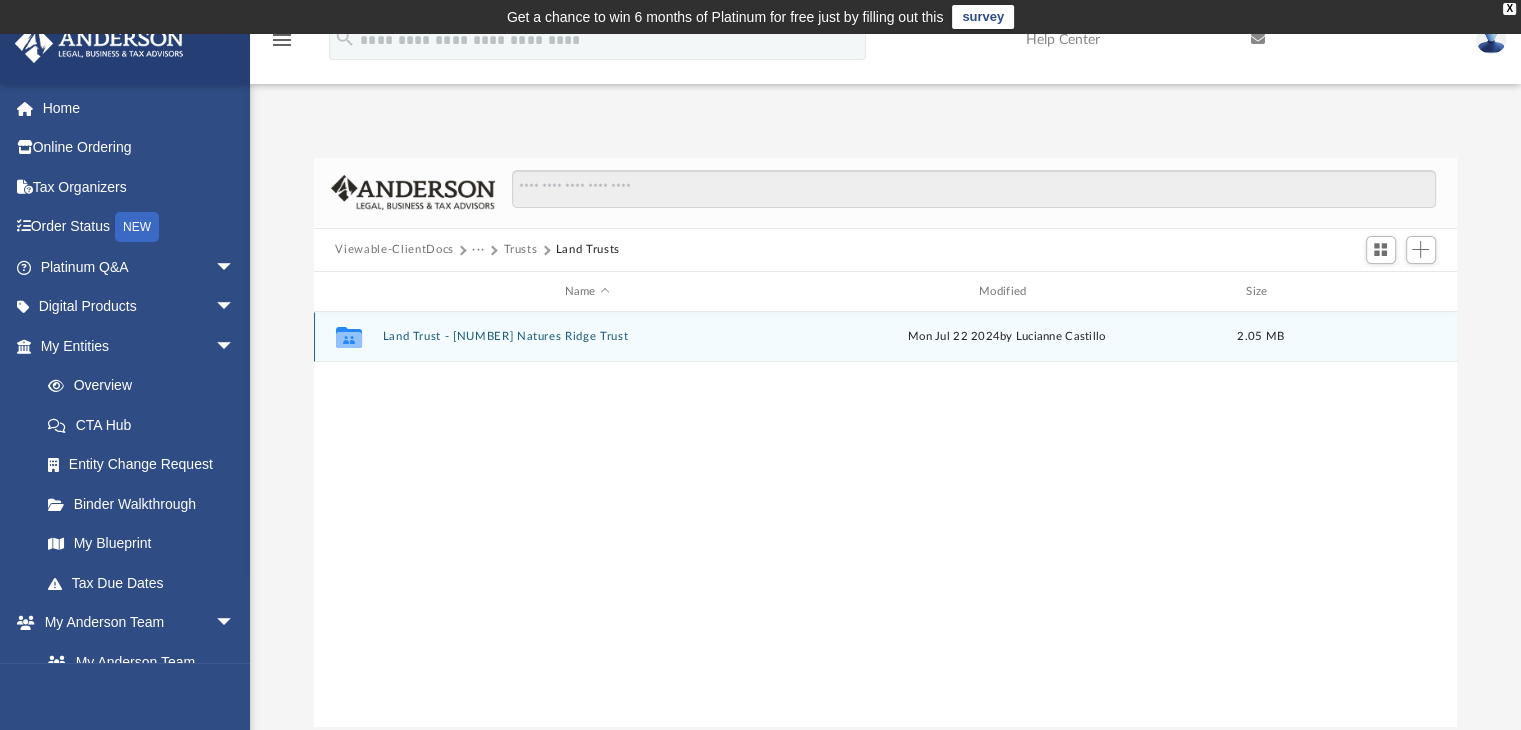 click on "Collaborated Folder Land Trust - 2585 Natures Ridge Trust Mon Jul 22 2024  by Lucianne Castillo 2.05 MB" at bounding box center (886, 337) 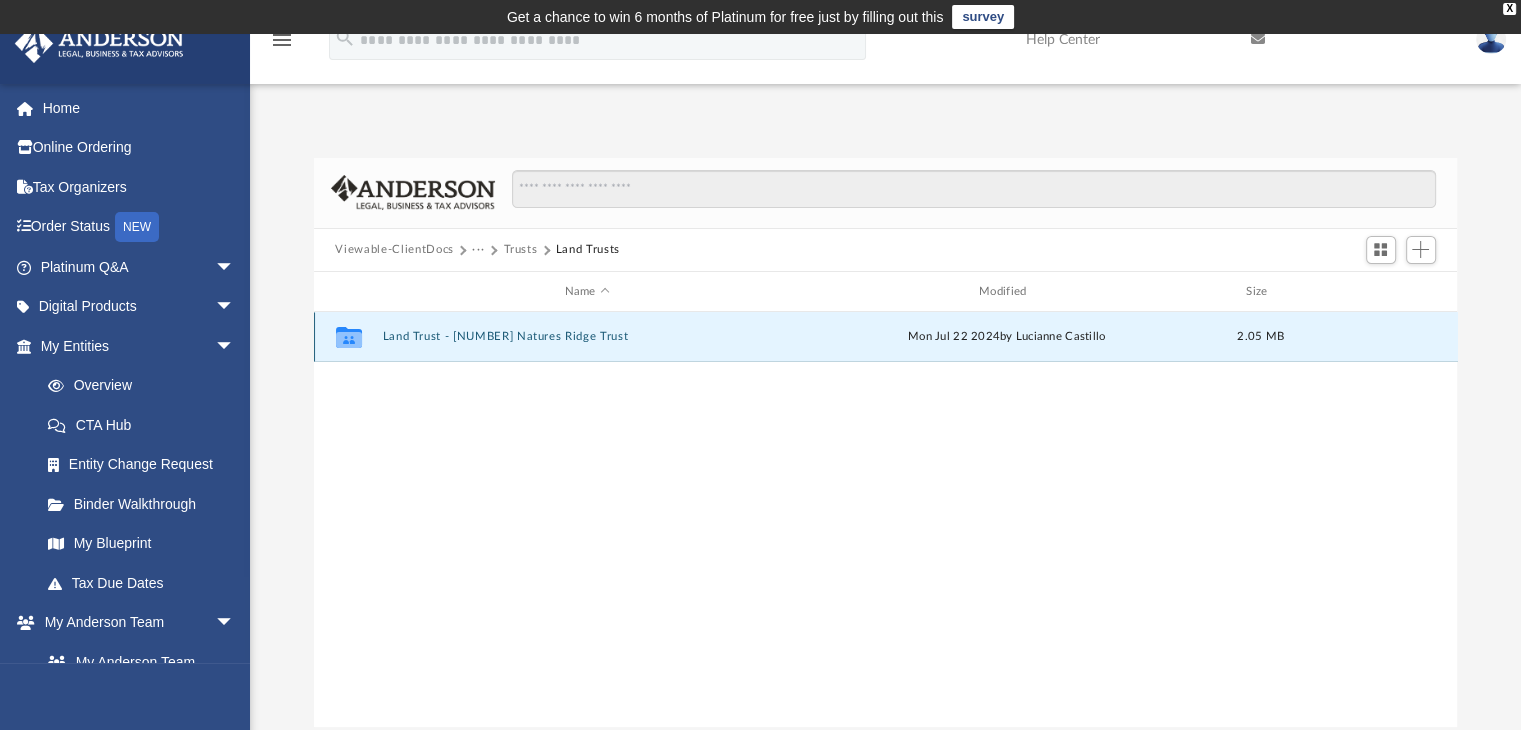 click on "Land Trust - 2585 Natures Ridge Trust" at bounding box center (587, 337) 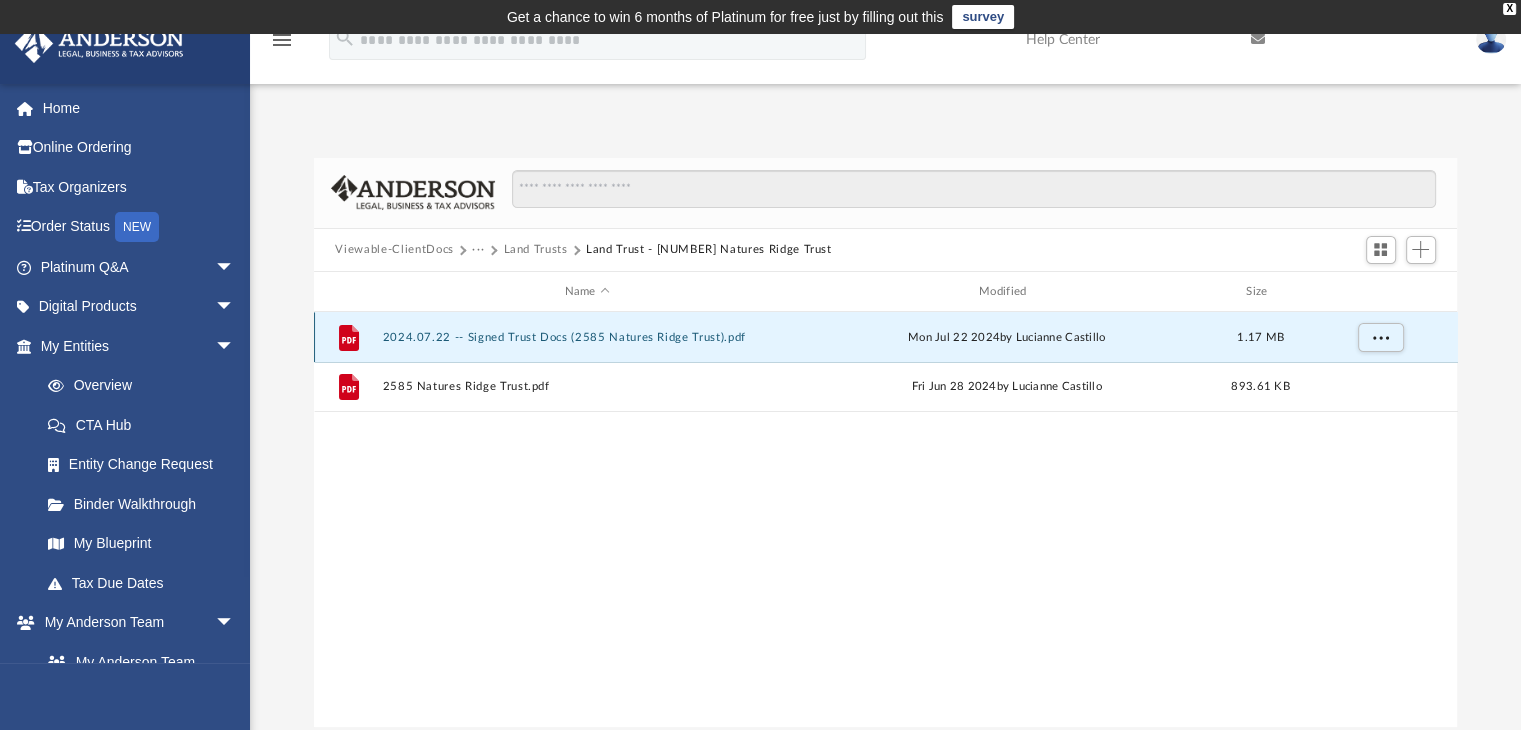 click on "2024.07.22 -- Signed Trust Docs (2585 Natures Ridge Trust).pdf" at bounding box center (587, 337) 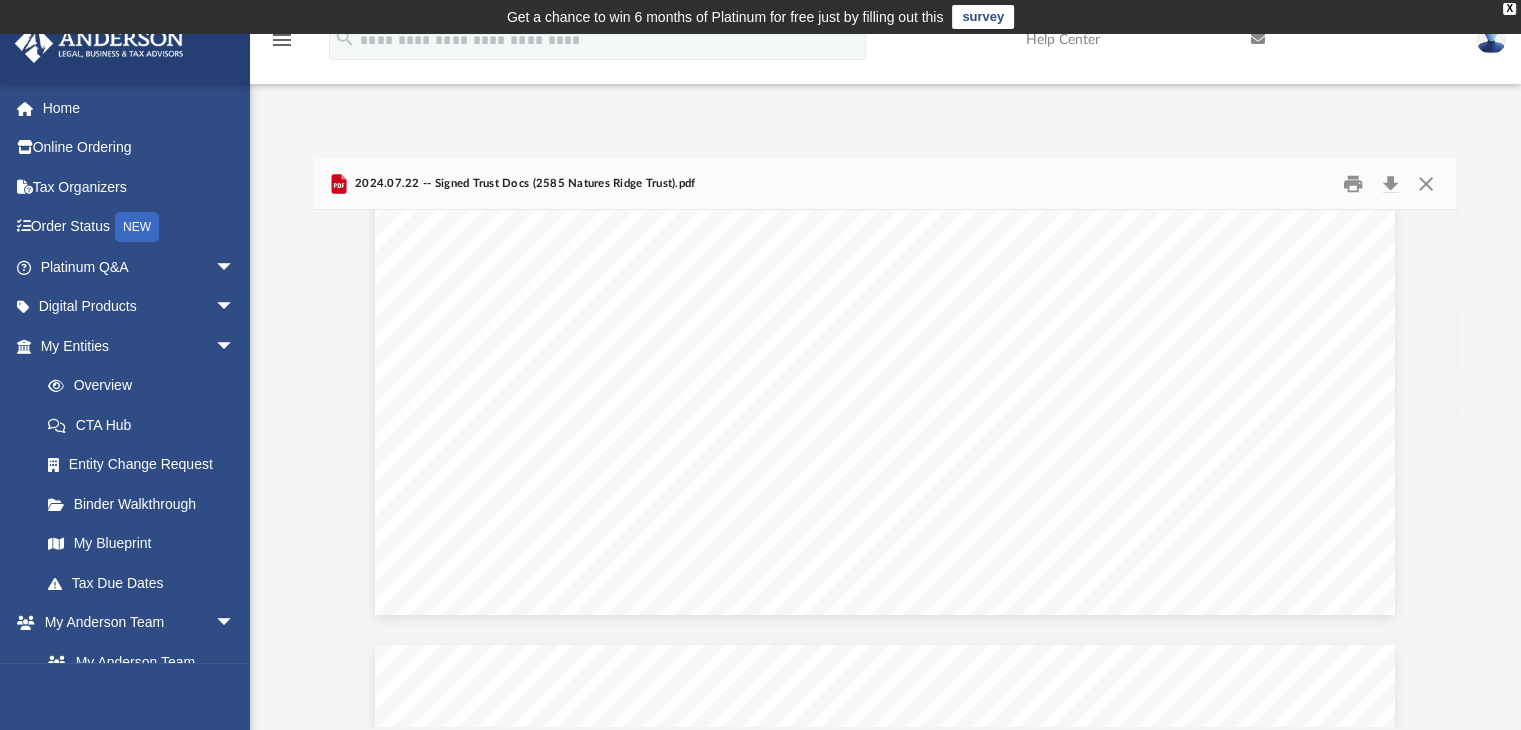 scroll, scrollTop: 20643, scrollLeft: 0, axis: vertical 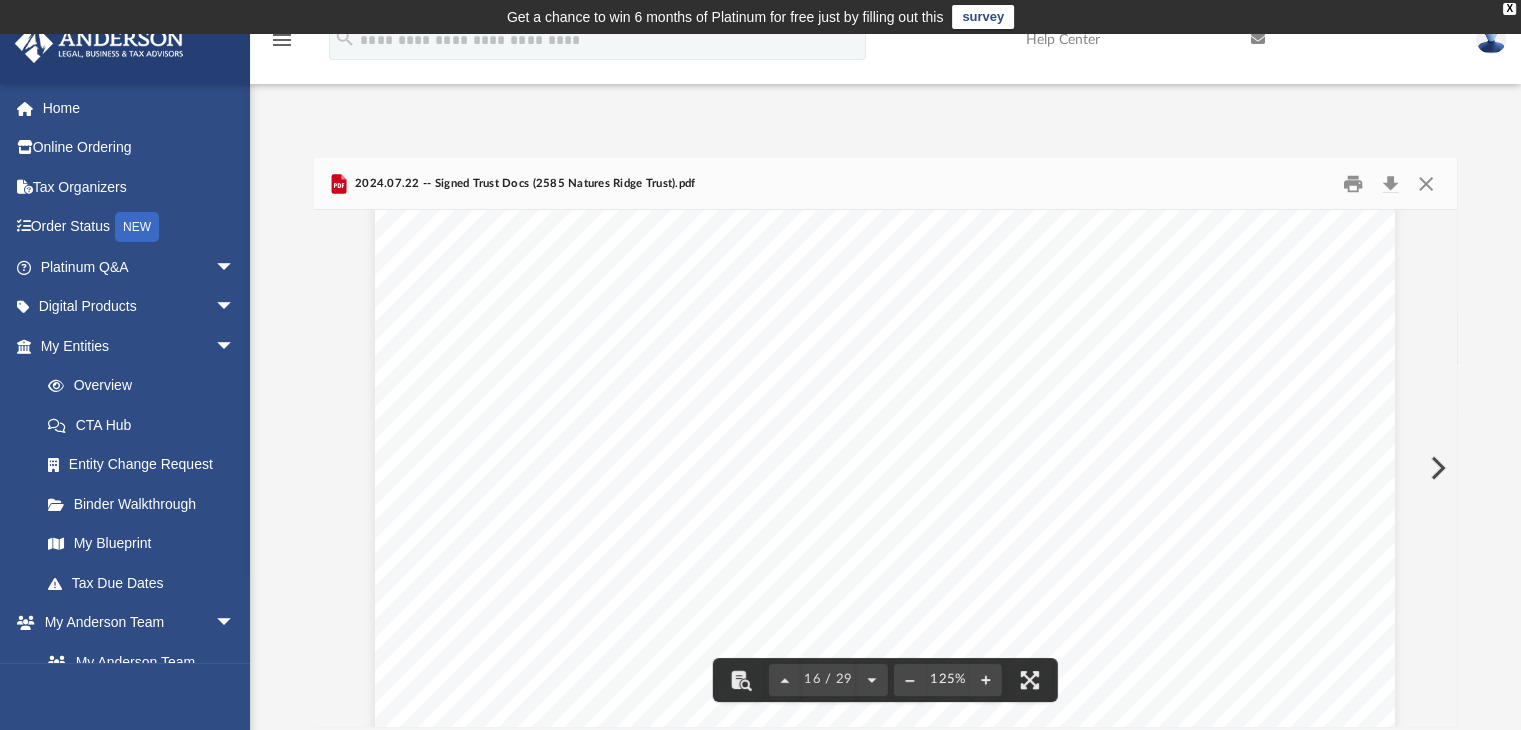 click at bounding box center (1436, 468) 